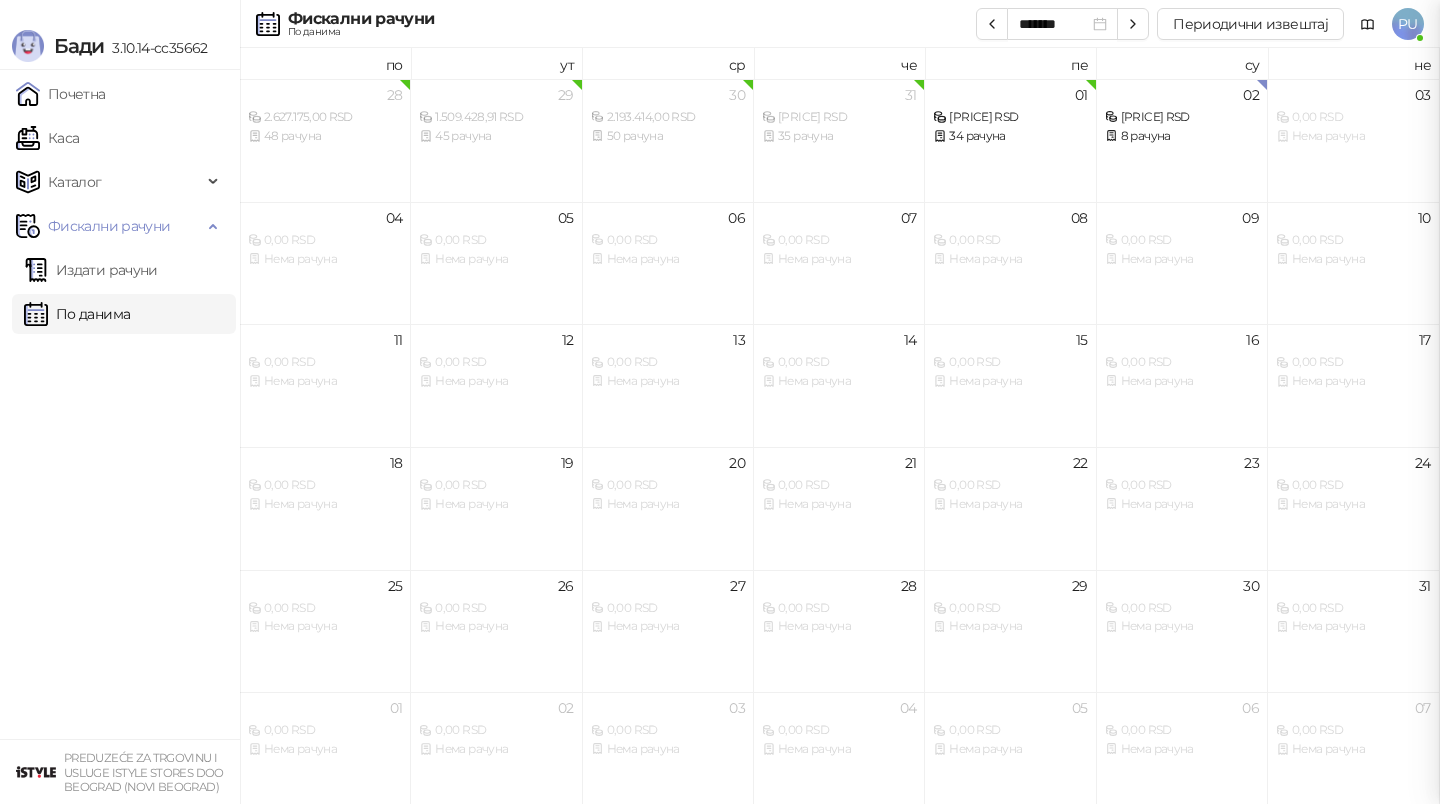 scroll, scrollTop: 0, scrollLeft: 0, axis: both 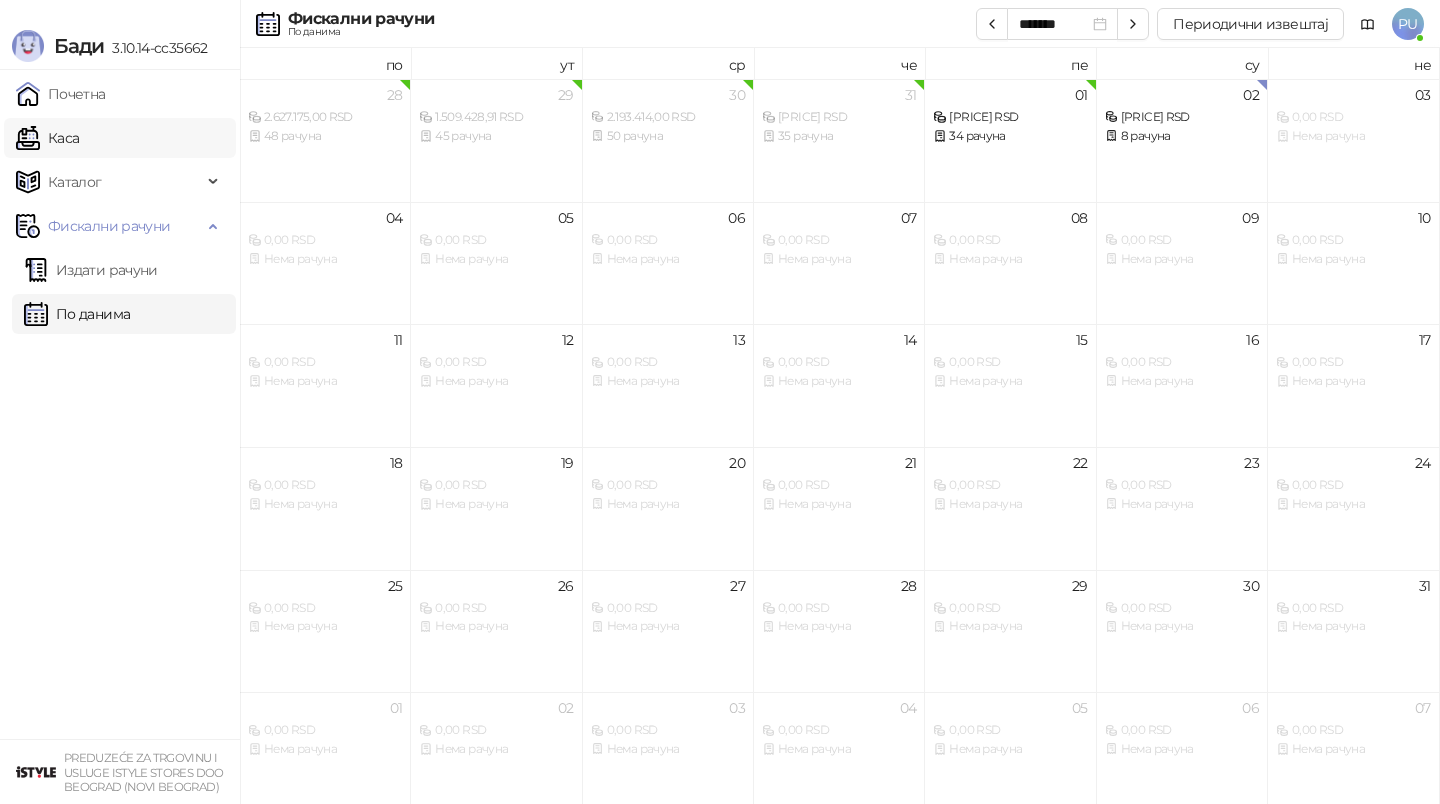 click on "Каса" at bounding box center [47, 138] 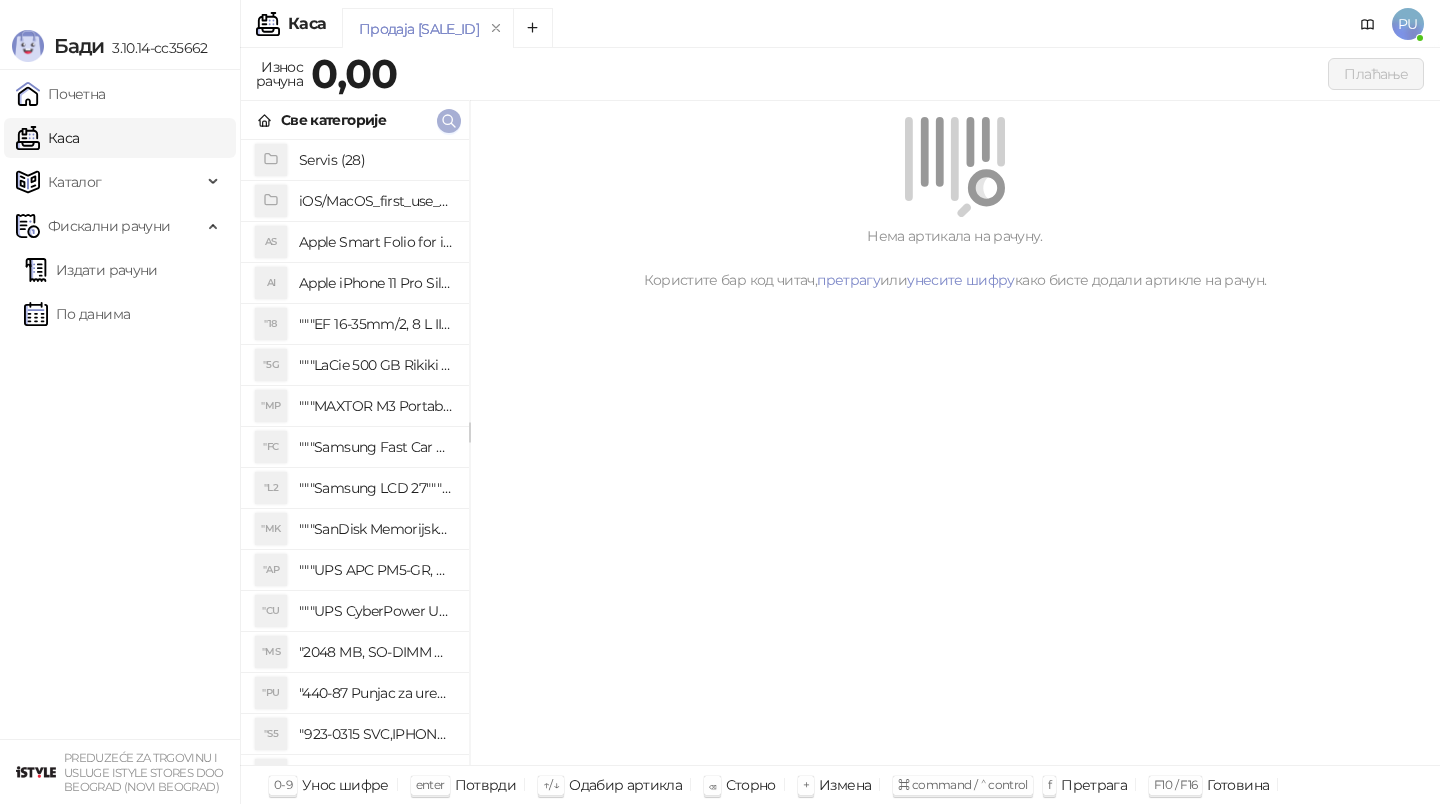click 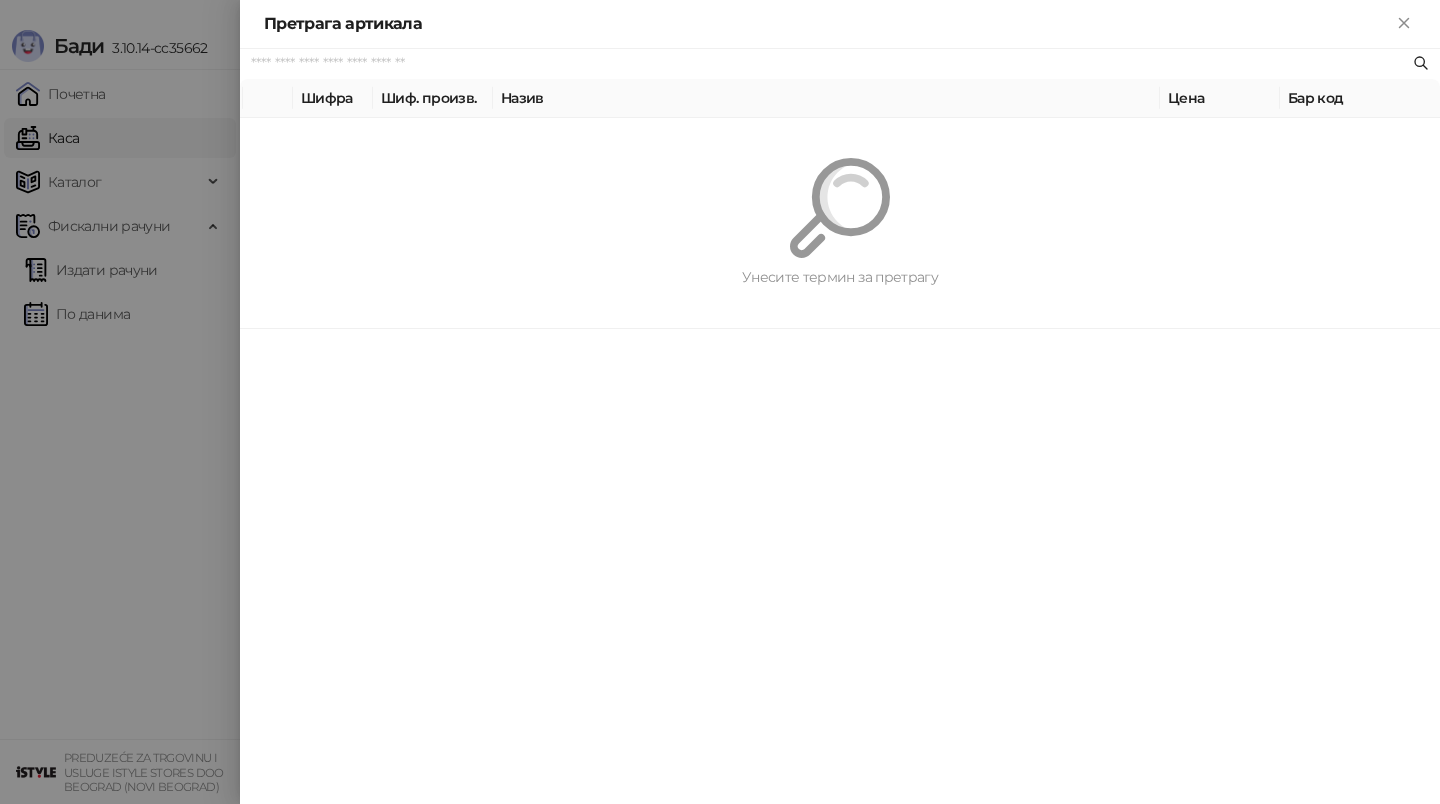 paste on "**********" 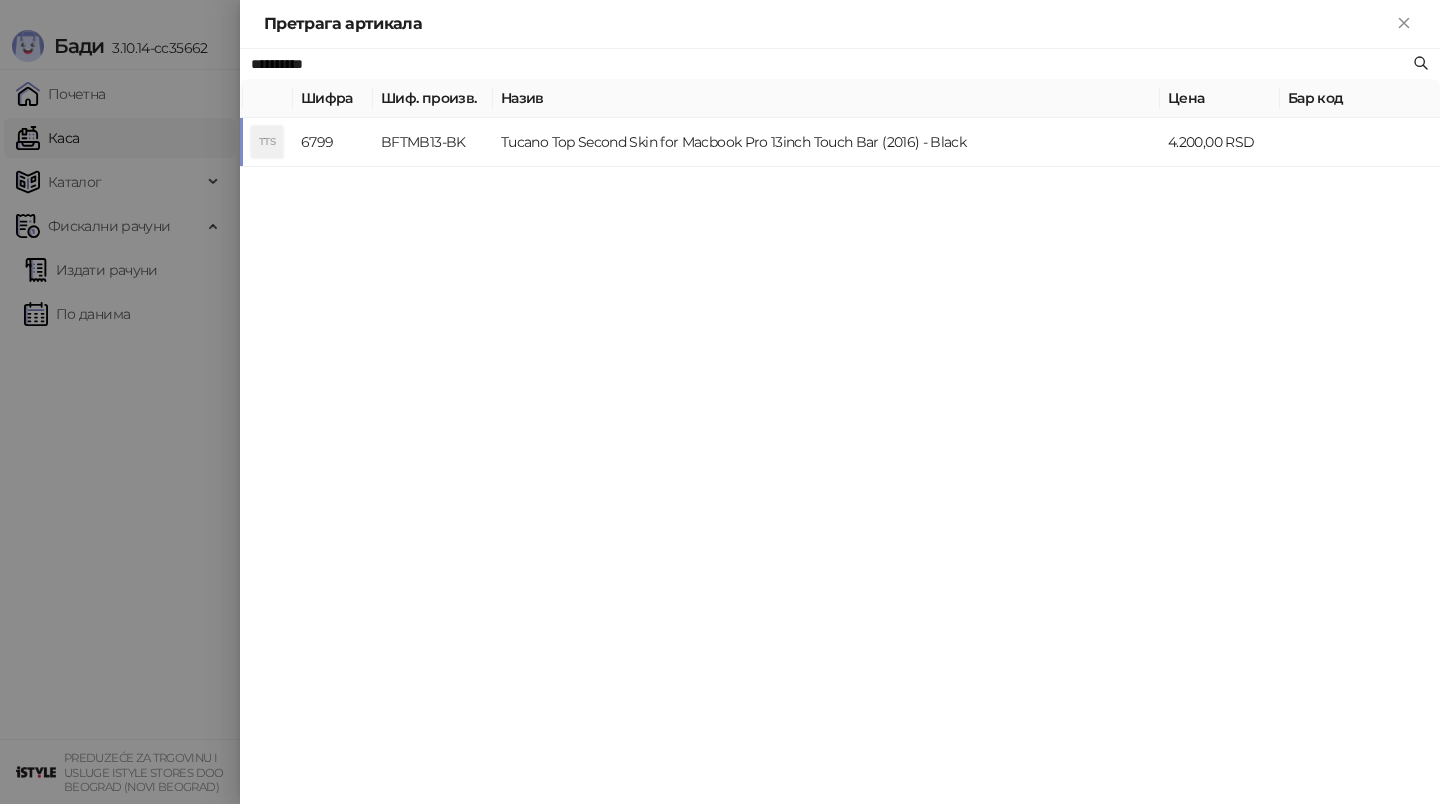 type on "**********" 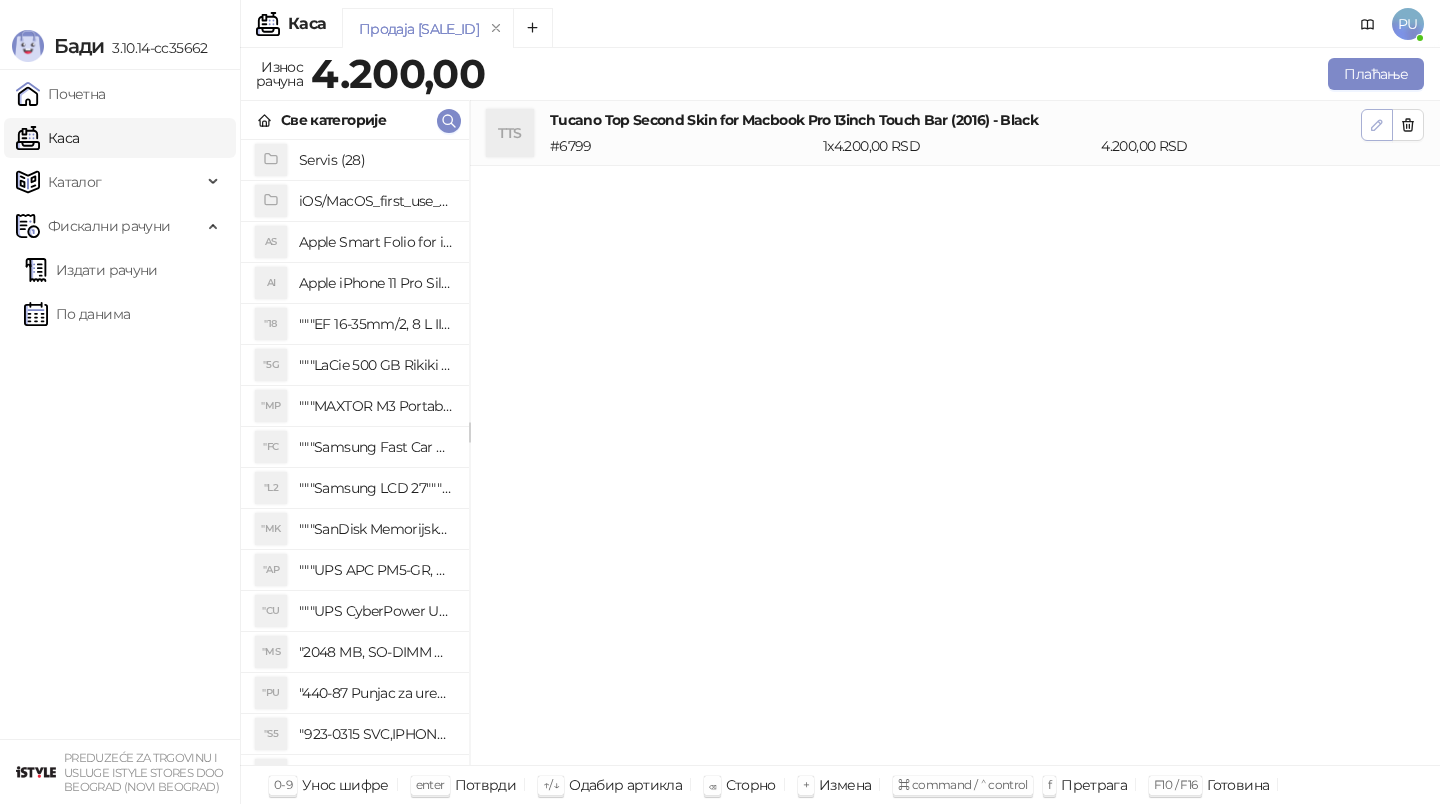 click 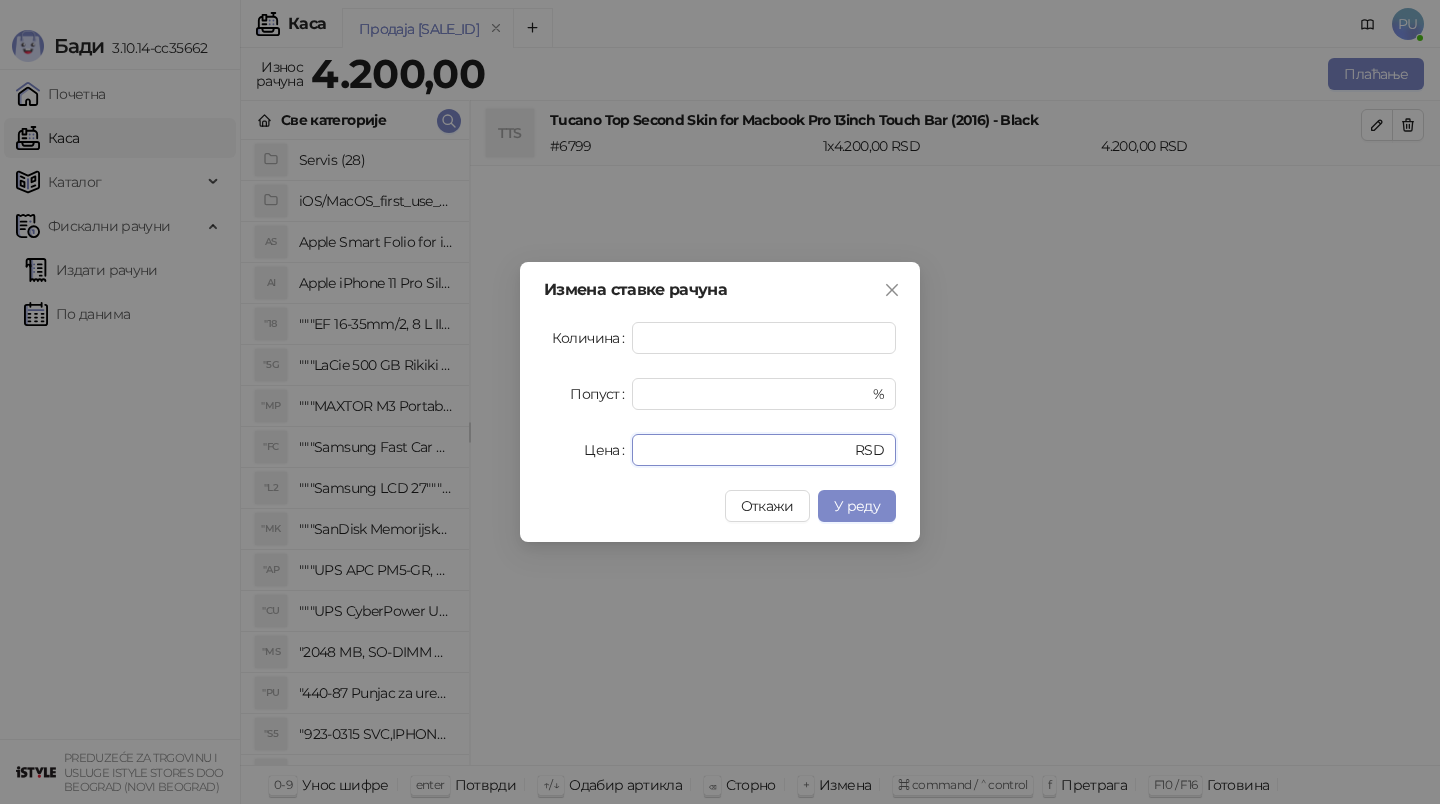drag, startPoint x: 733, startPoint y: 452, endPoint x: 426, endPoint y: 398, distance: 311.713 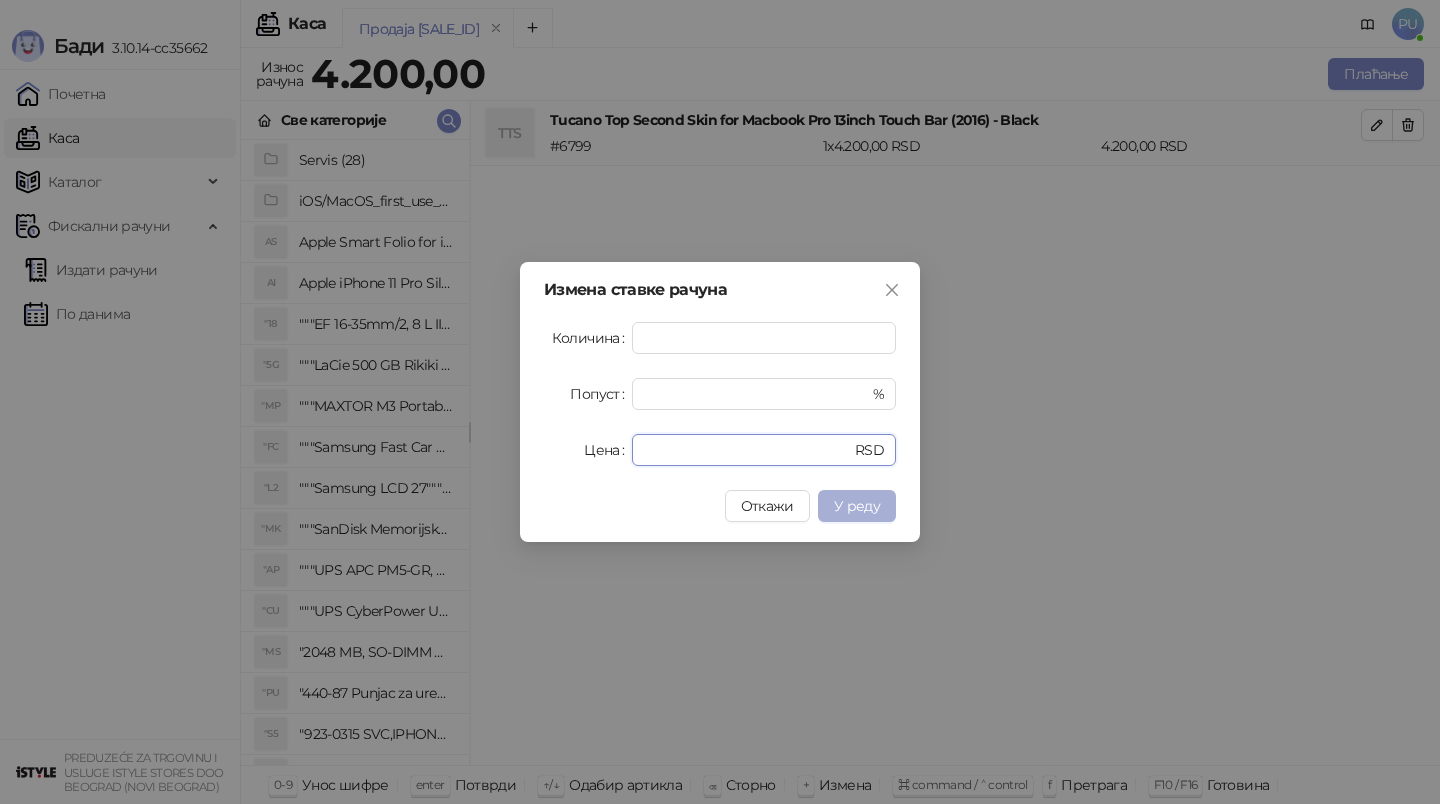 type on "****" 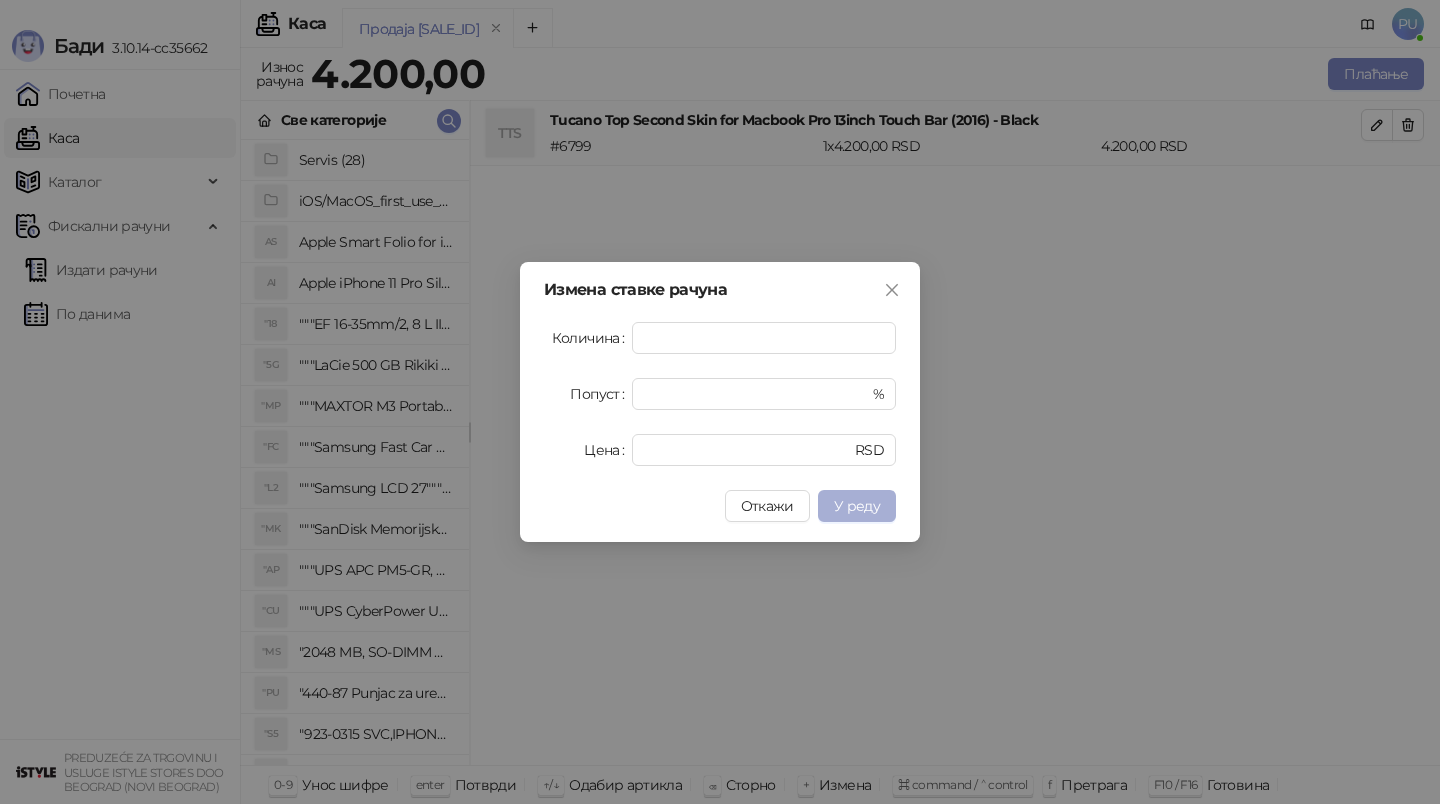 click on "У реду" at bounding box center (857, 506) 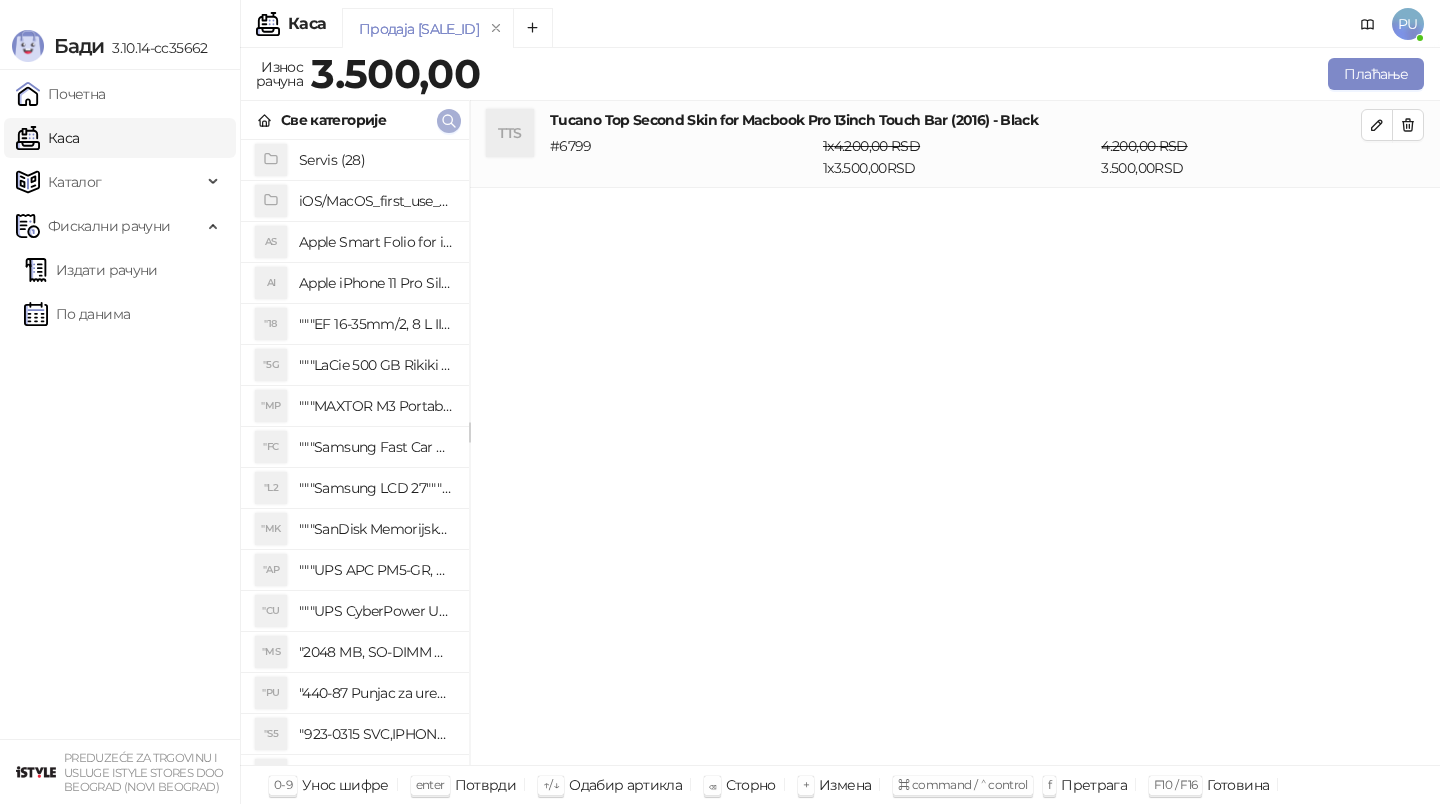 click 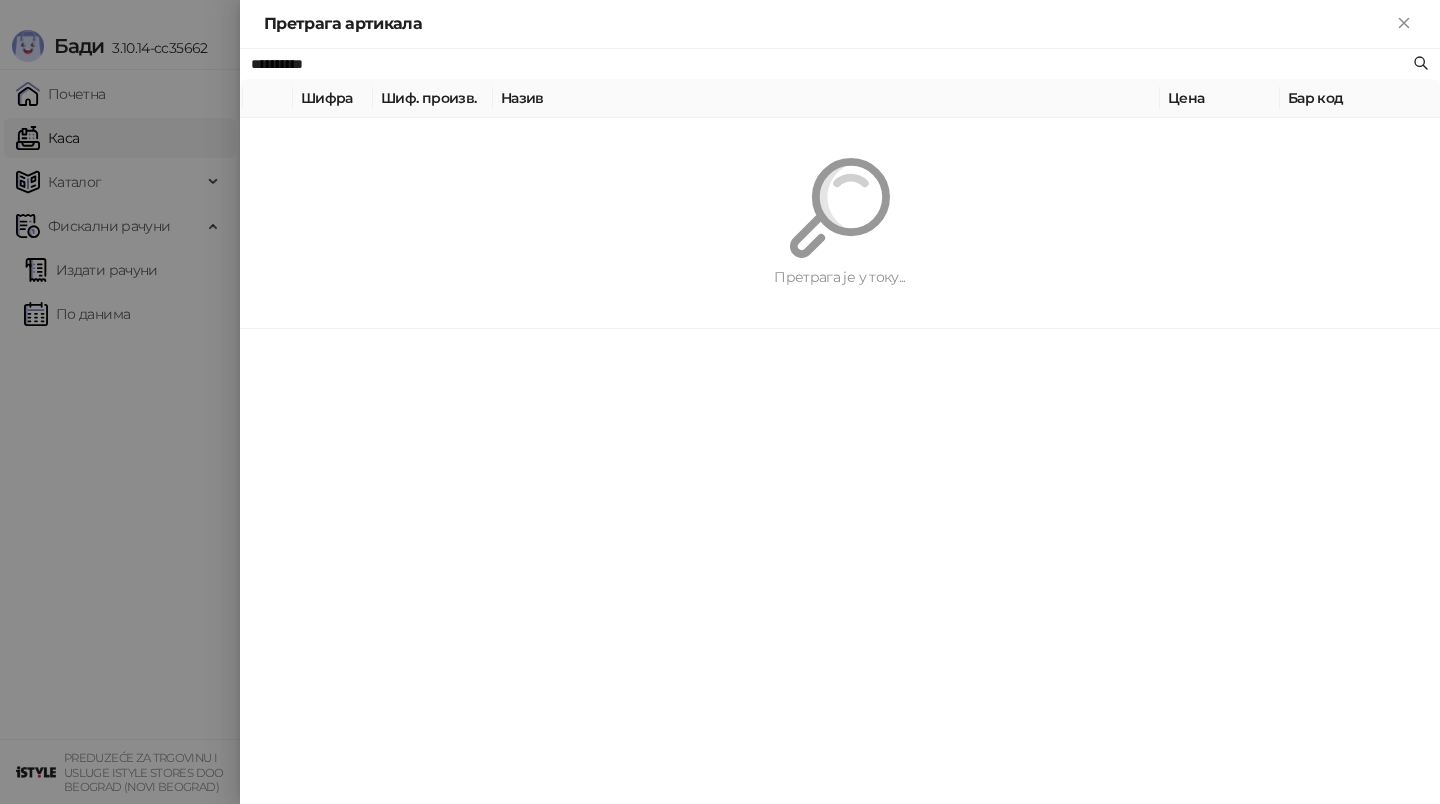 paste on "**********" 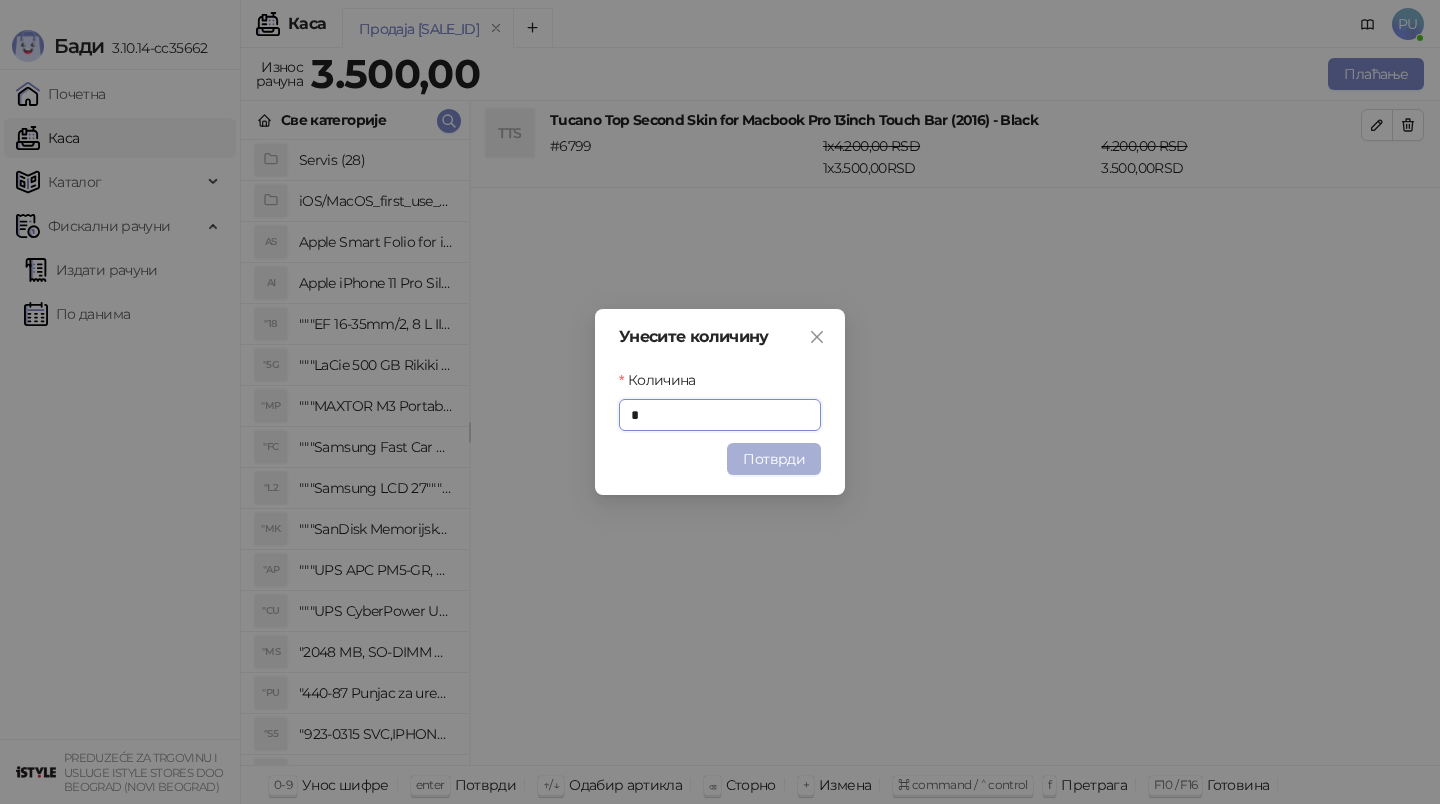 click on "Потврди" at bounding box center [774, 459] 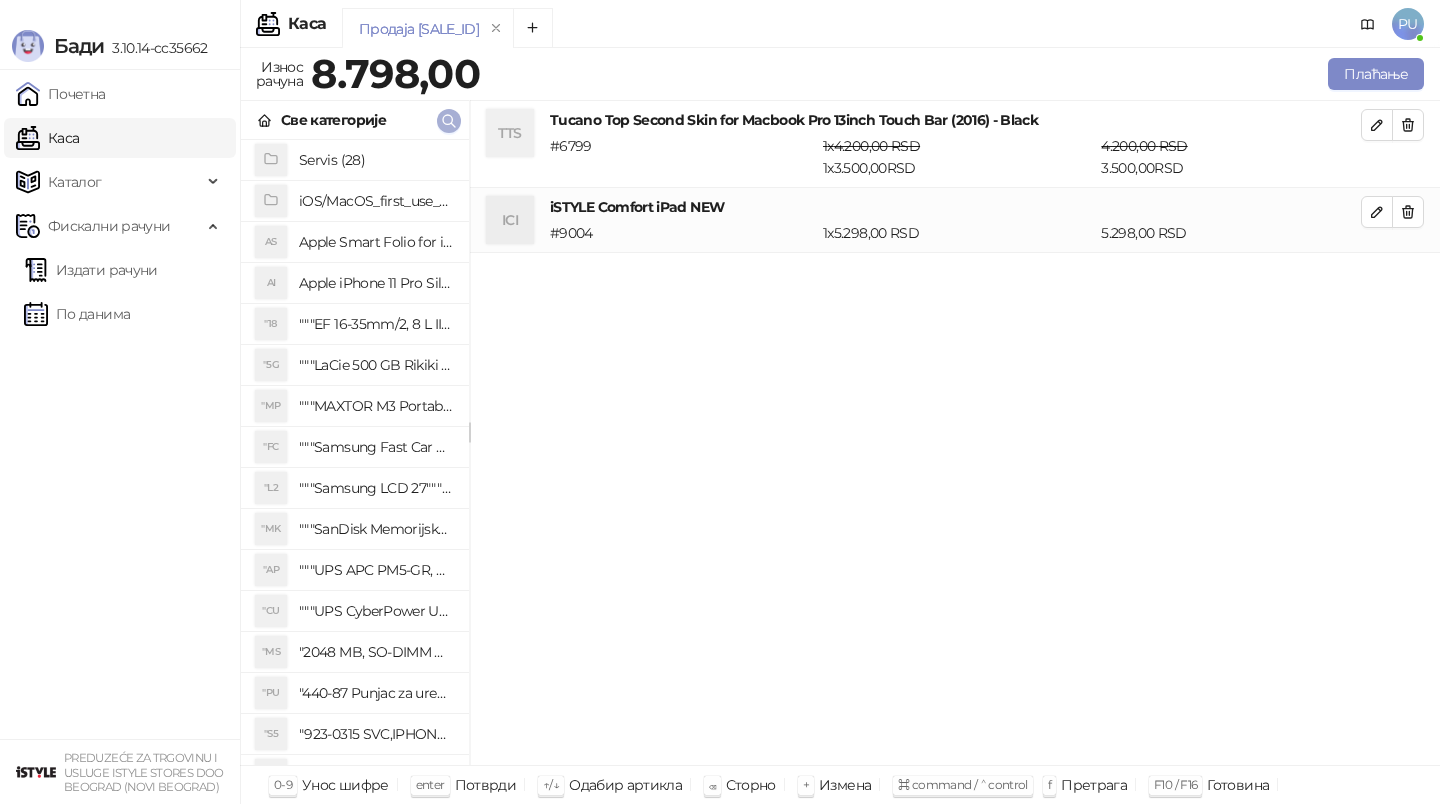 click 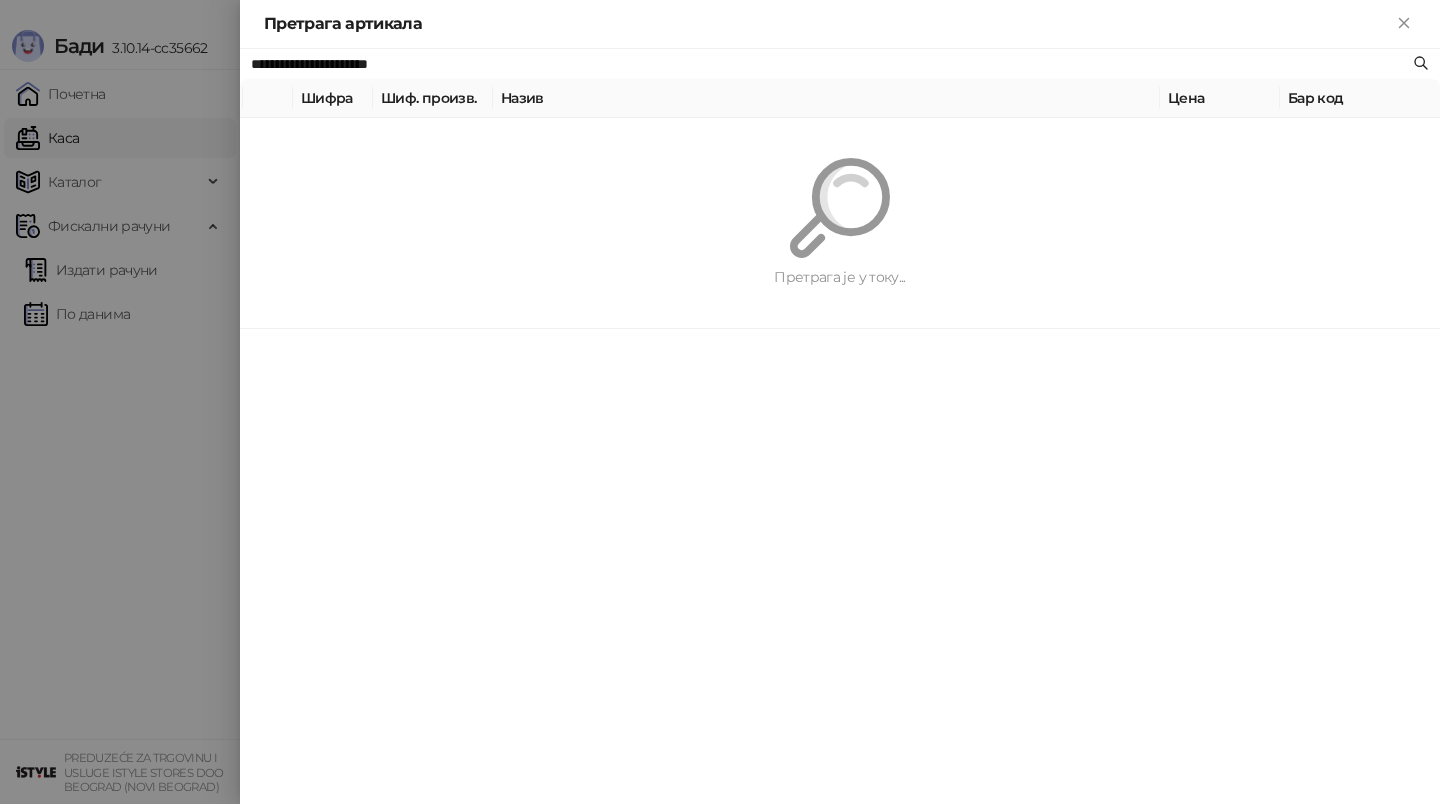 paste 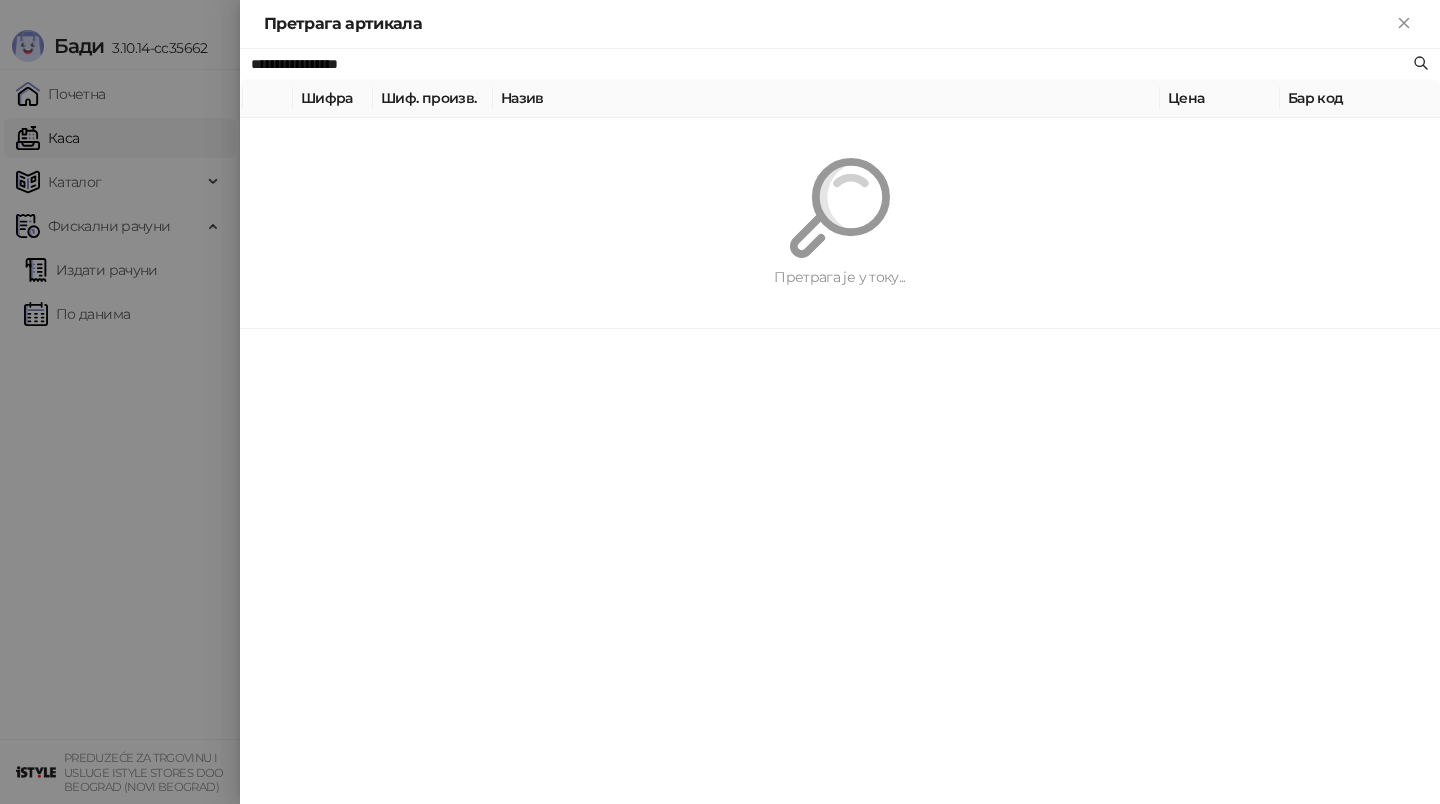 type on "**********" 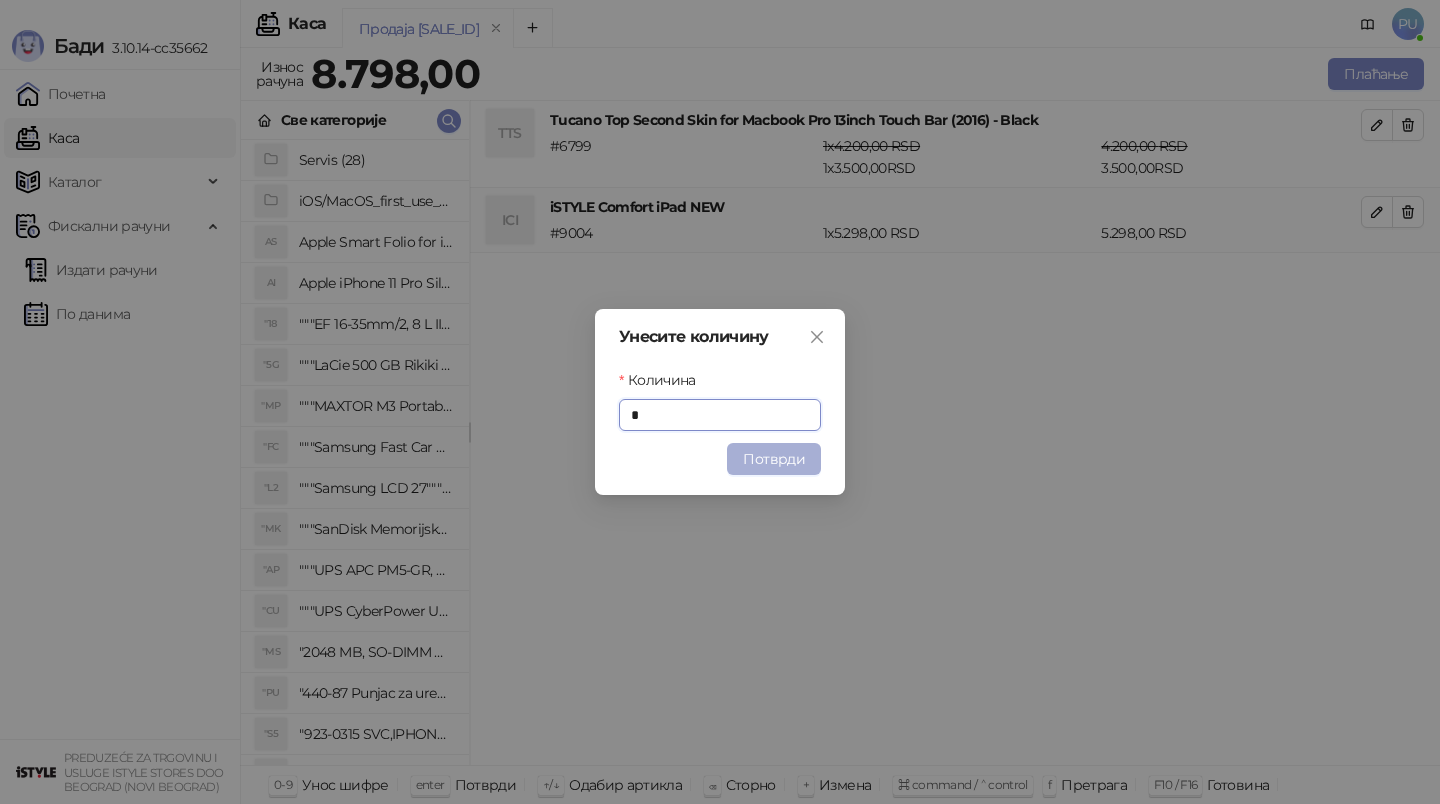 click on "Потврди" at bounding box center (774, 459) 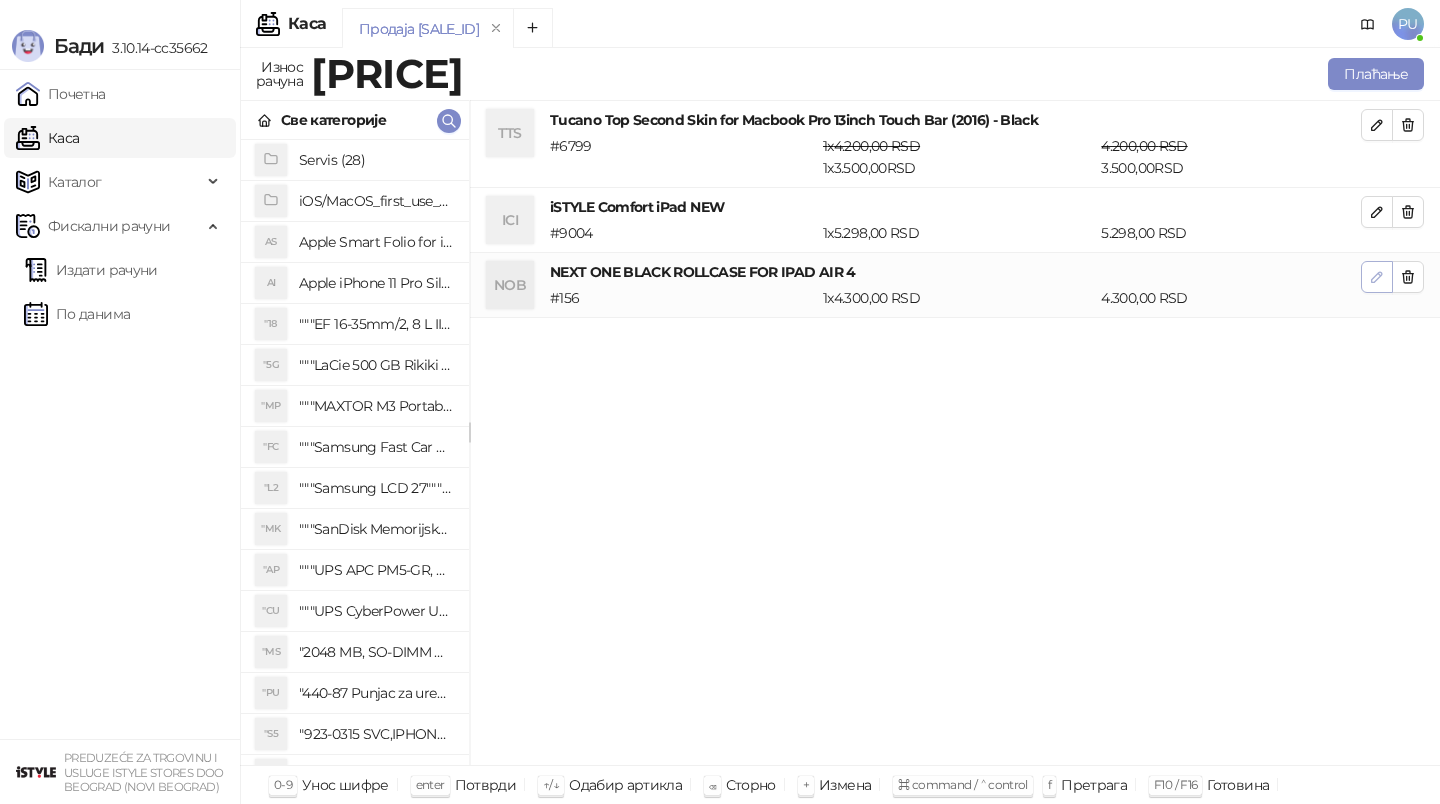 click 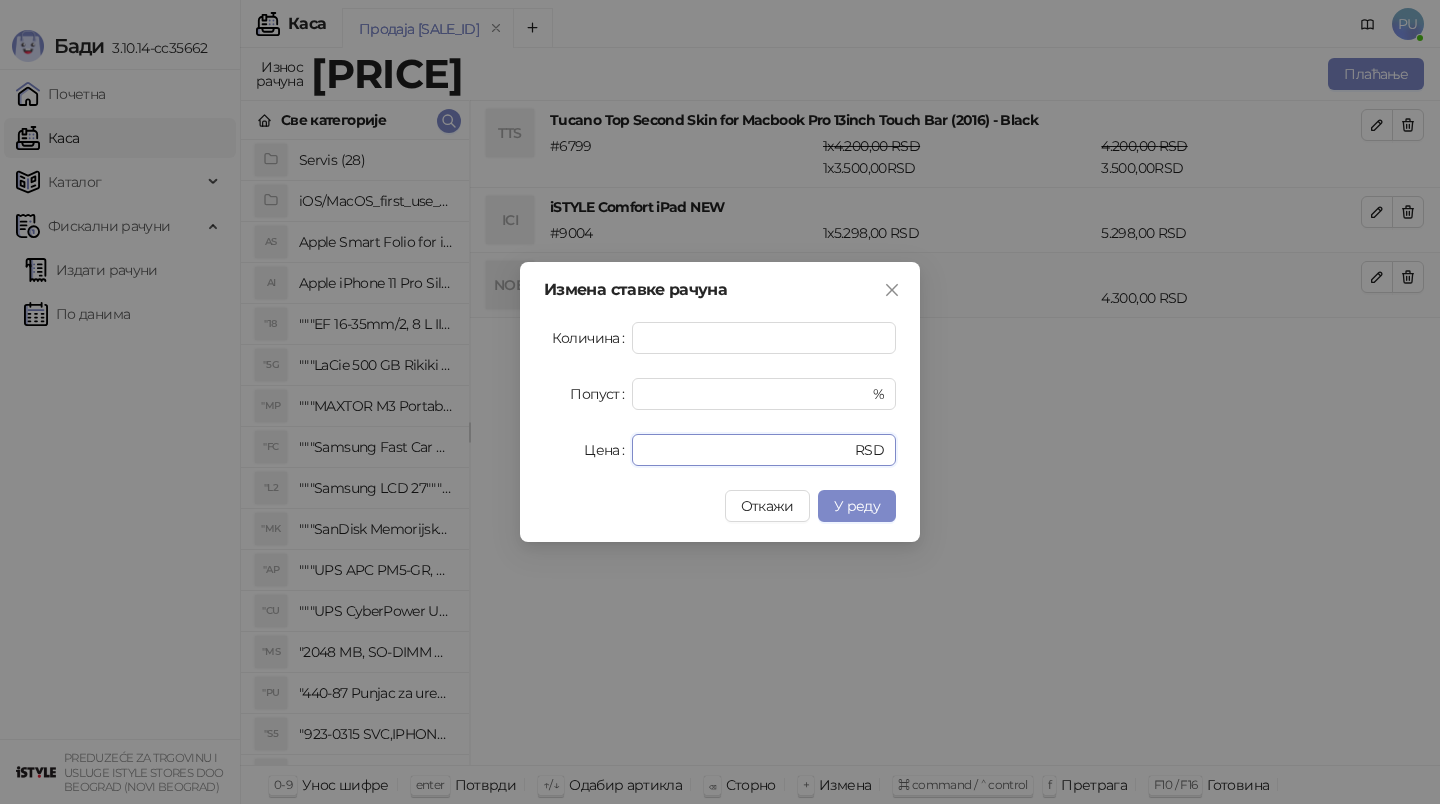 drag, startPoint x: 733, startPoint y: 452, endPoint x: 586, endPoint y: 440, distance: 147.48898 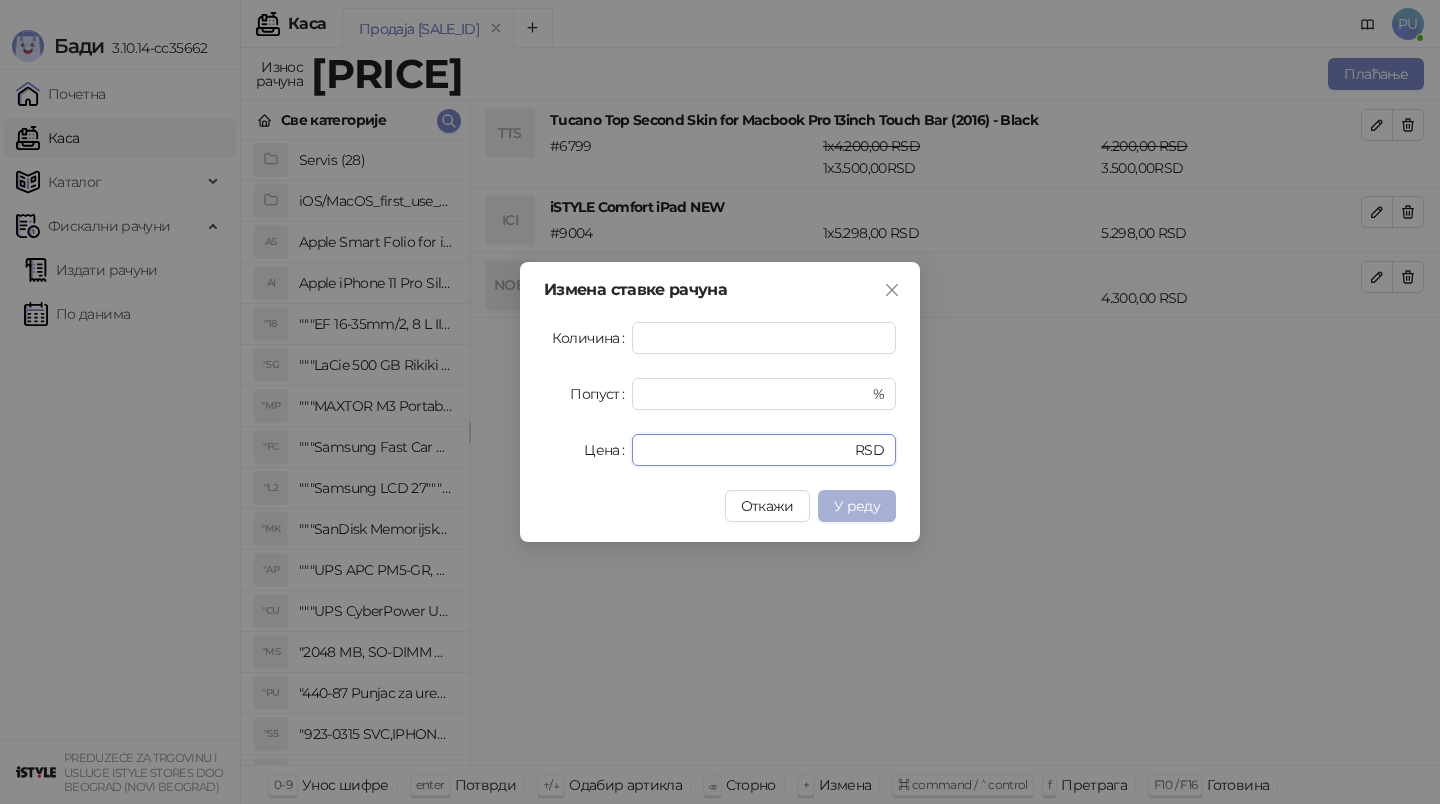 type on "*" 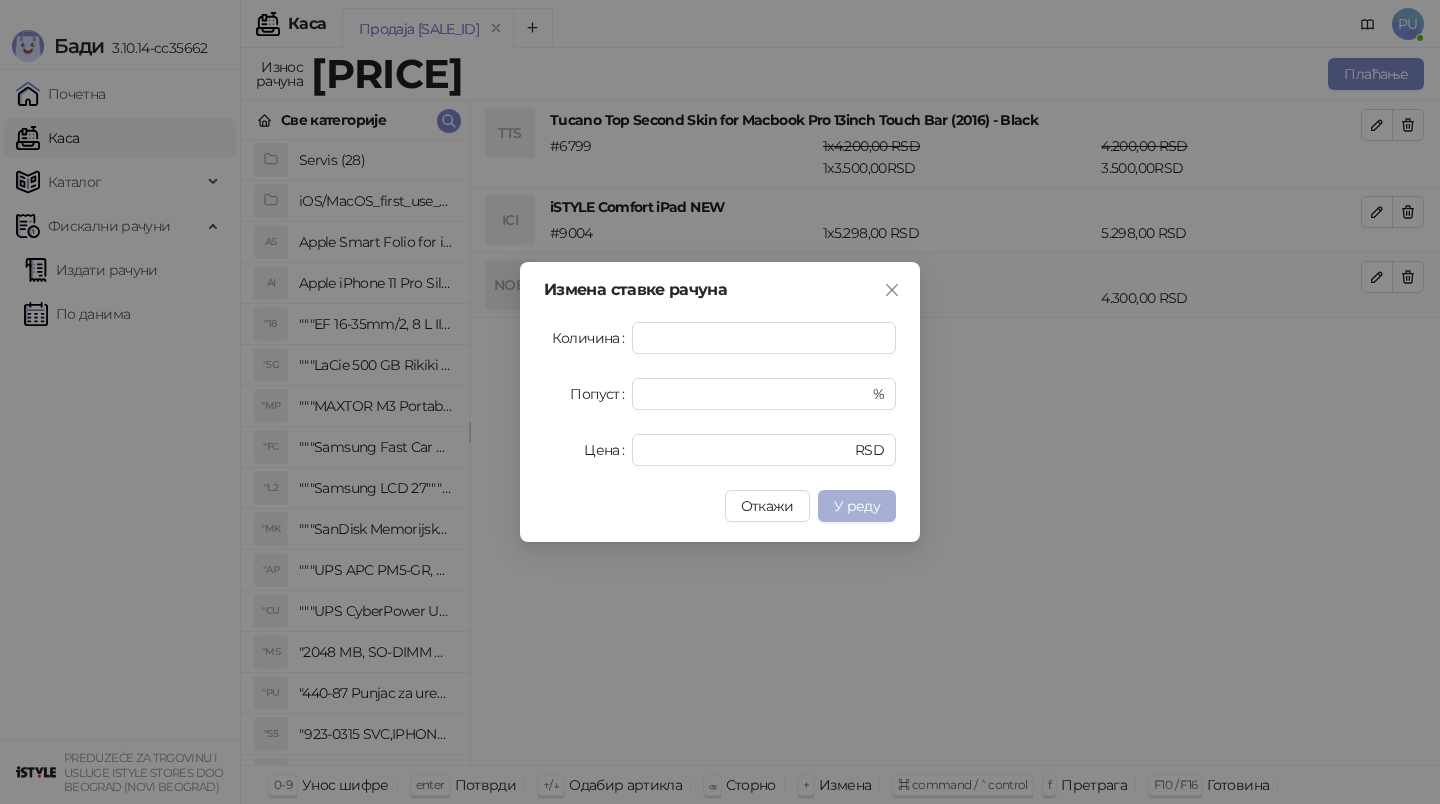 click on "У реду" at bounding box center (857, 506) 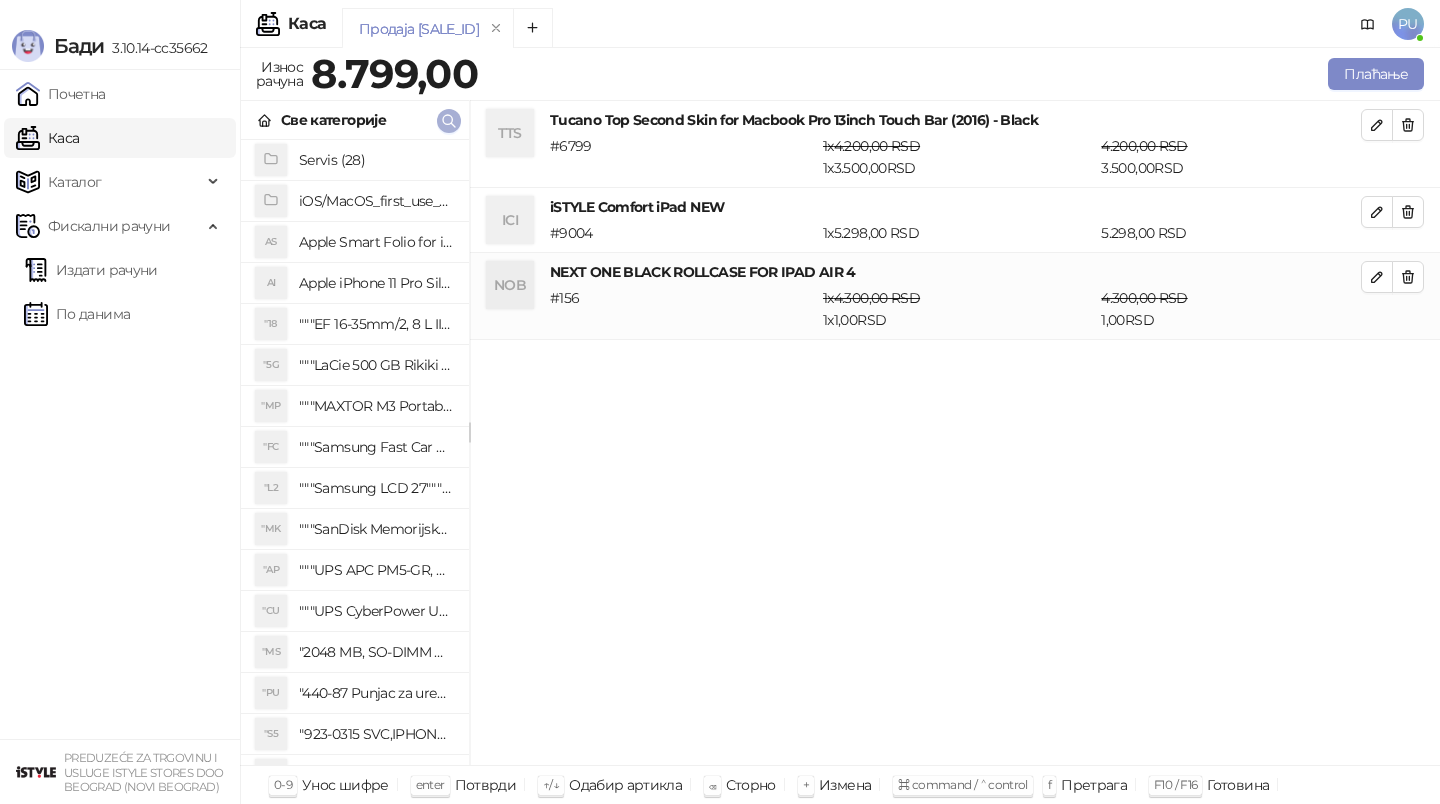 click 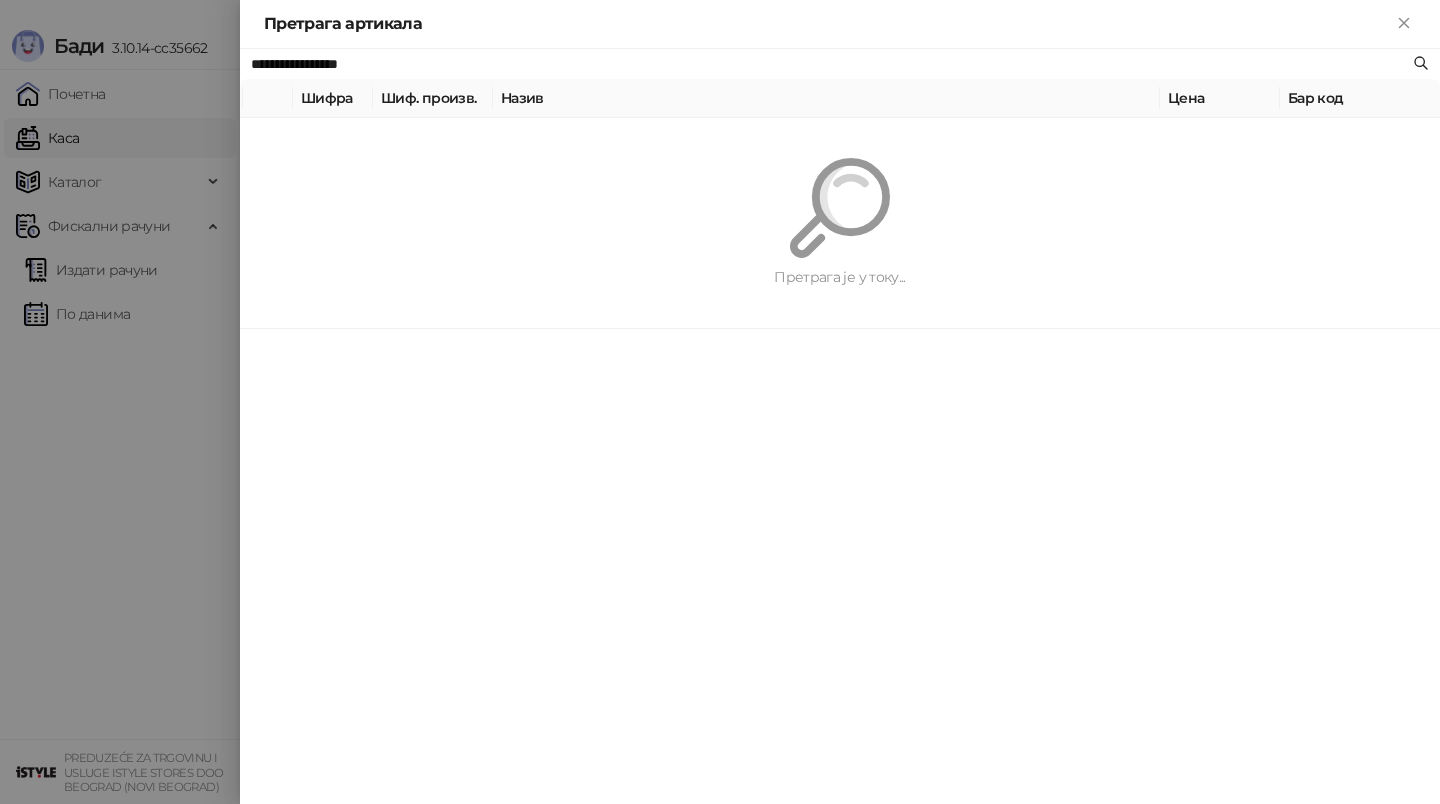 paste on "***" 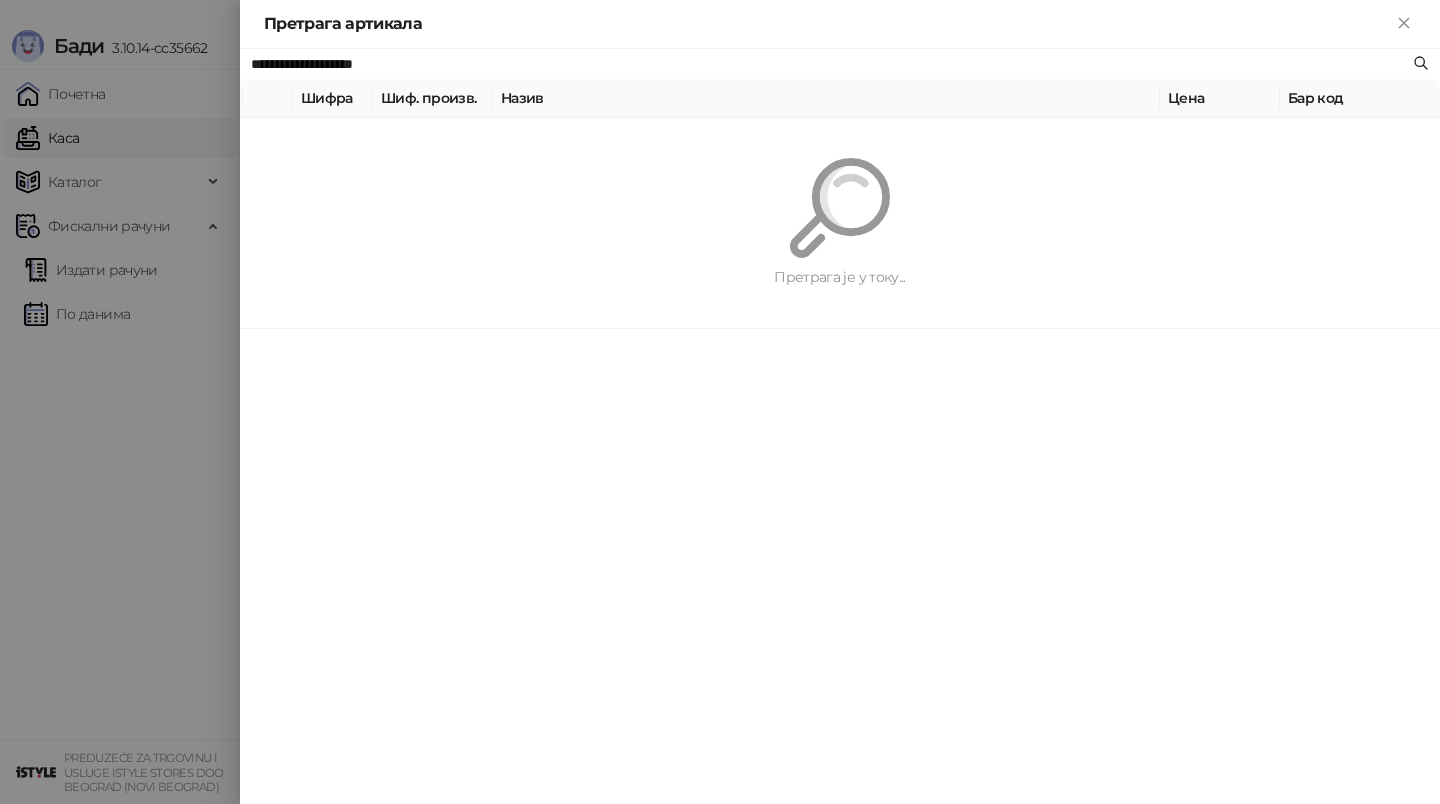 type on "**********" 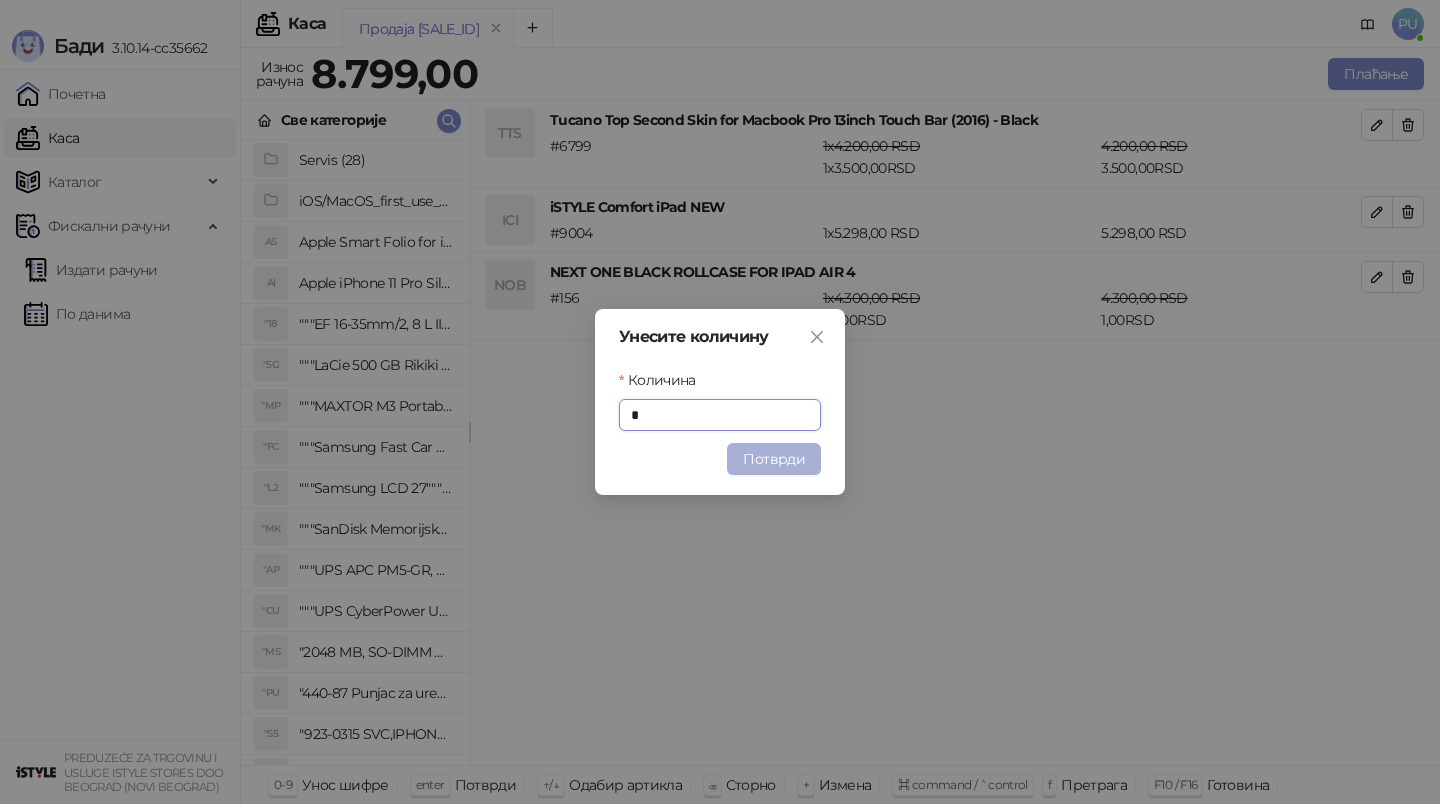 click on "Потврди" at bounding box center (774, 459) 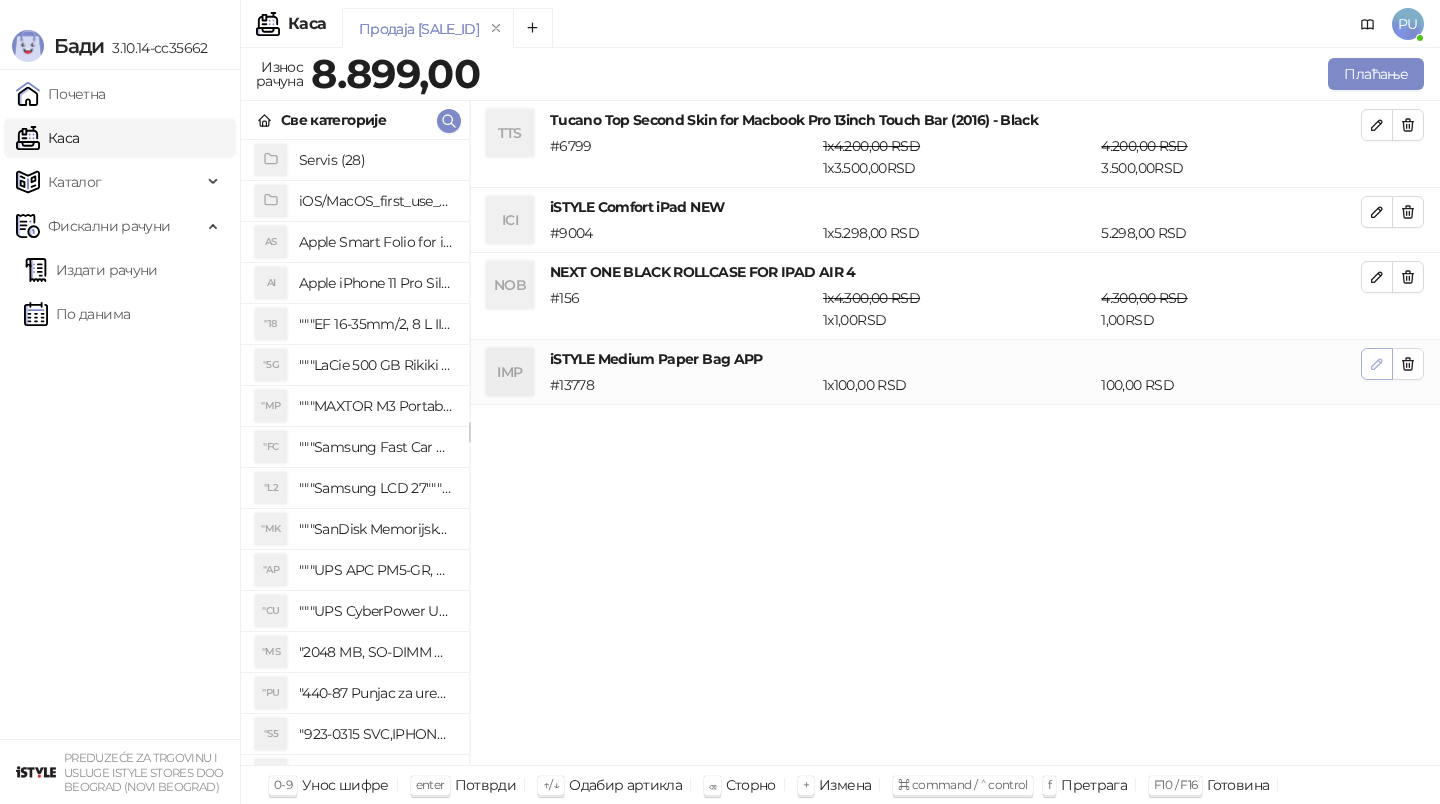 click at bounding box center (1377, 364) 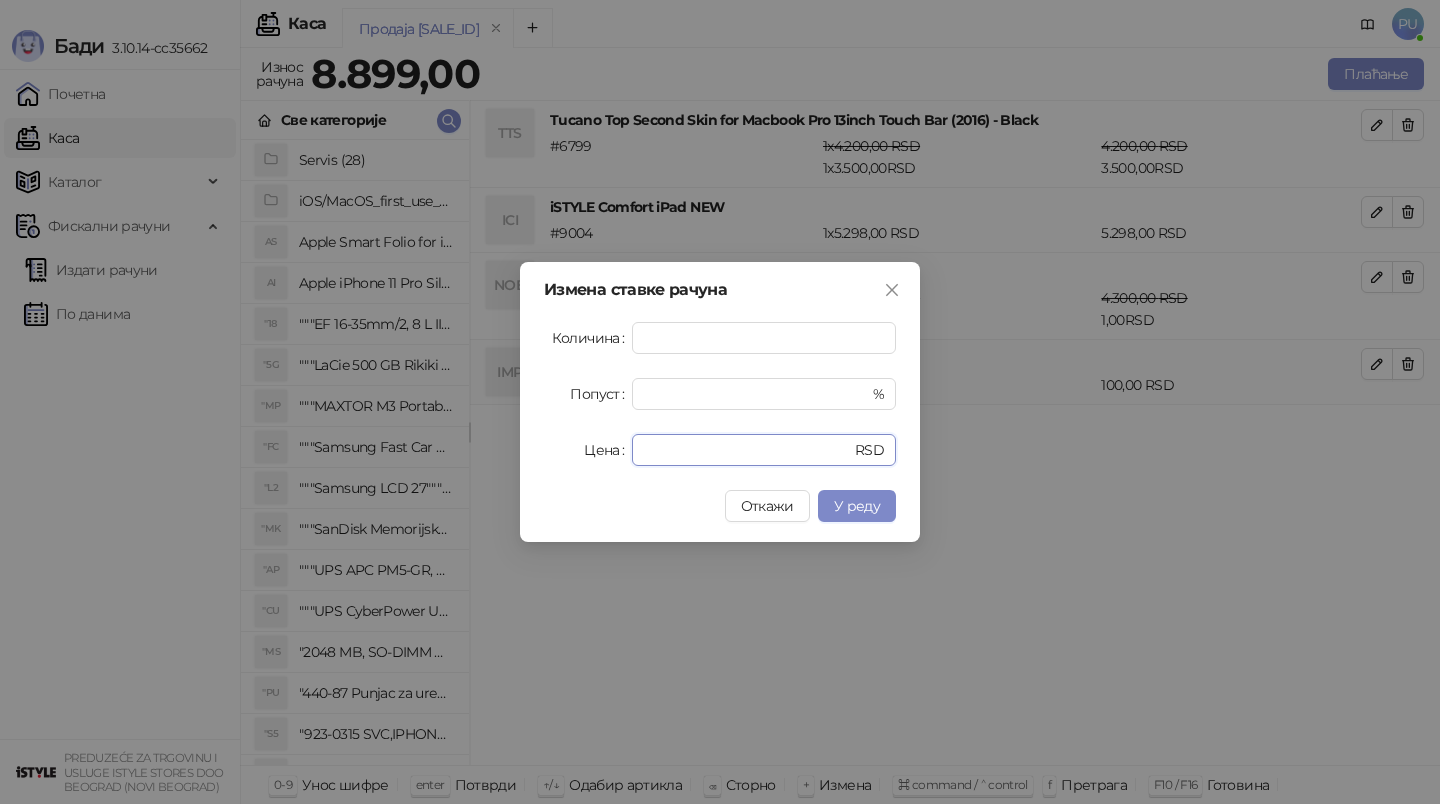 drag, startPoint x: 738, startPoint y: 459, endPoint x: 513, endPoint y: 388, distance: 235.93643 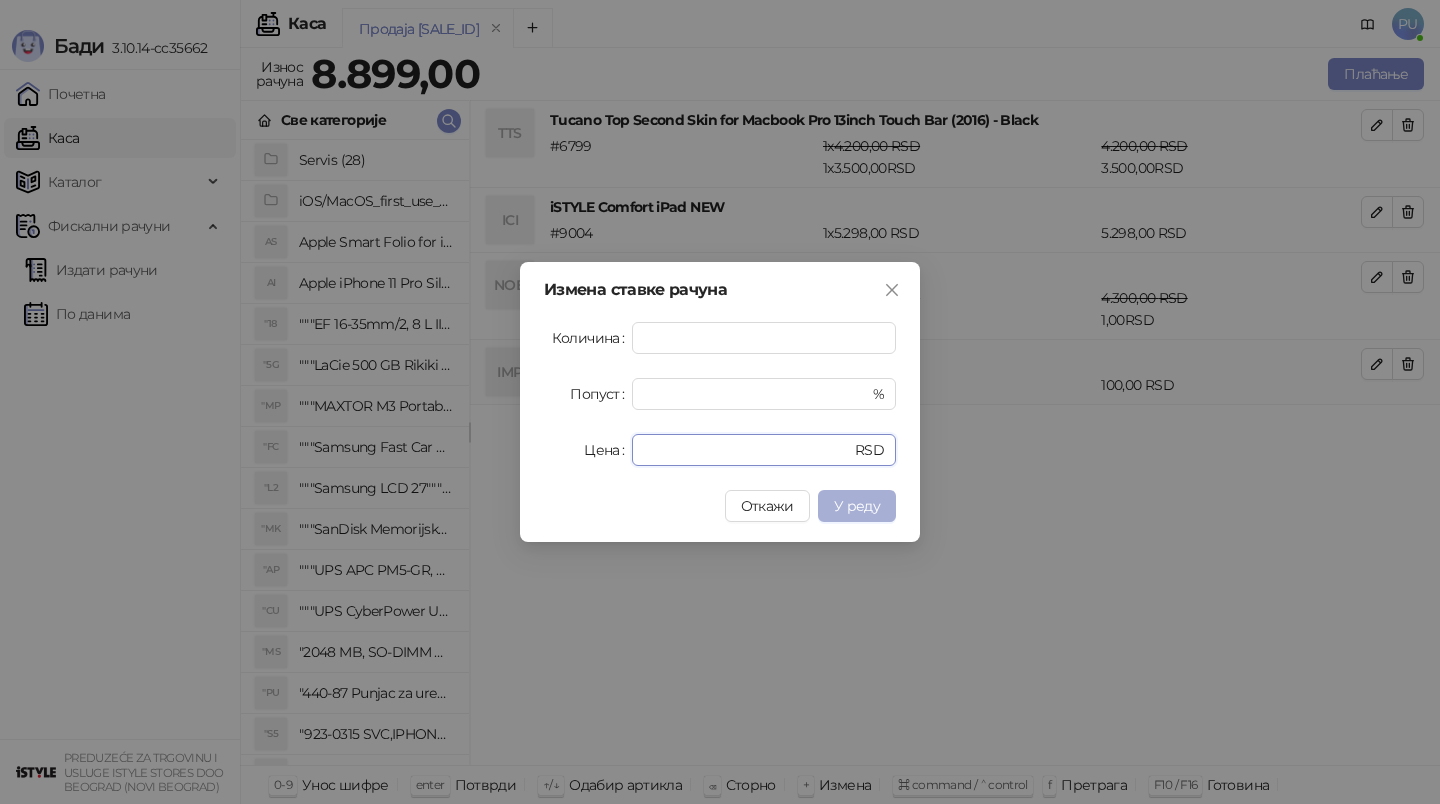 type on "*" 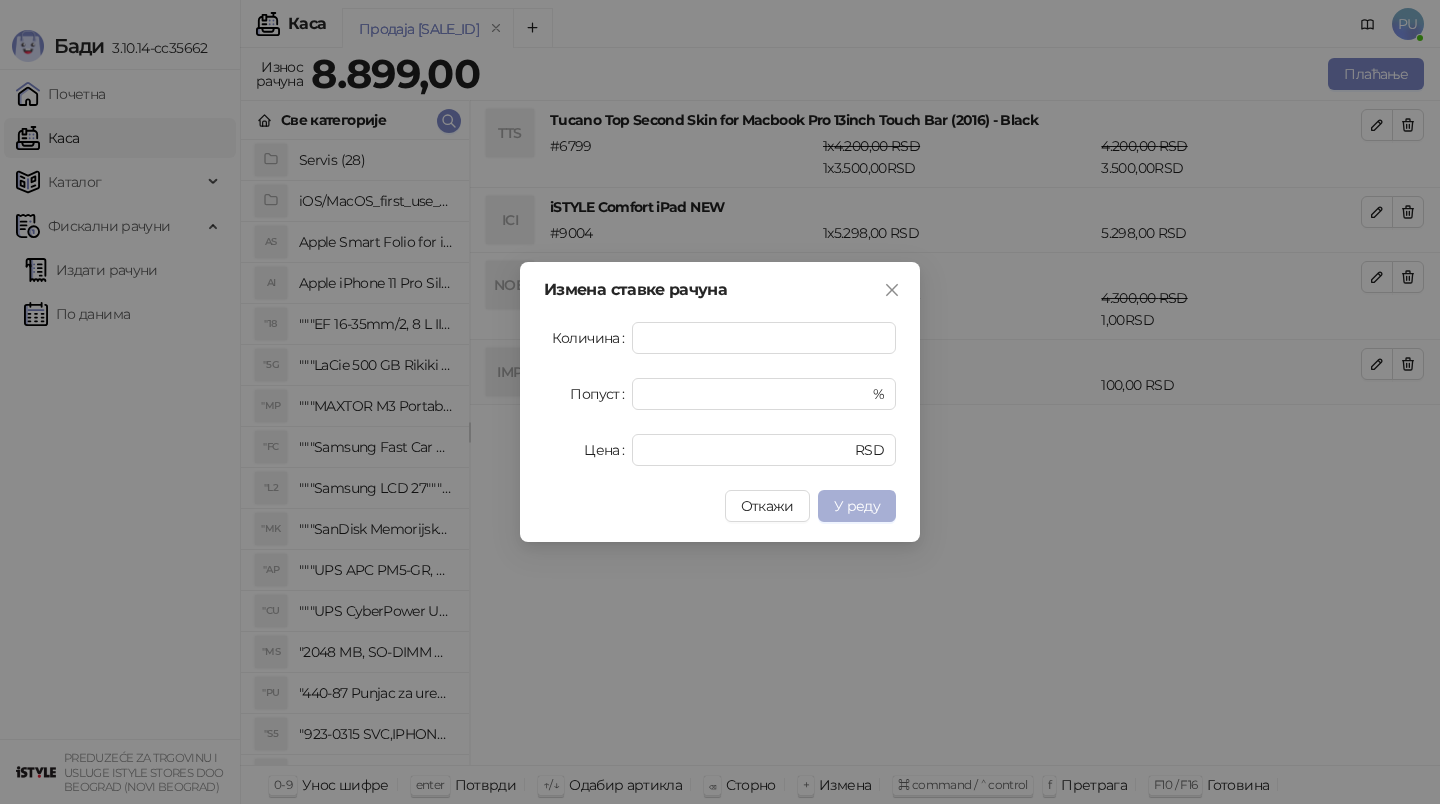 click on "У реду" at bounding box center (857, 506) 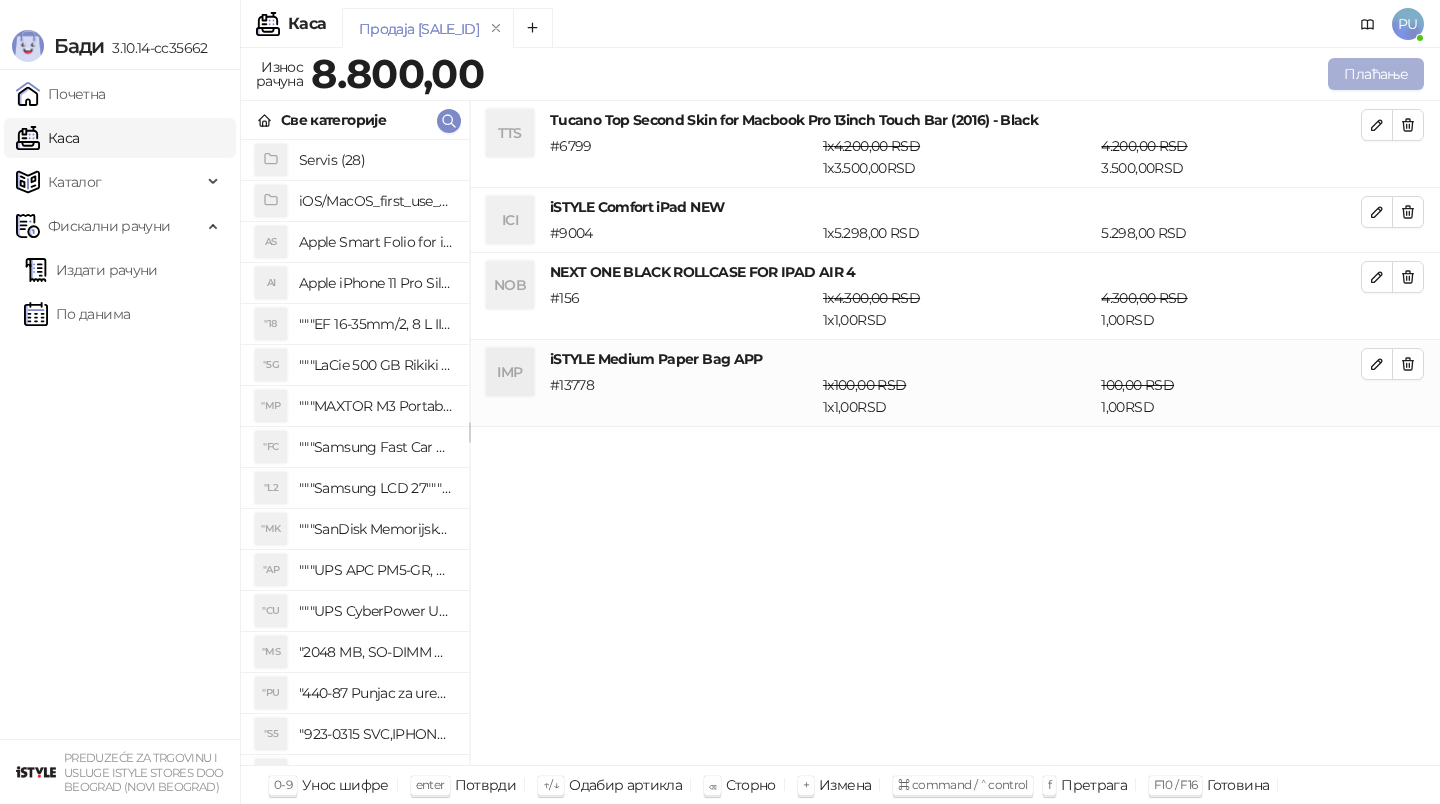 click on "Плаћање" at bounding box center (1376, 74) 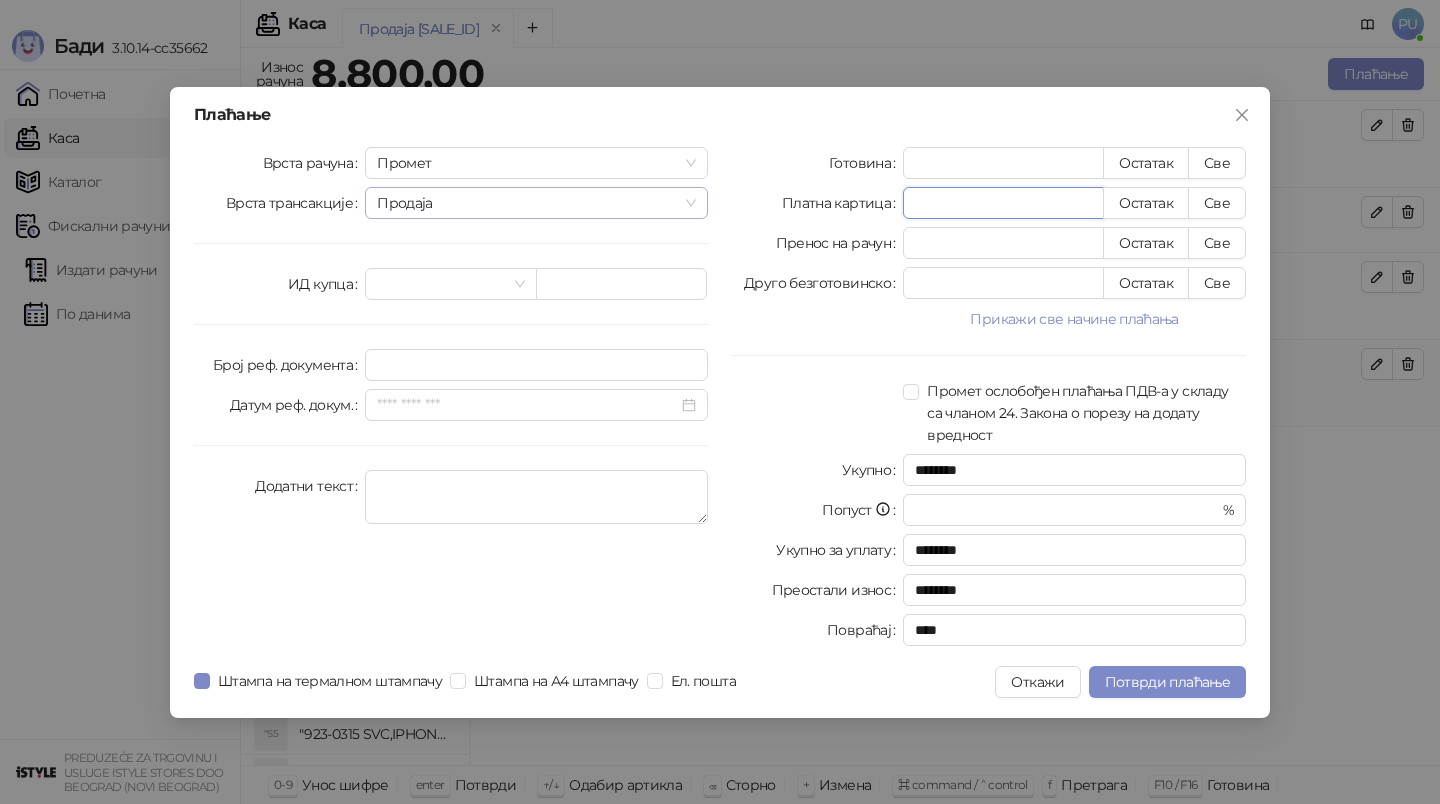 drag, startPoint x: 961, startPoint y: 210, endPoint x: 627, endPoint y: 194, distance: 334.38303 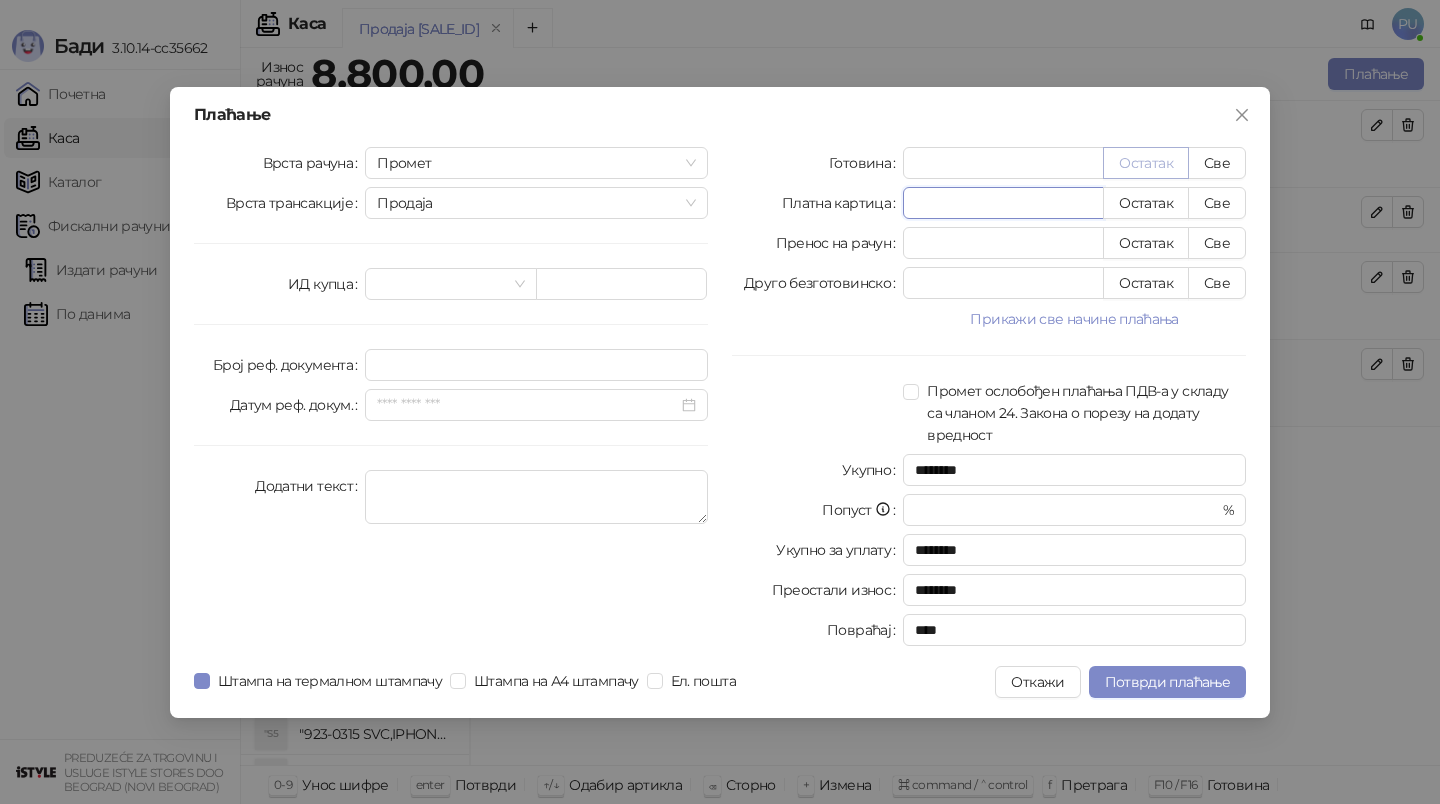type on "****" 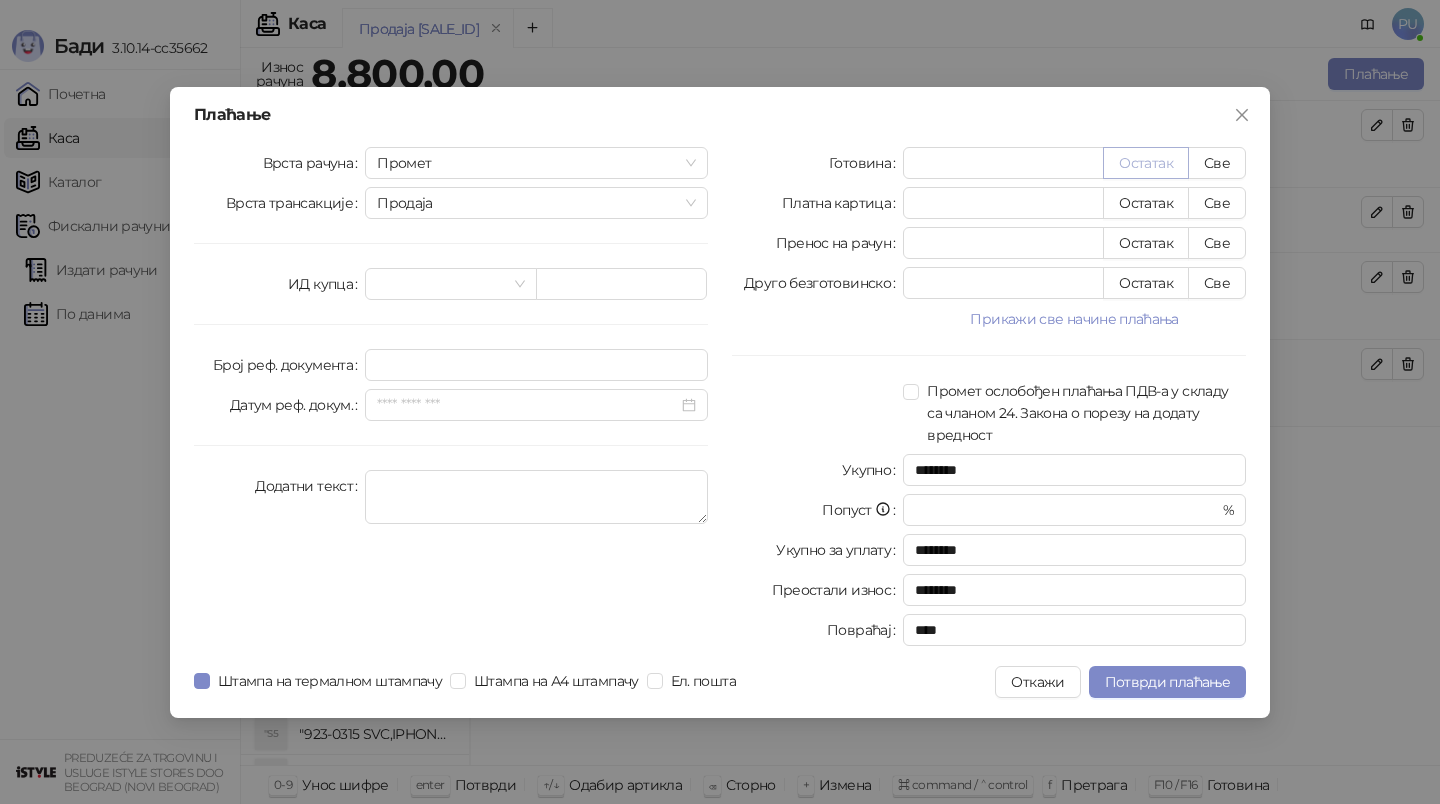 click on "Остатак" at bounding box center [1146, 163] 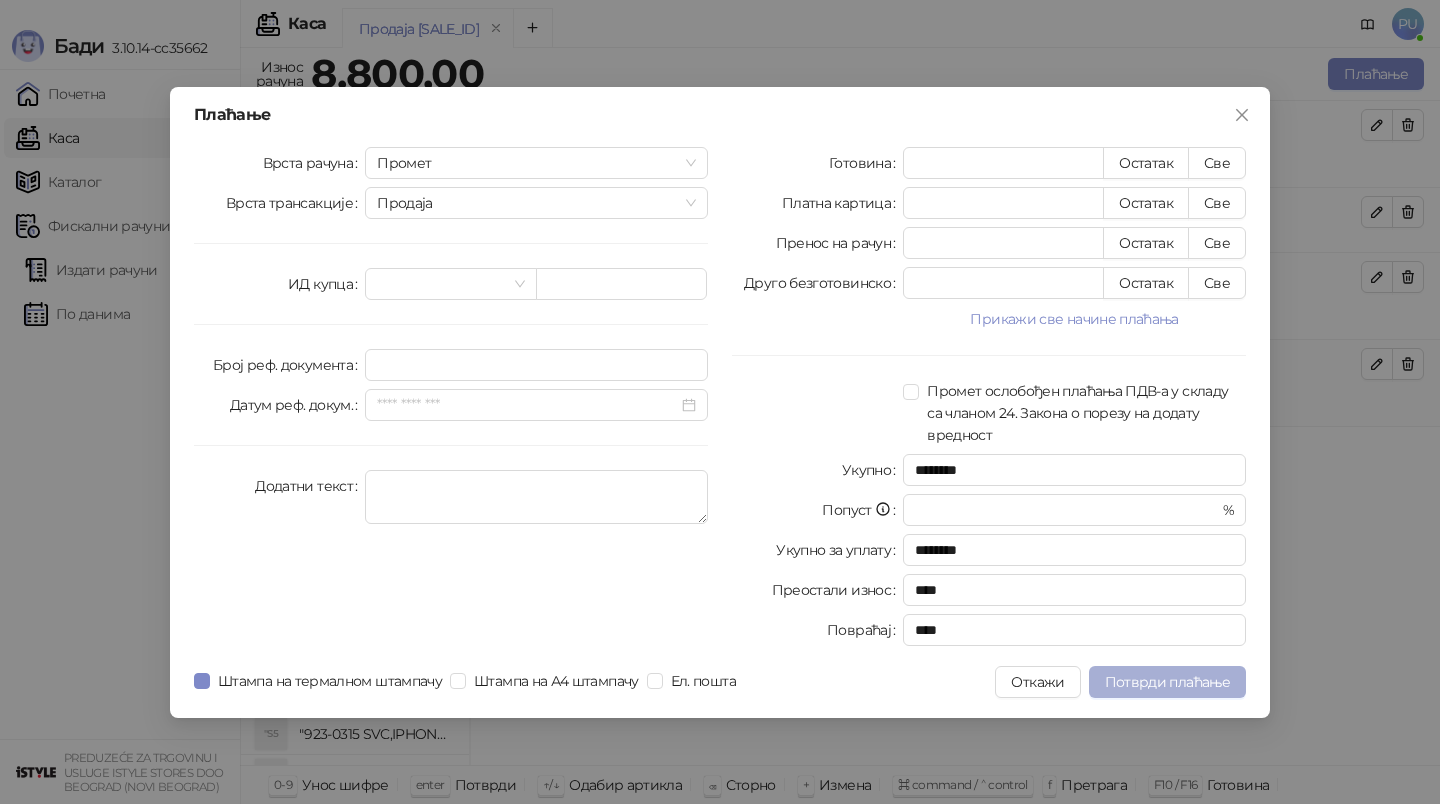 click on "Потврди плаћање" at bounding box center (1167, 682) 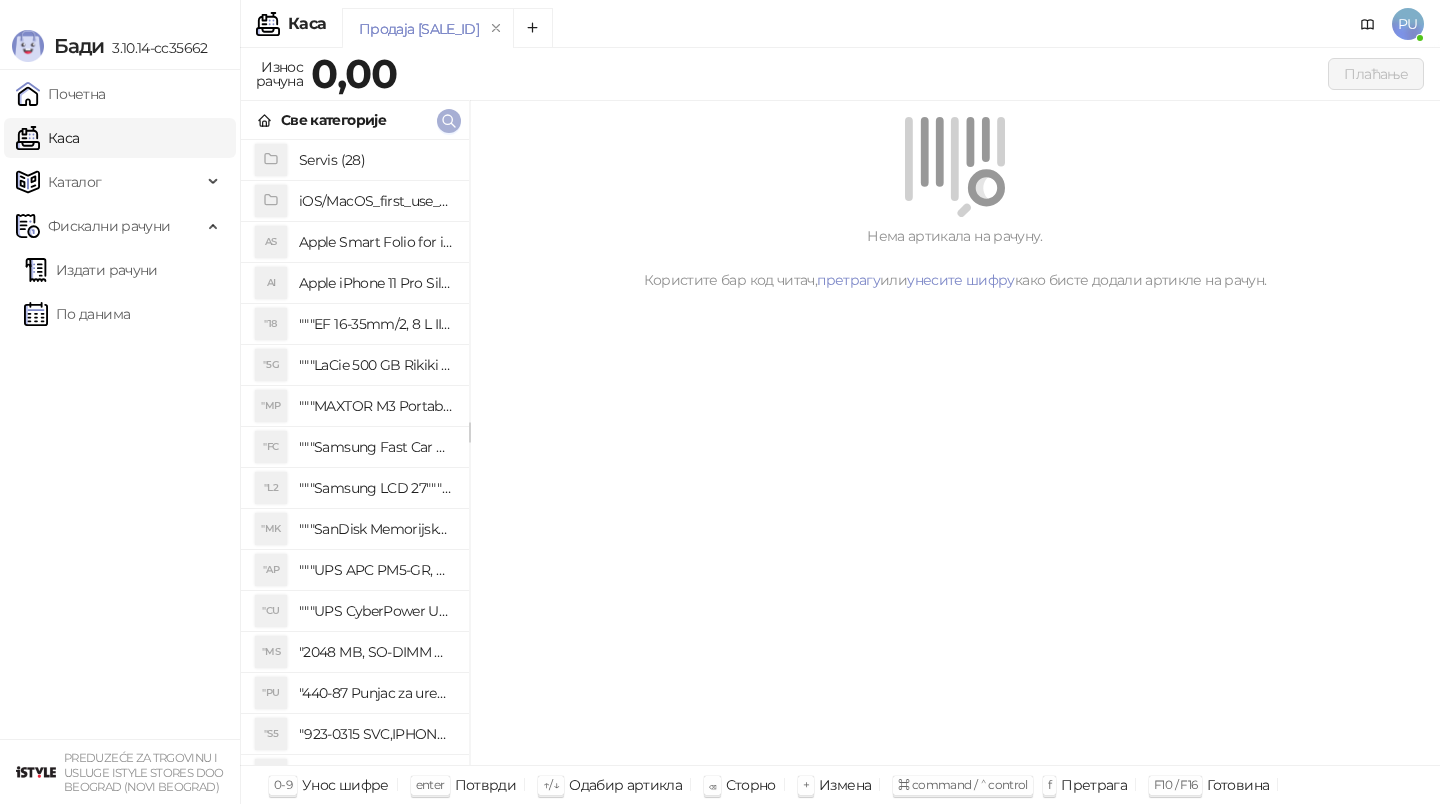 click 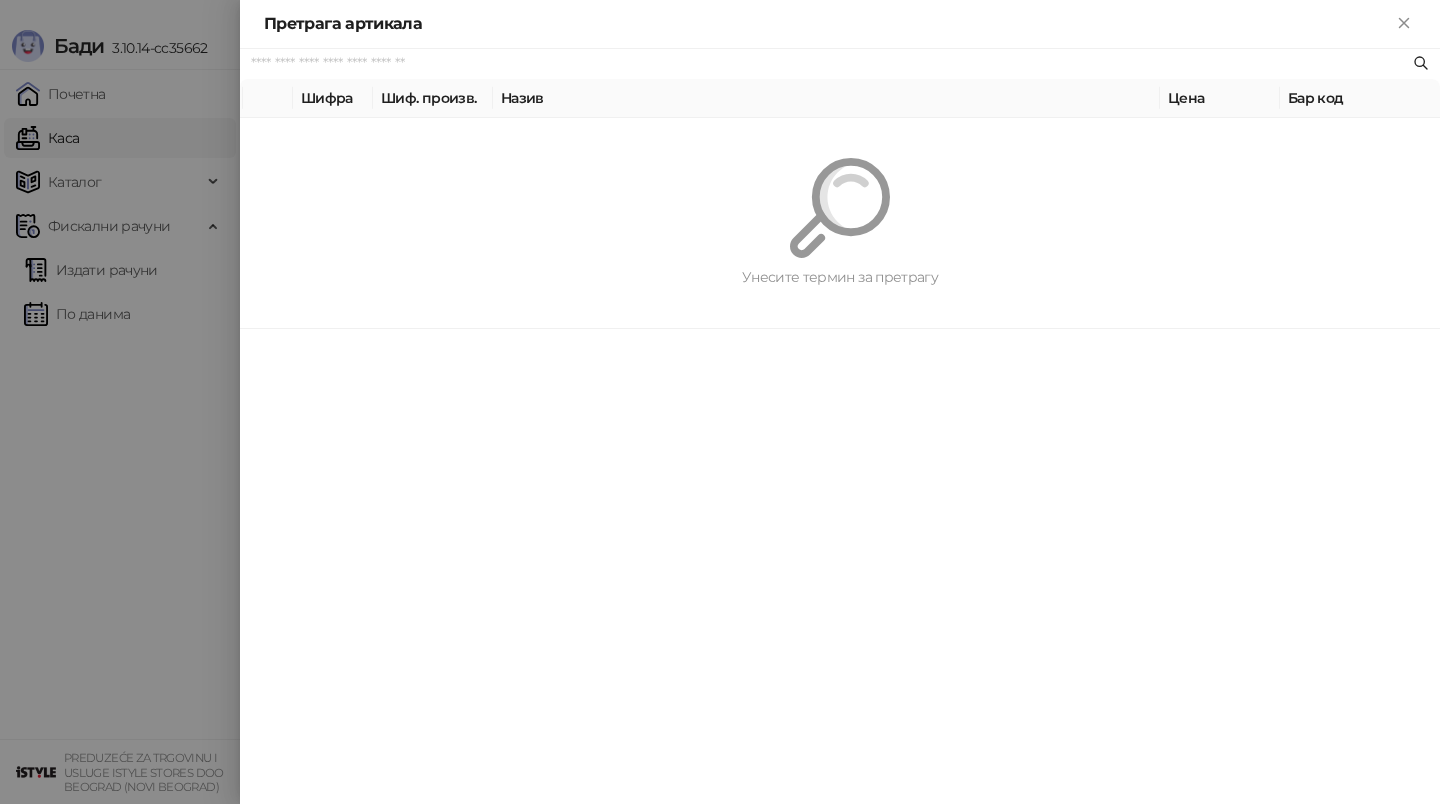 paste on "*********" 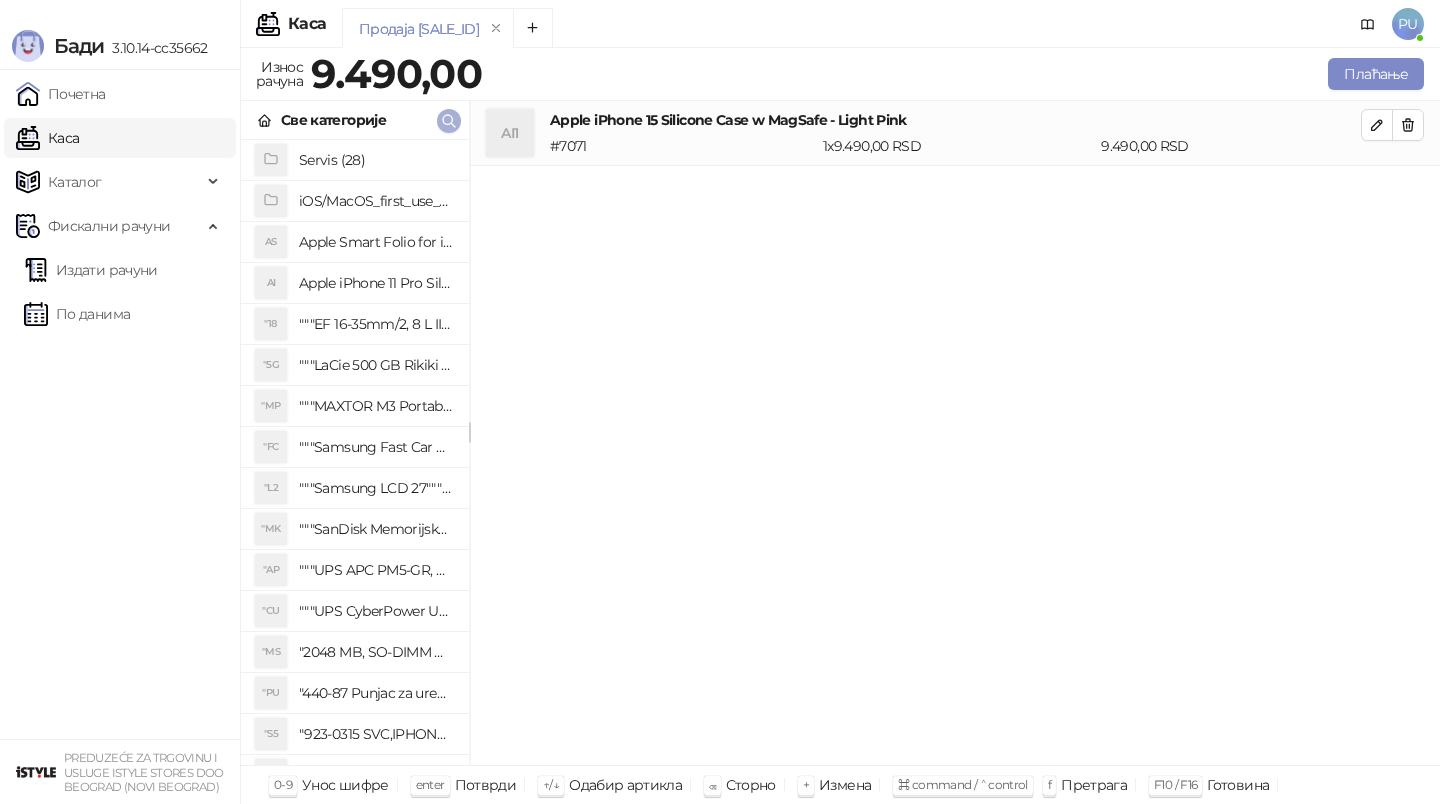click 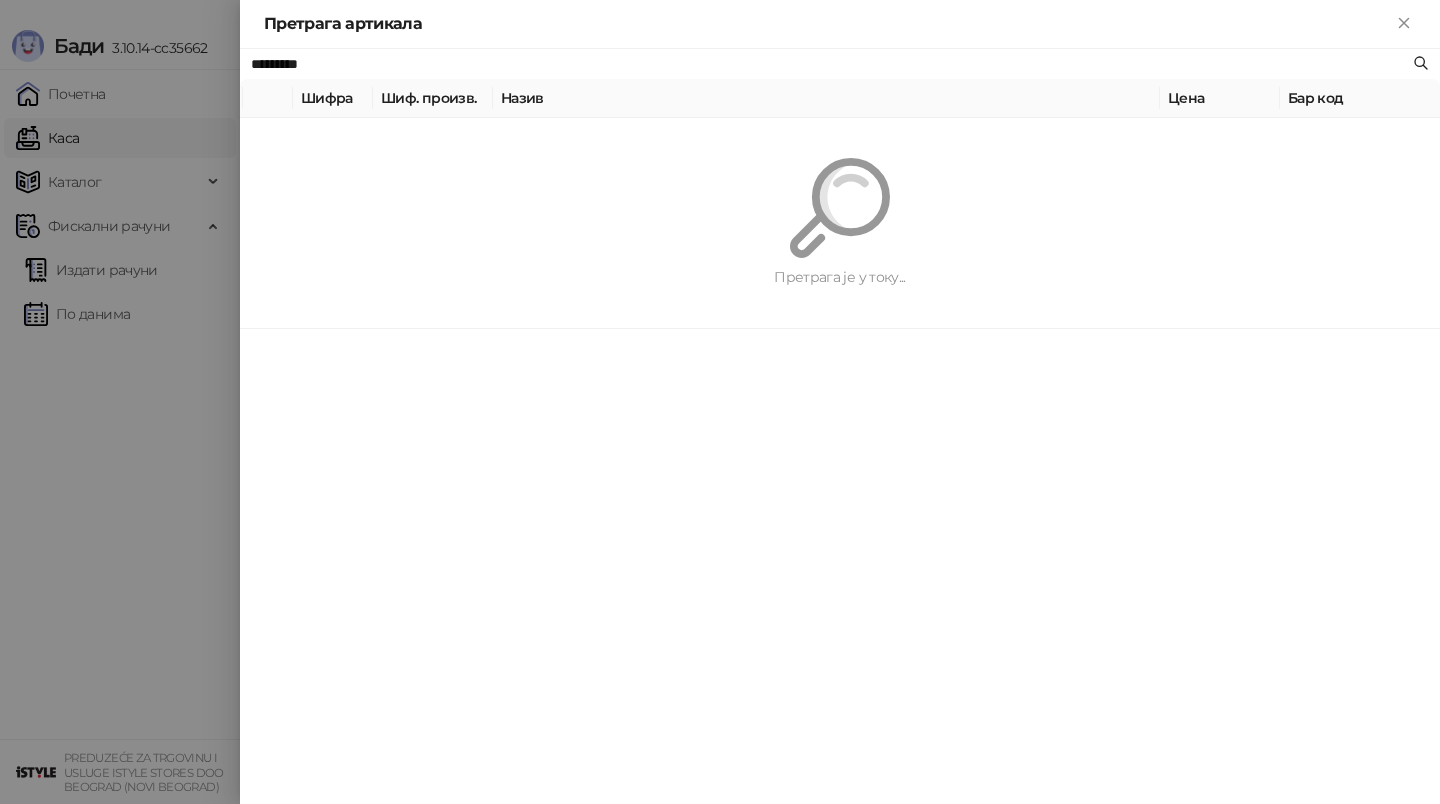 paste on "**********" 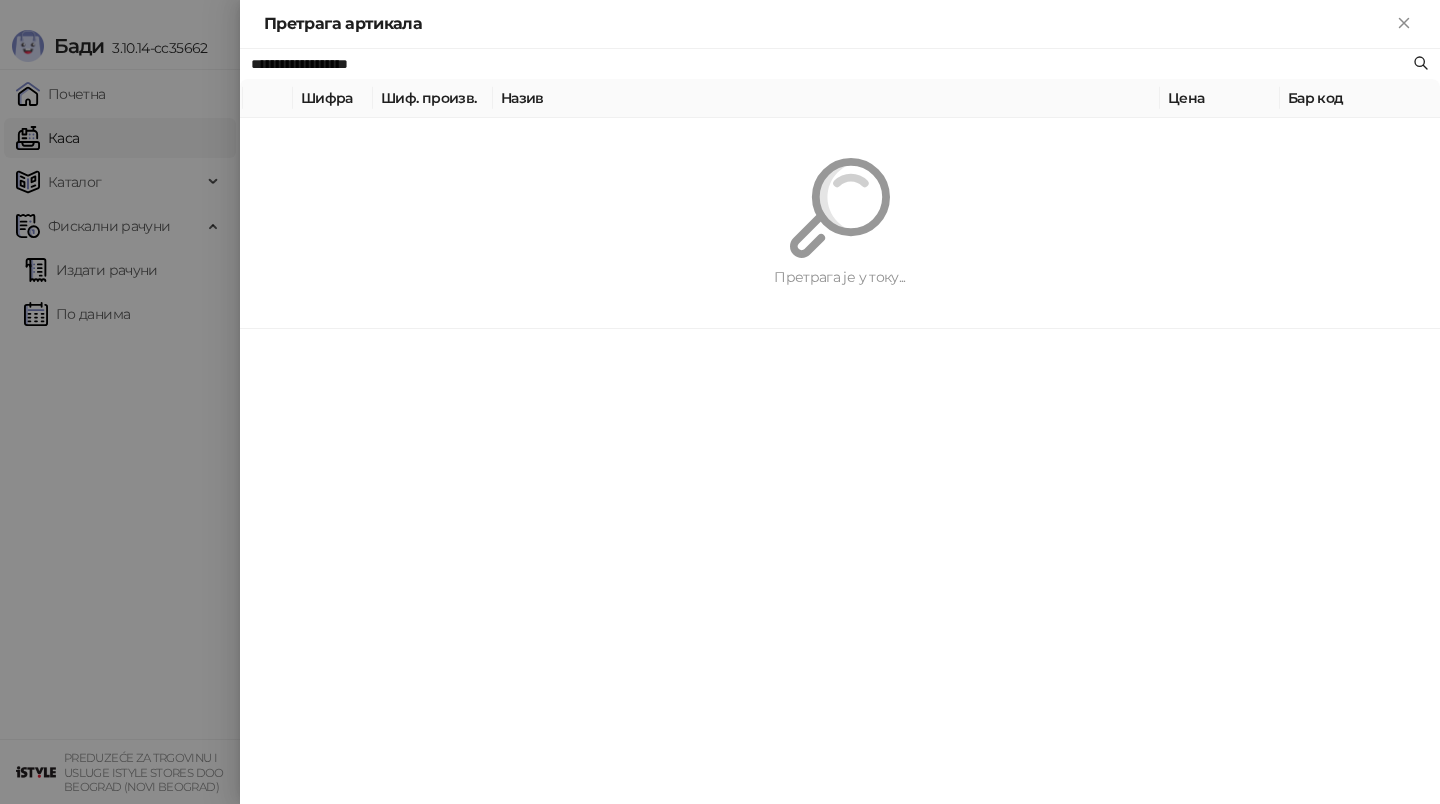 type on "**********" 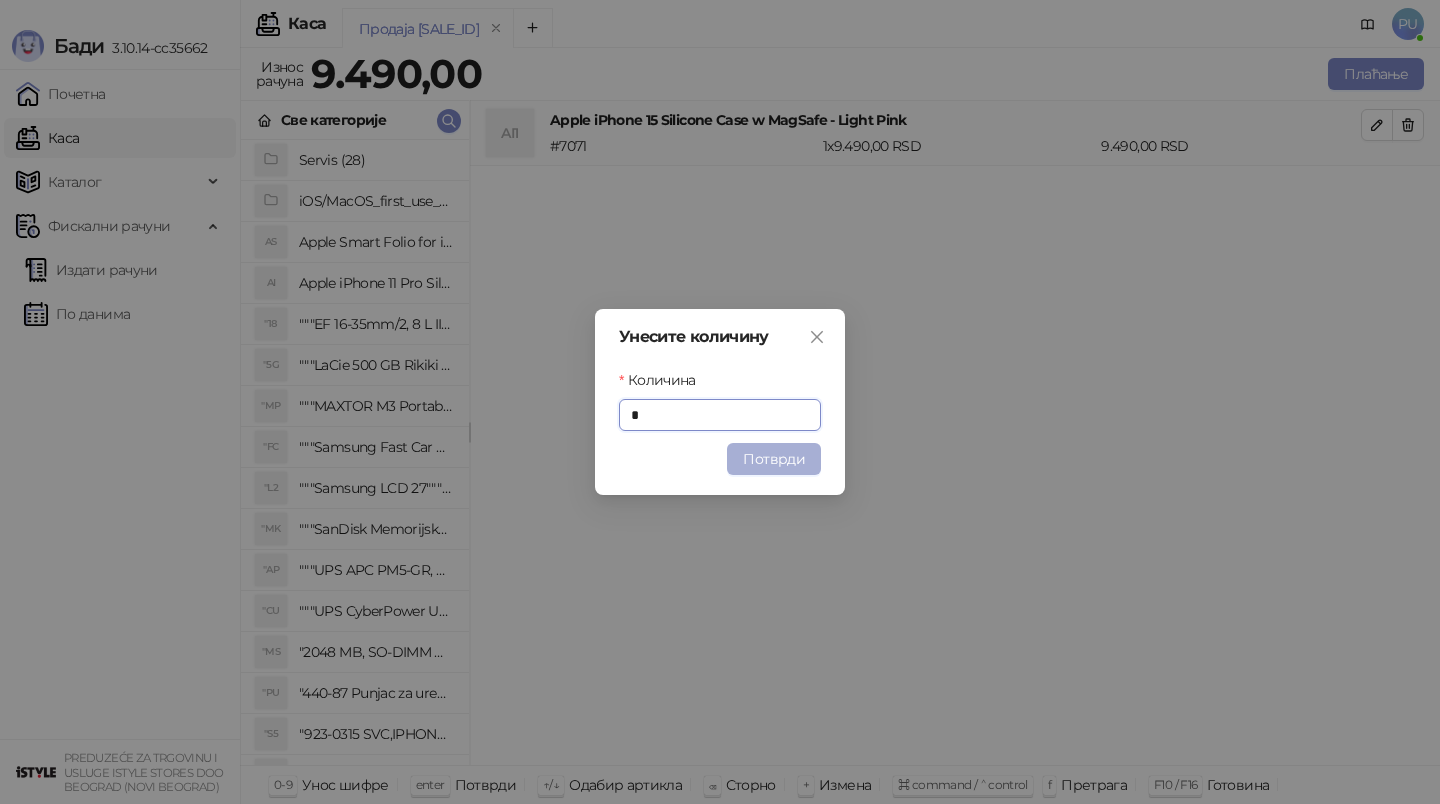 click on "Потврди" at bounding box center (774, 459) 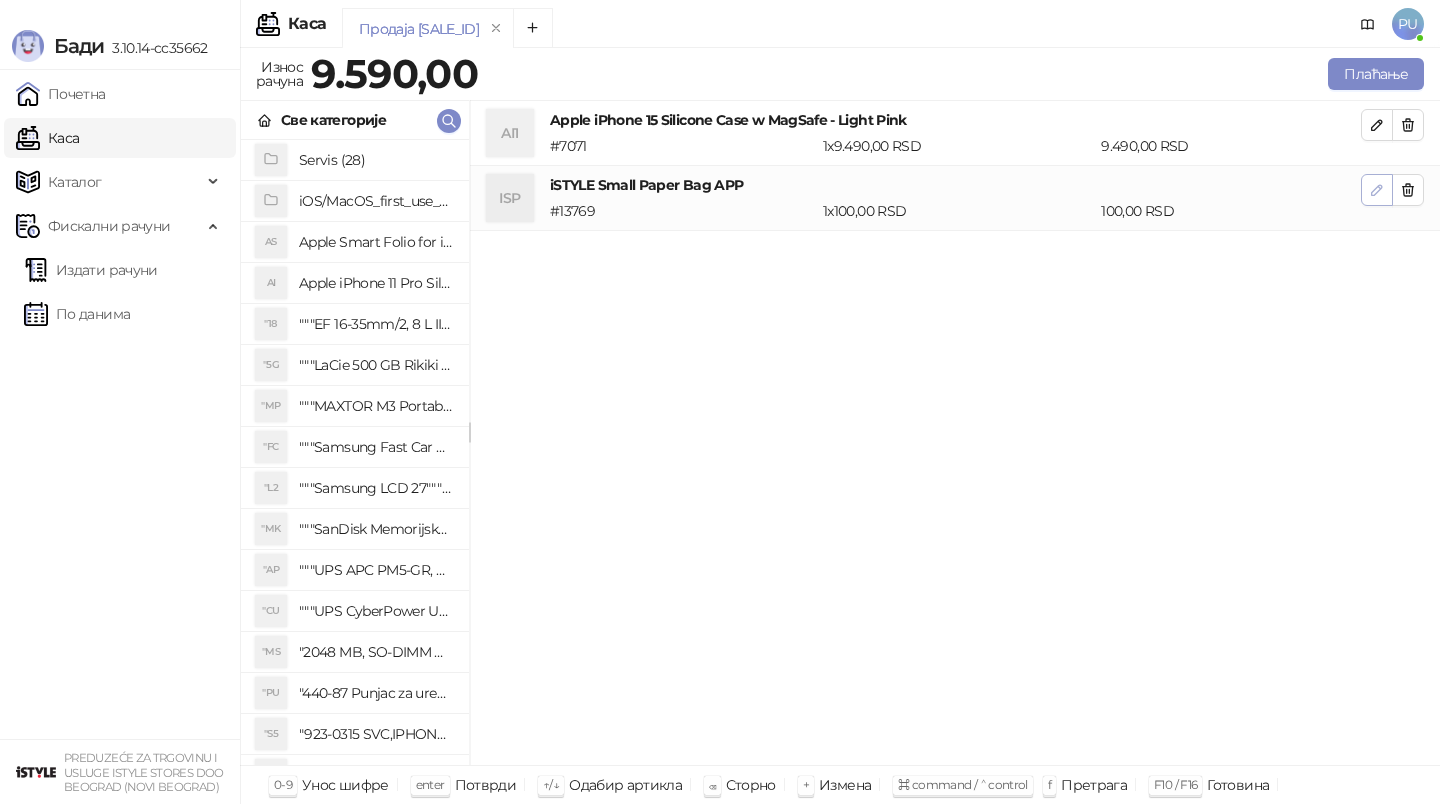 click 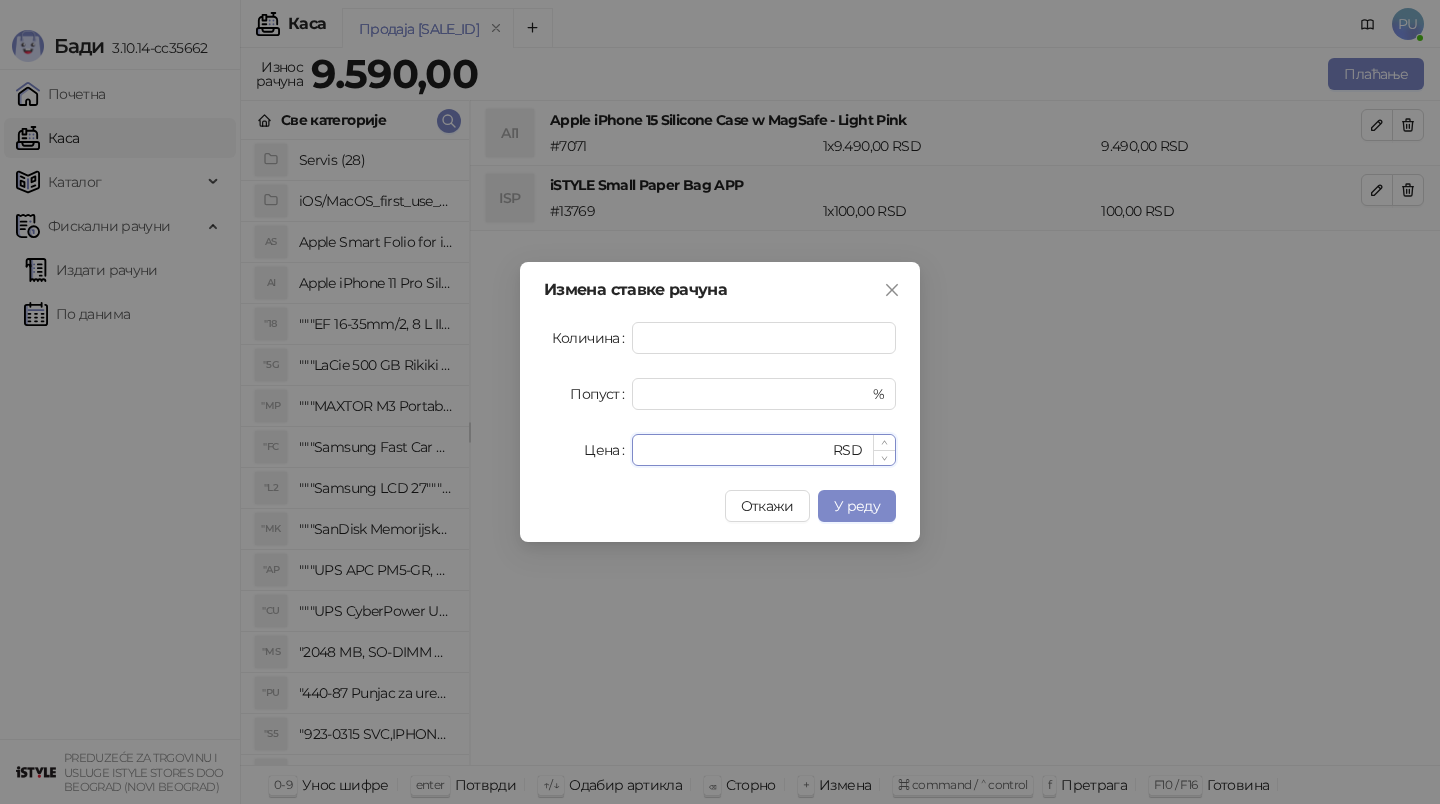 click on "***" at bounding box center (736, 450) 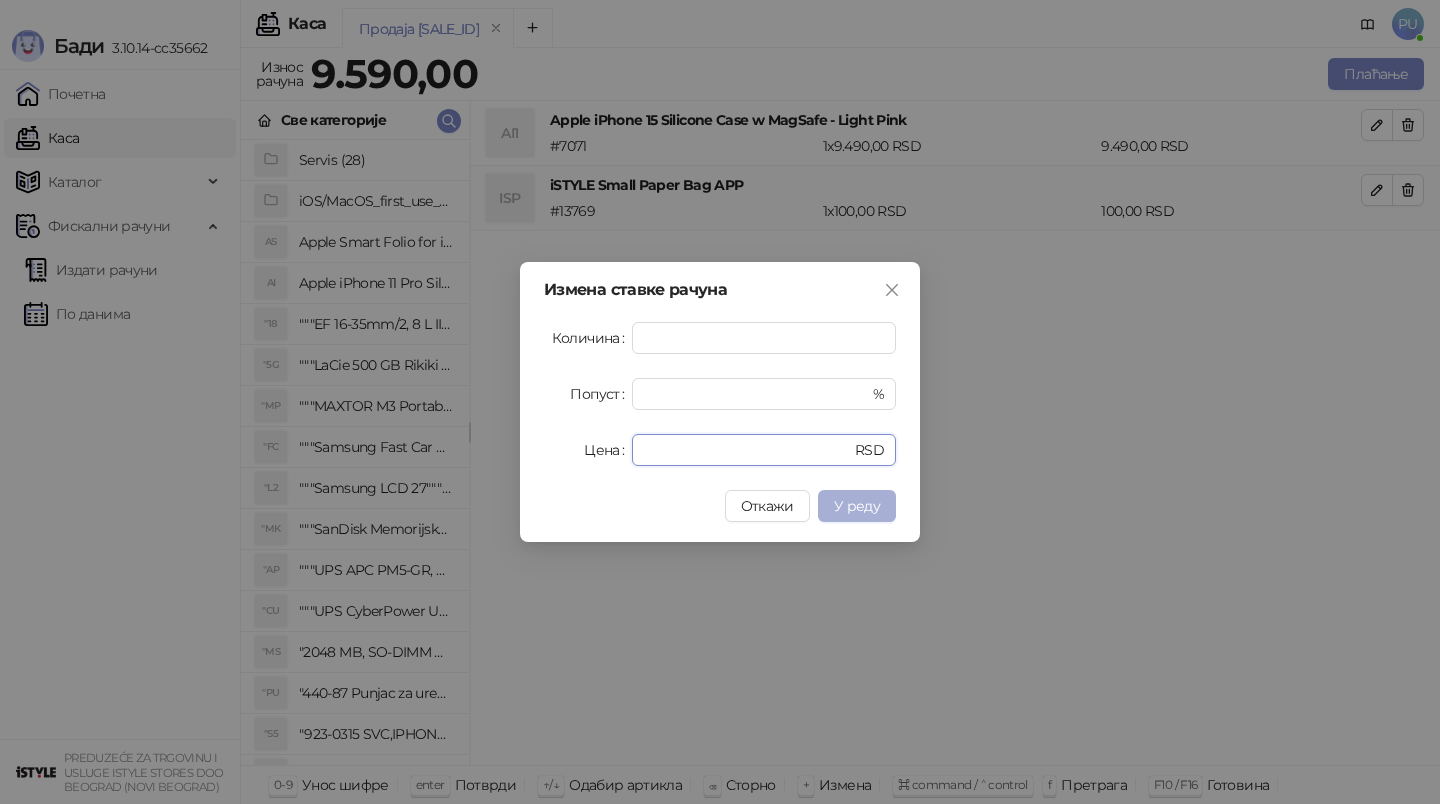 type on "**" 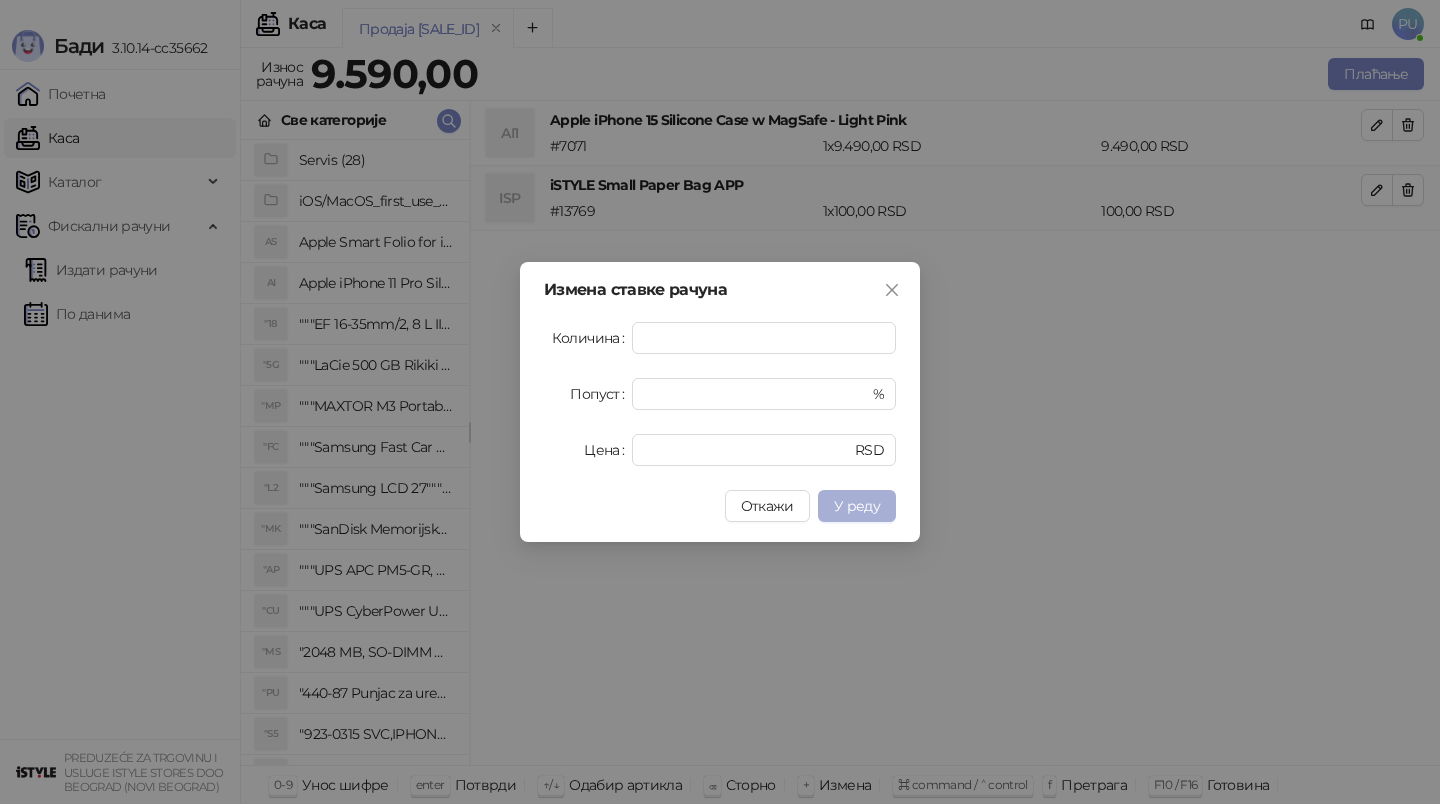 click on "У реду" at bounding box center [857, 506] 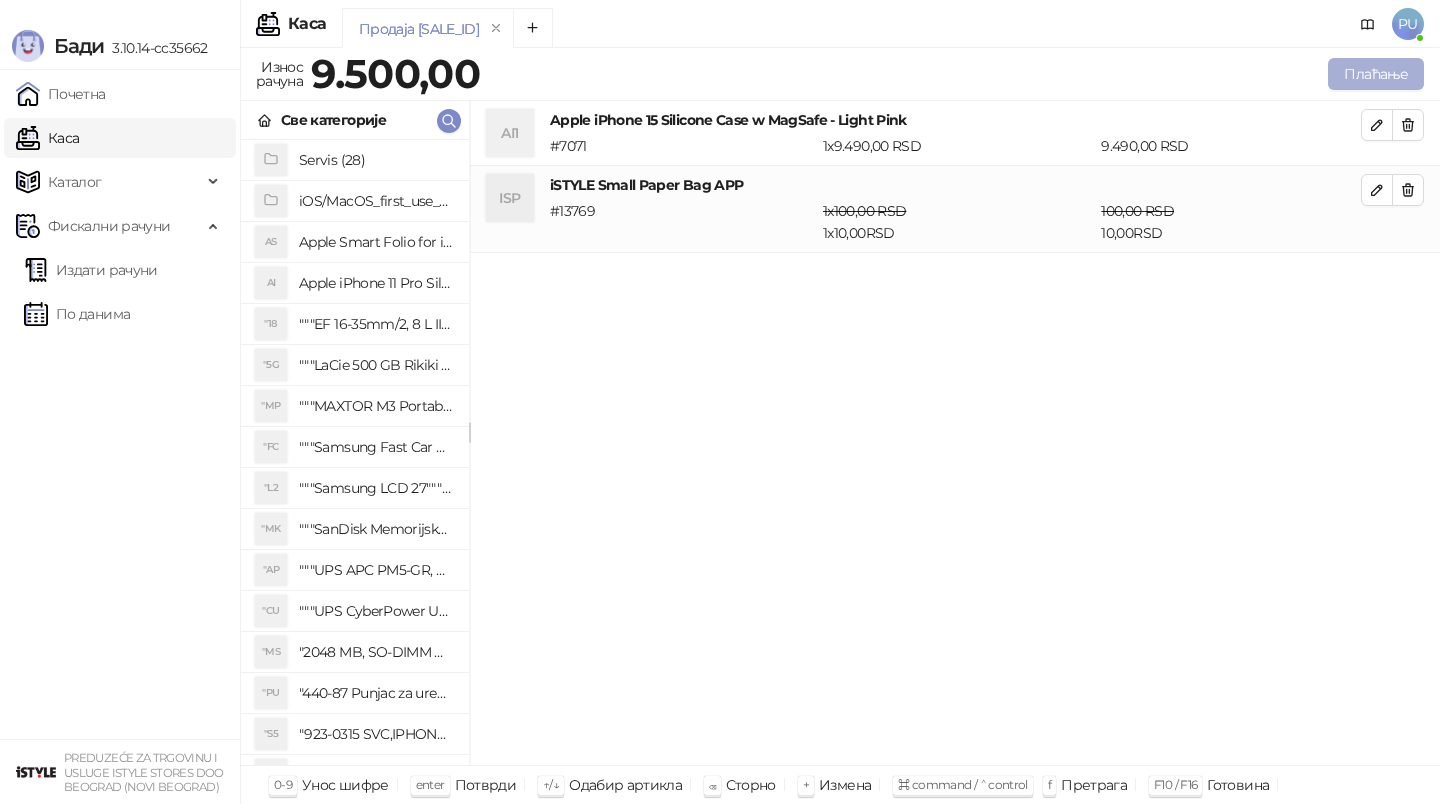 click on "Плаћање" at bounding box center [1376, 74] 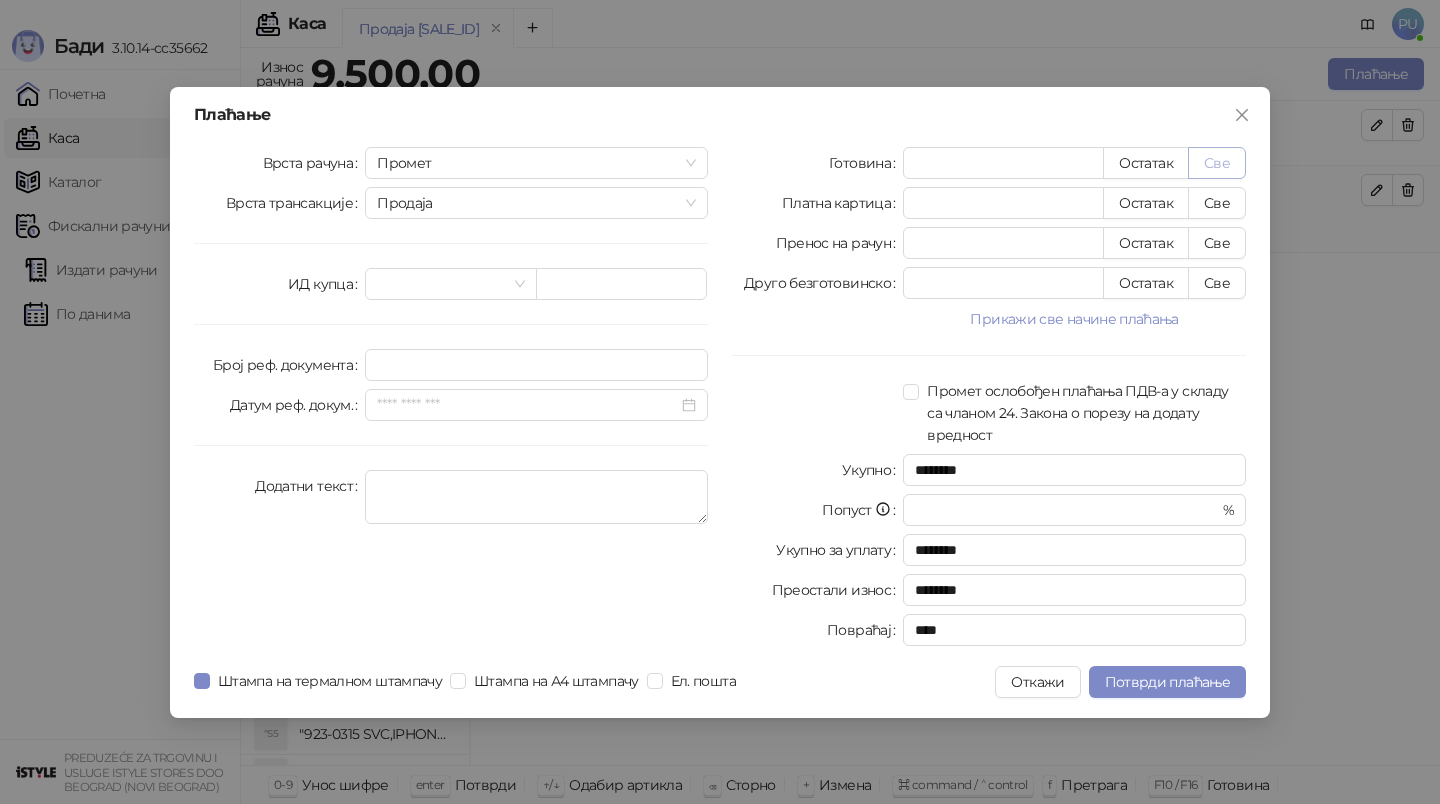 click on "Све" at bounding box center [1217, 163] 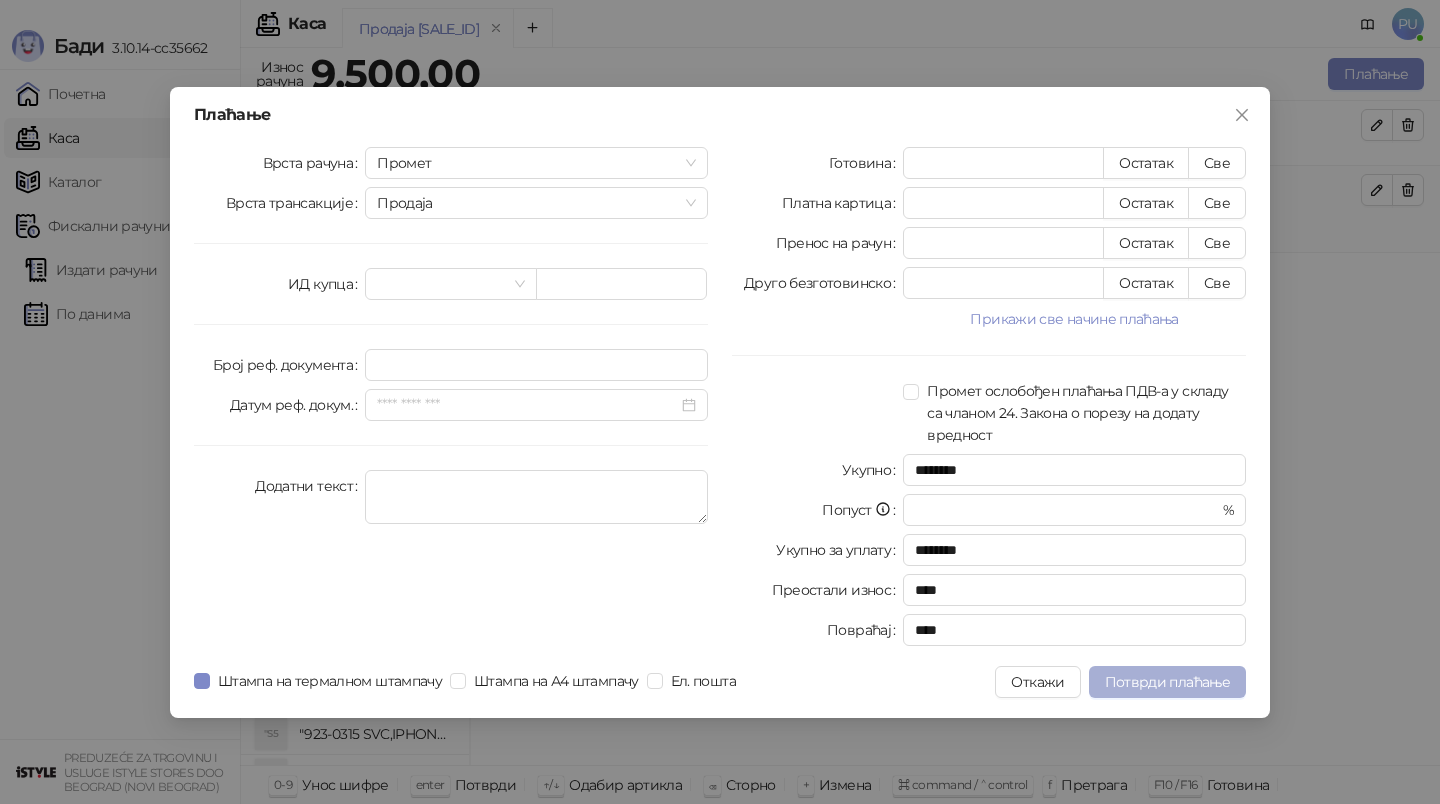 click on "Потврди плаћање" at bounding box center [1167, 682] 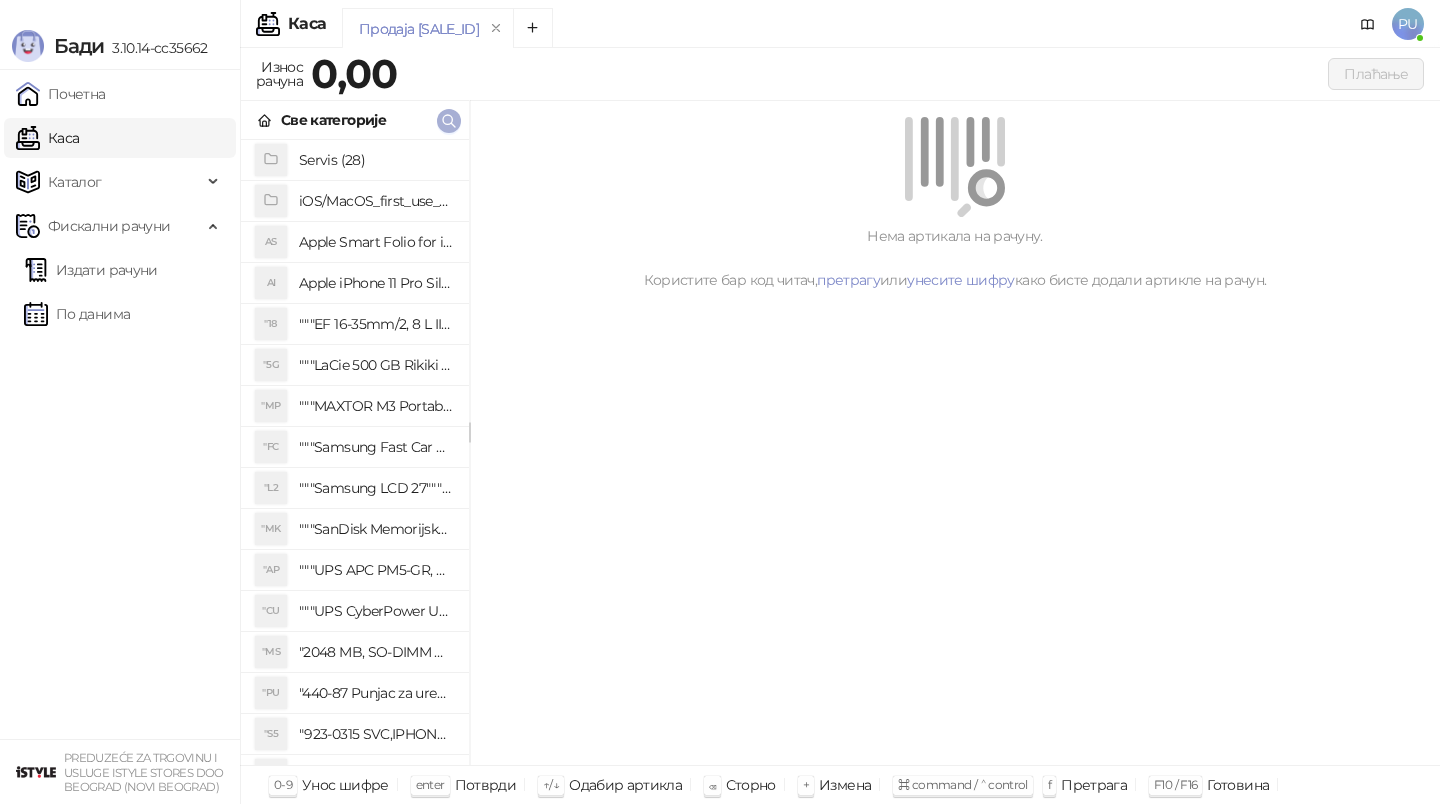 click 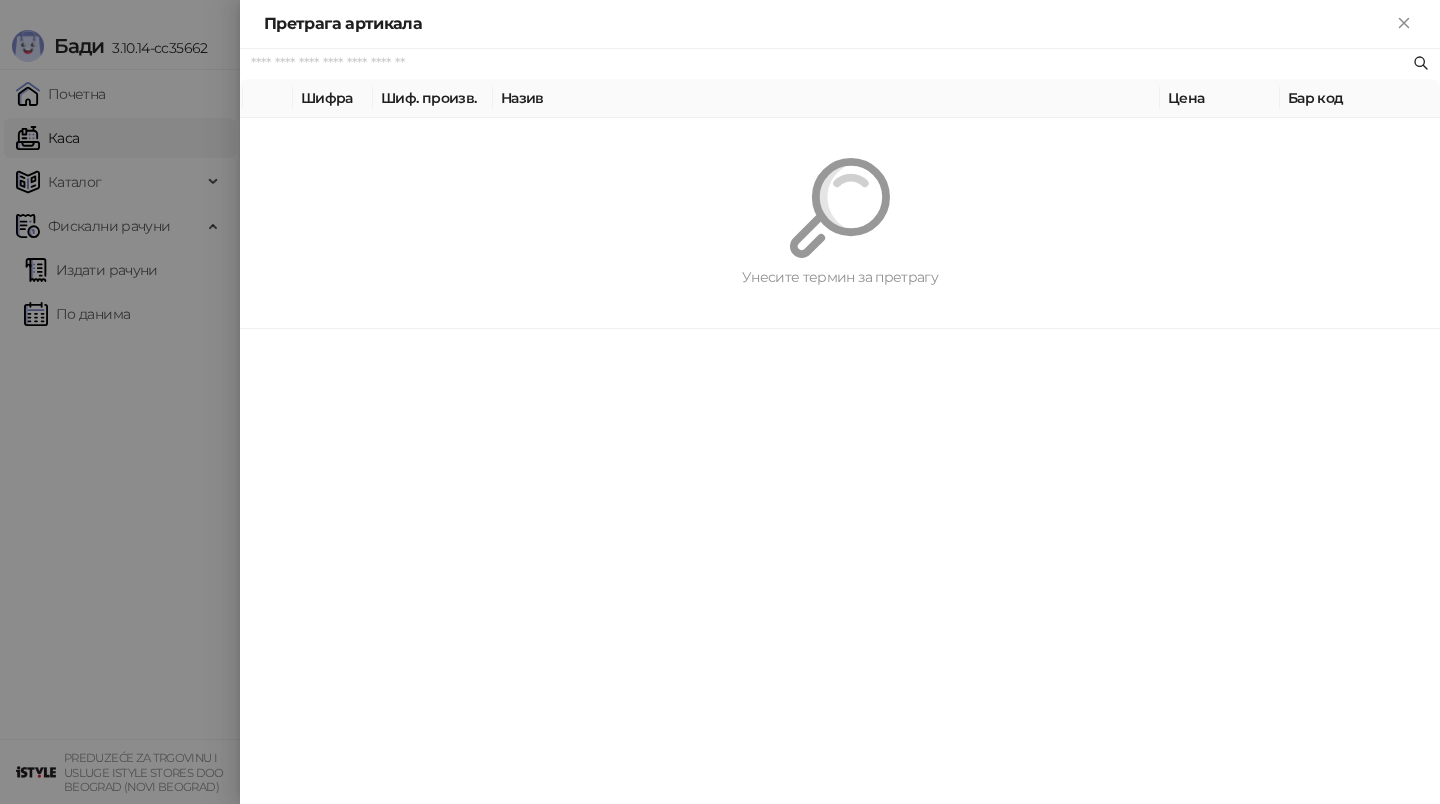 paste on "*********" 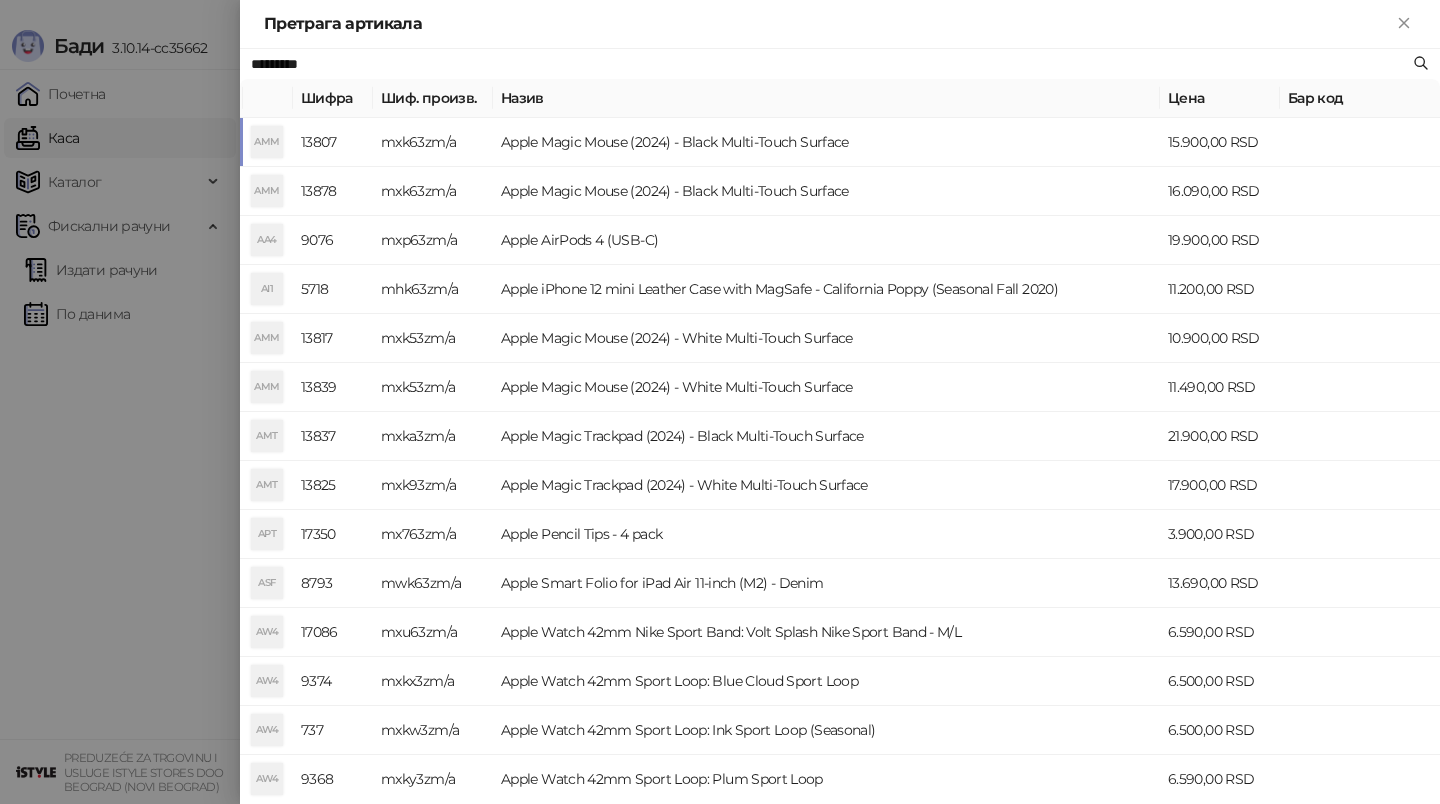 type on "*********" 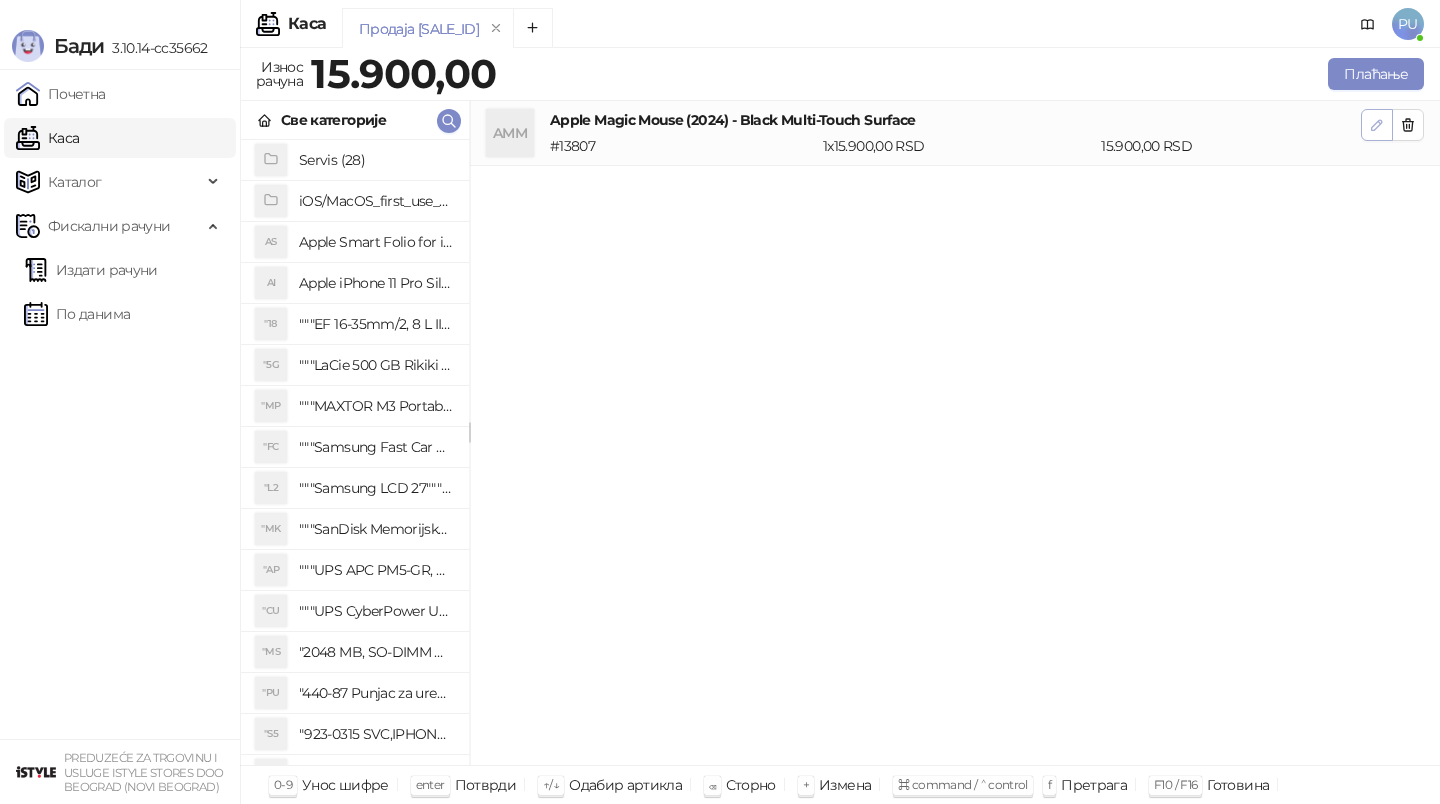click 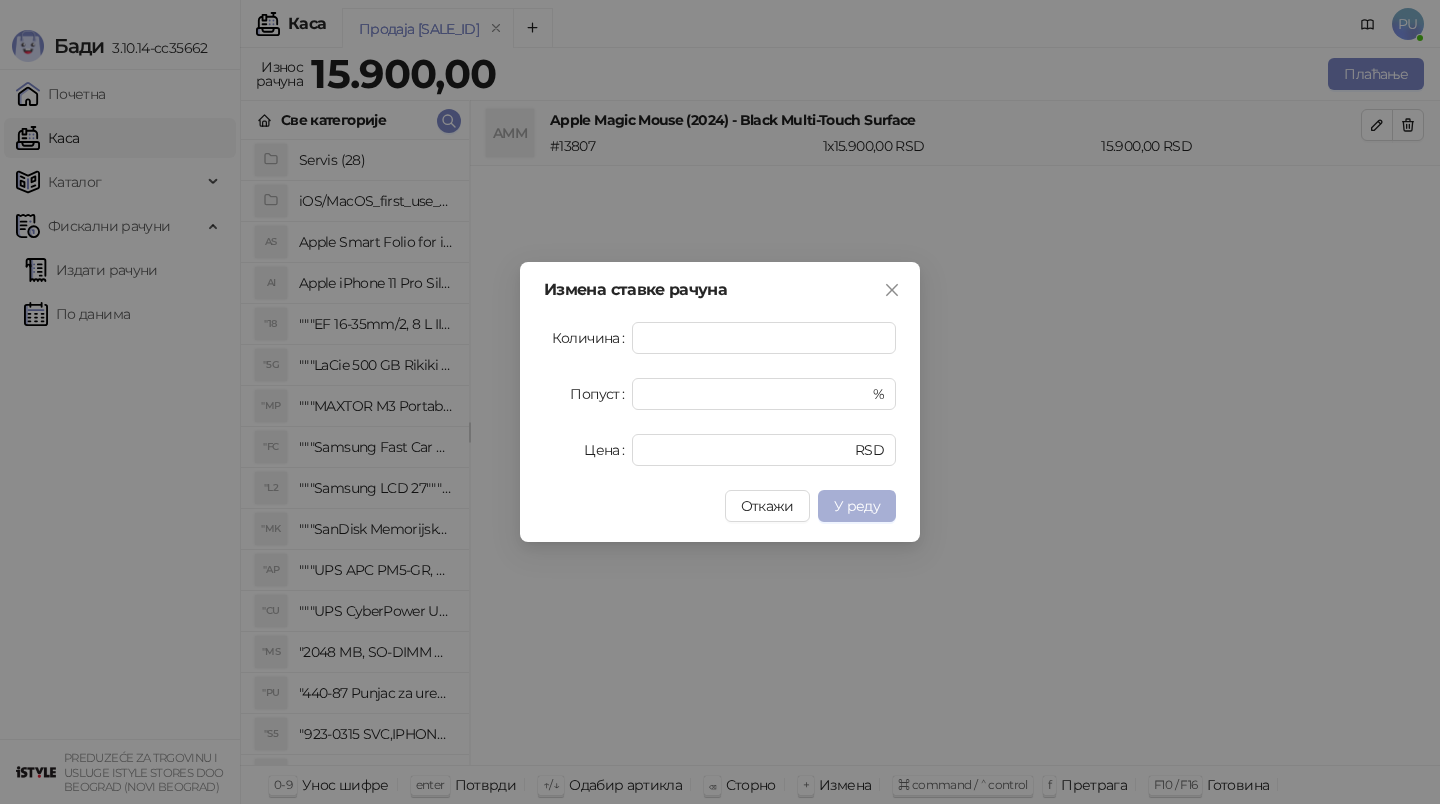 click on "У реду" at bounding box center [857, 506] 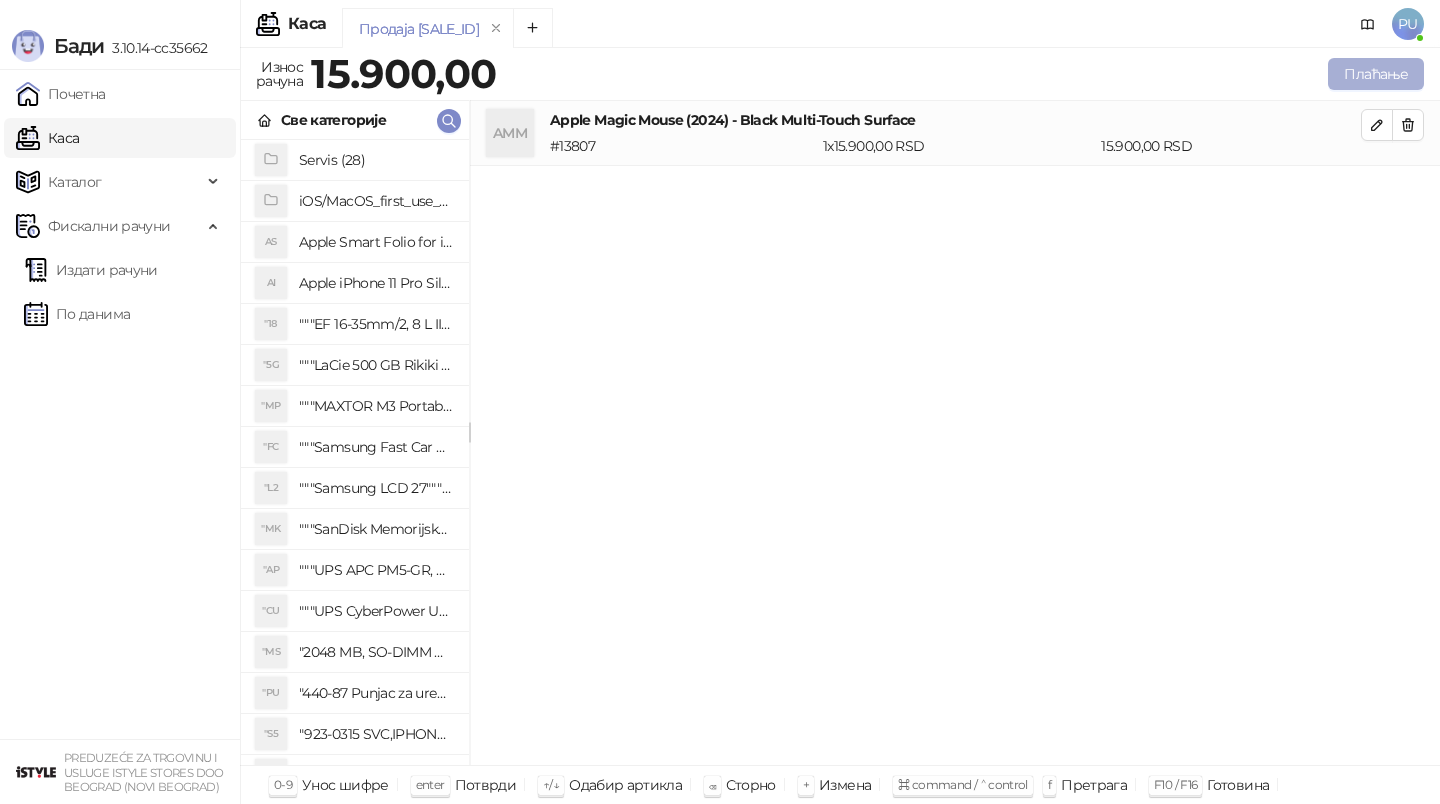 click on "Плаћање" at bounding box center [1376, 74] 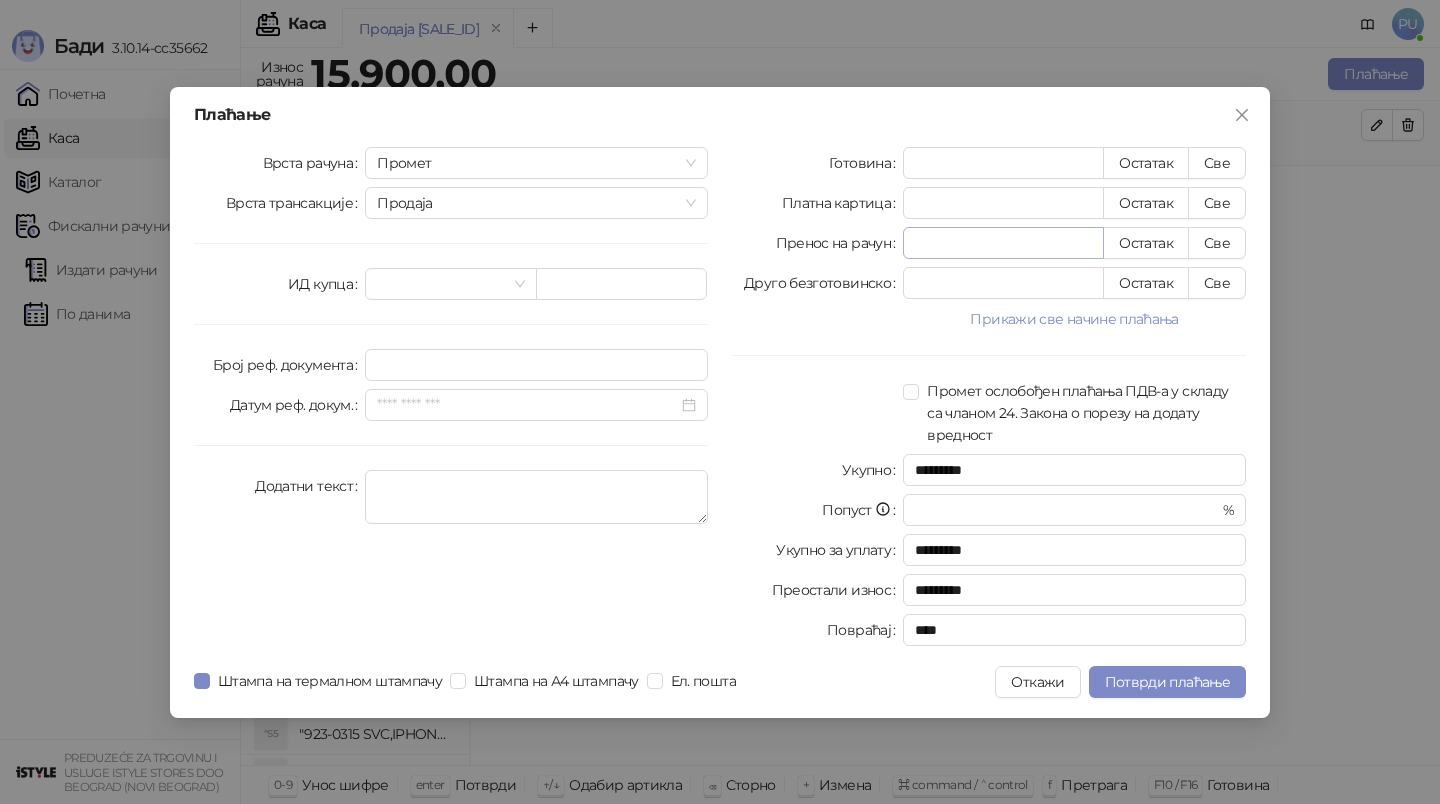 type on "*" 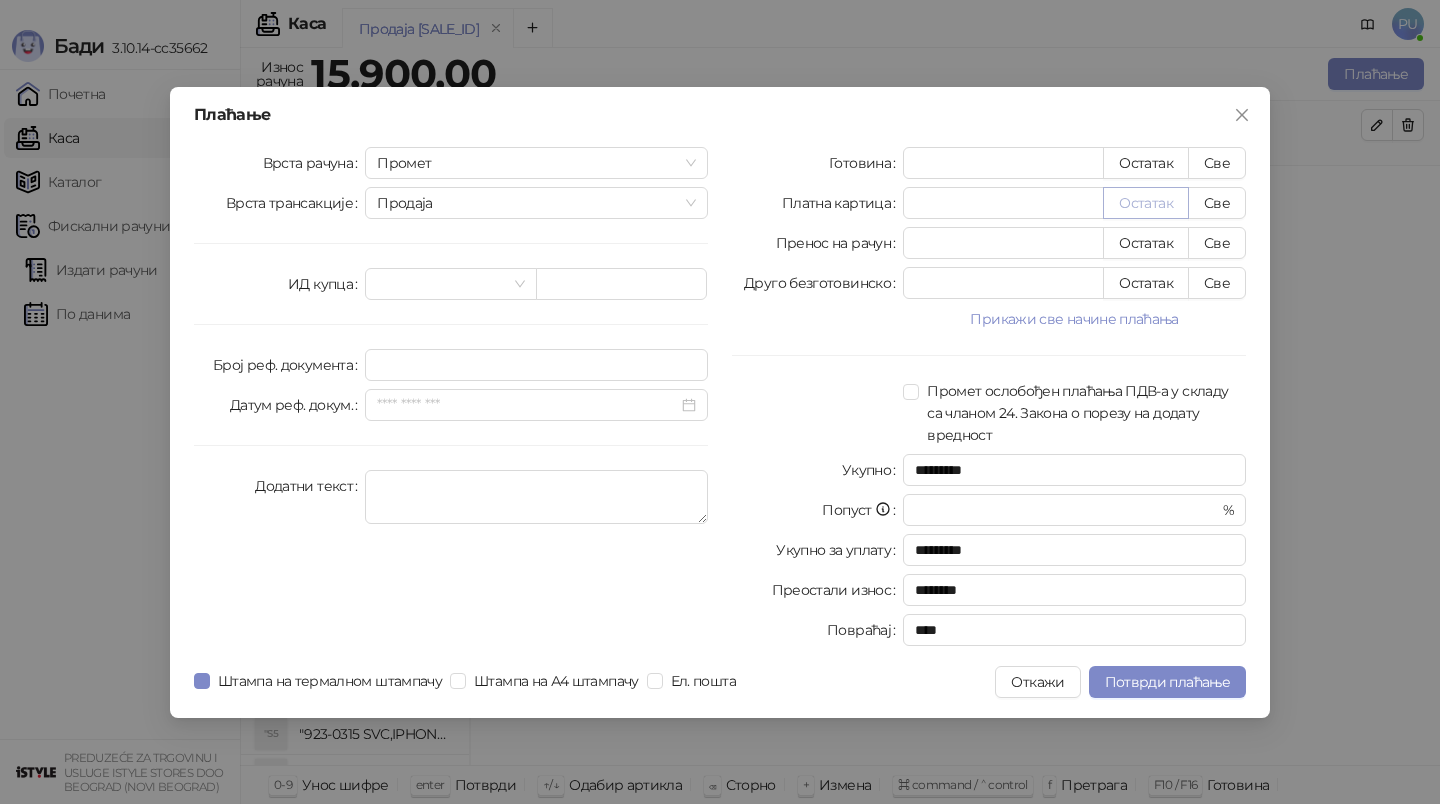 type on "*****" 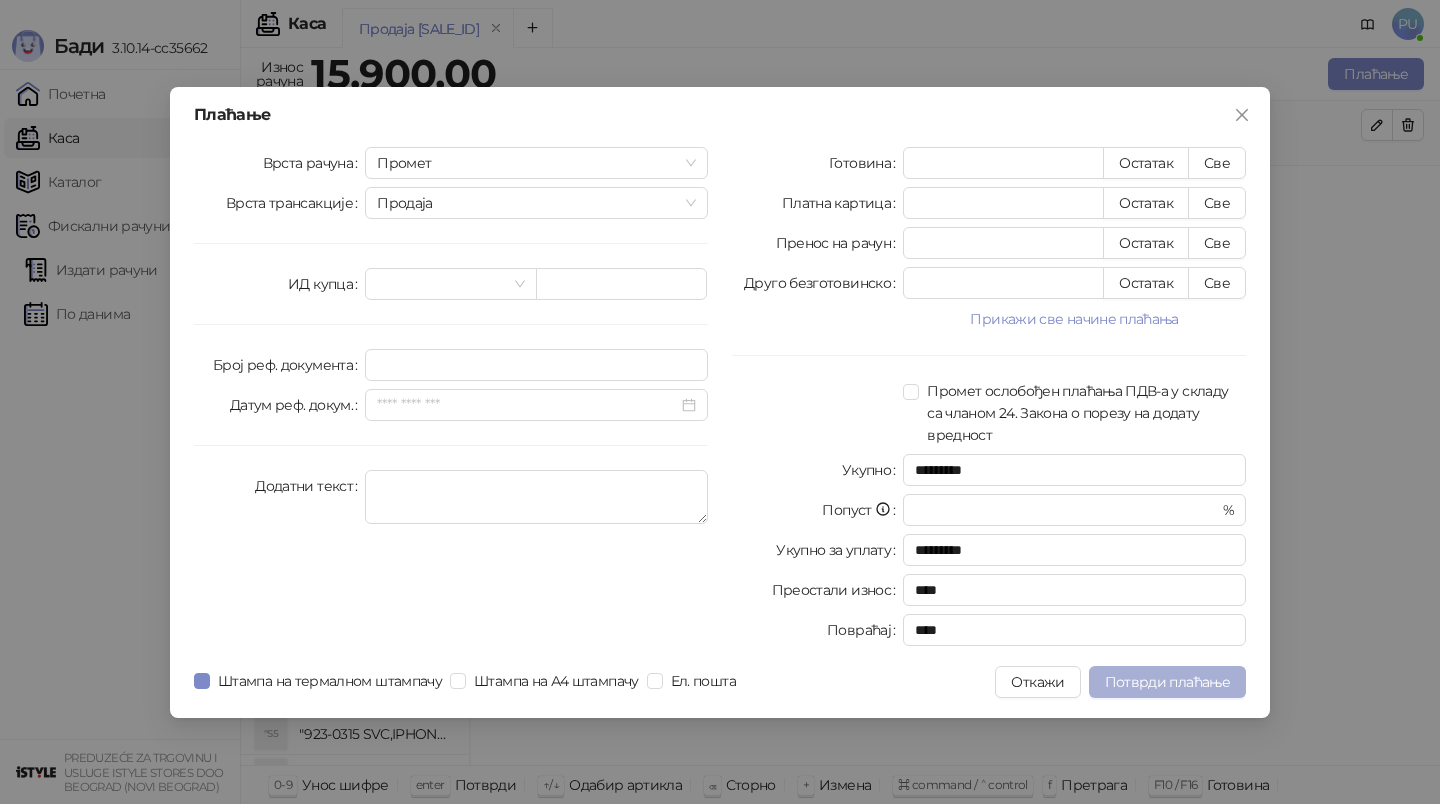 click on "Потврди плаћање" at bounding box center [1167, 682] 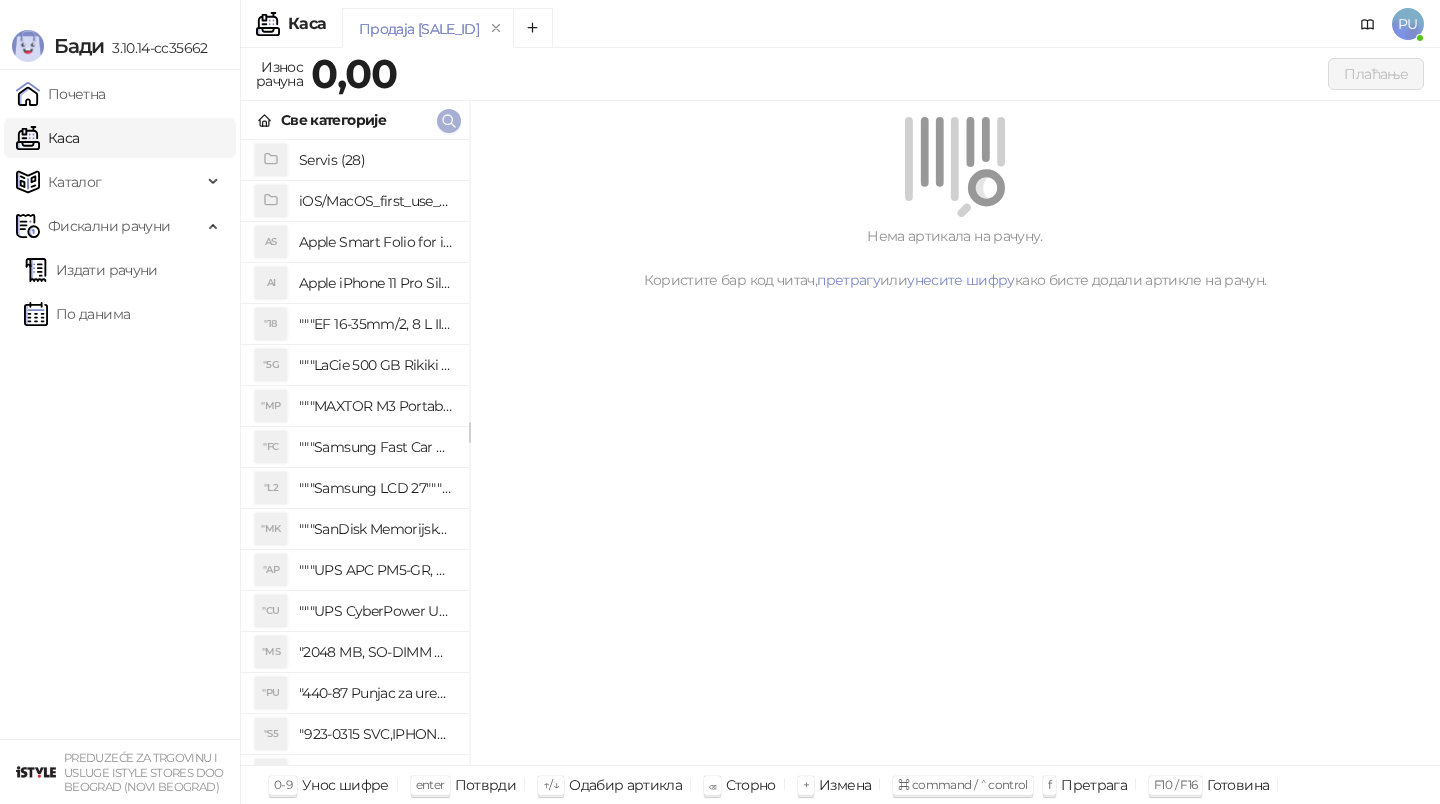 click 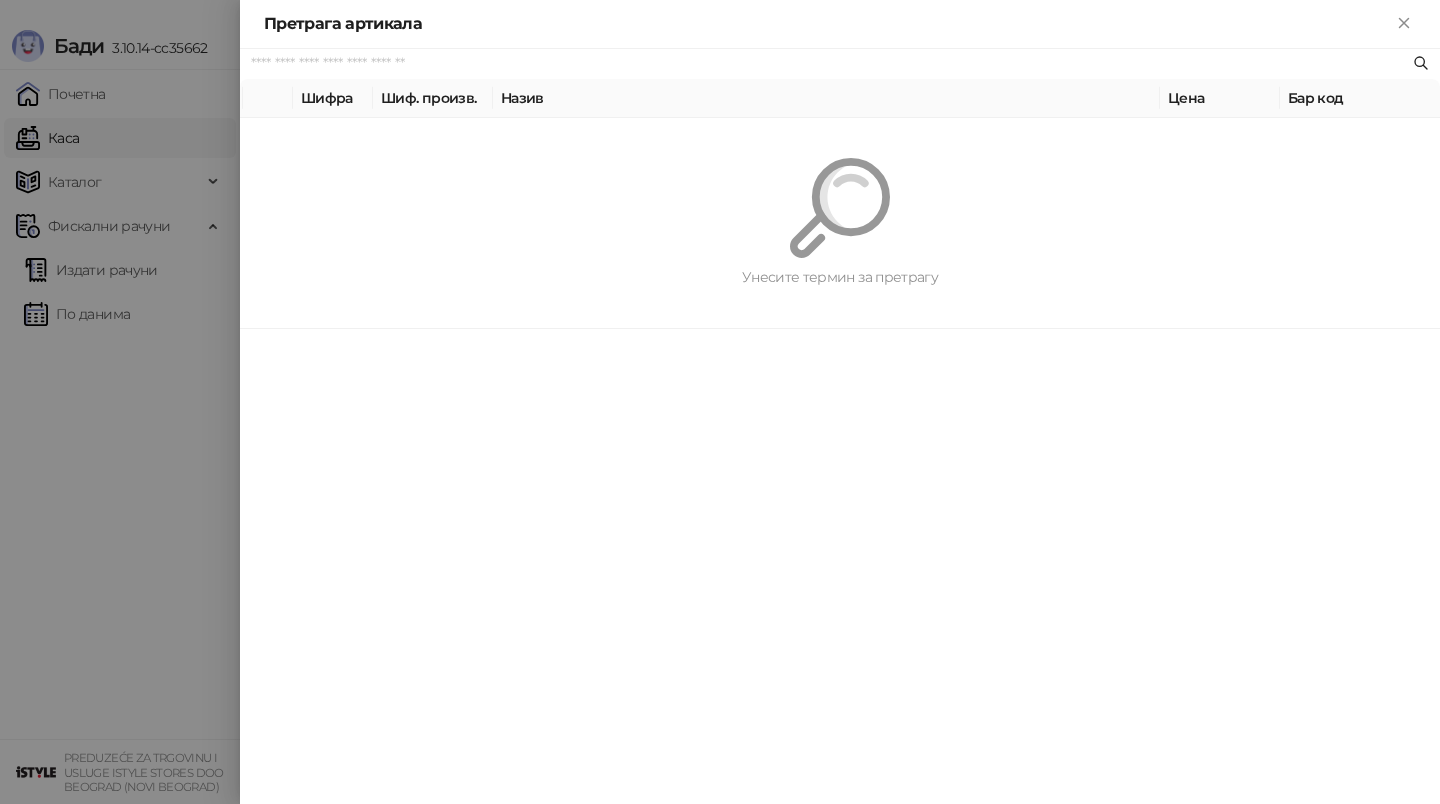 paste on "*********" 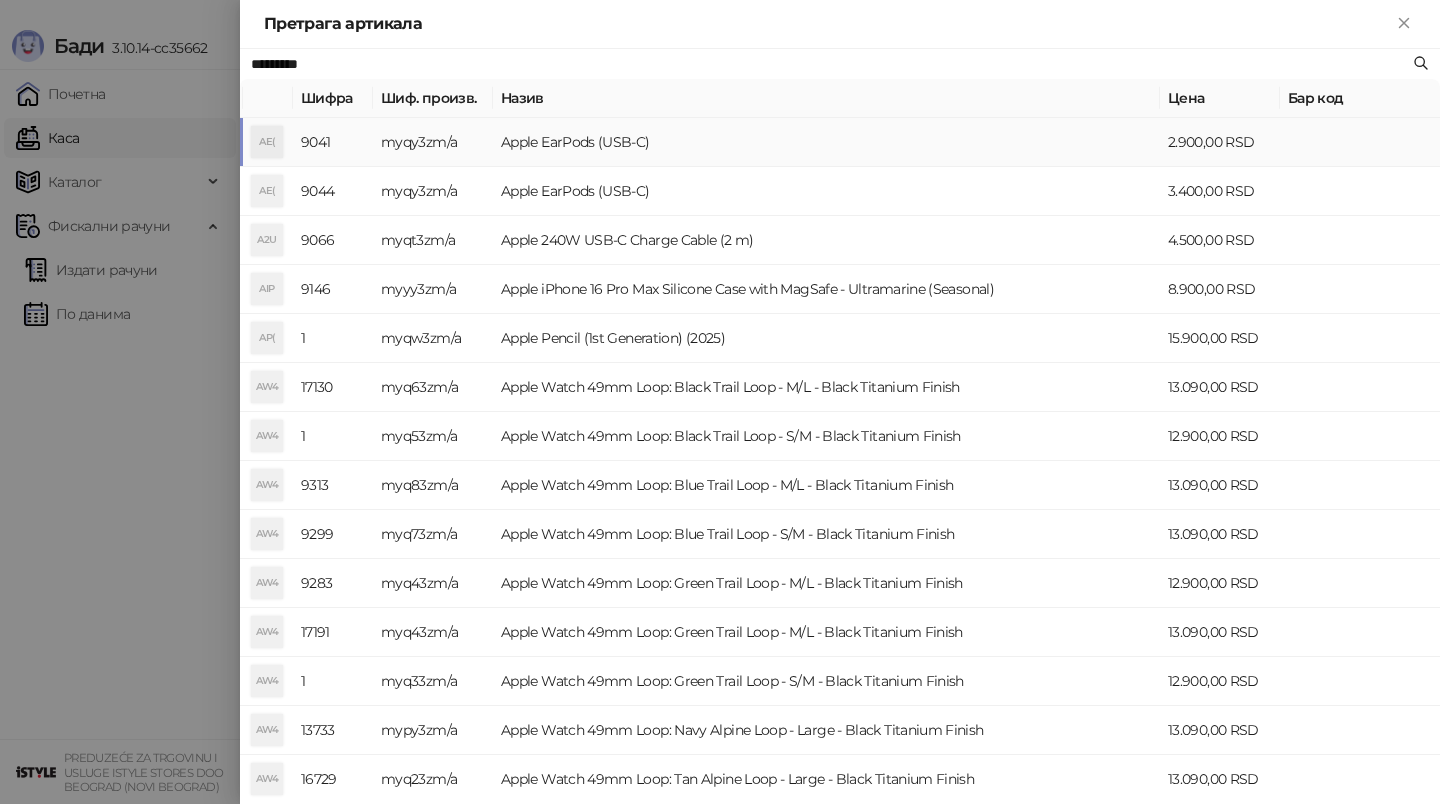 type on "*********" 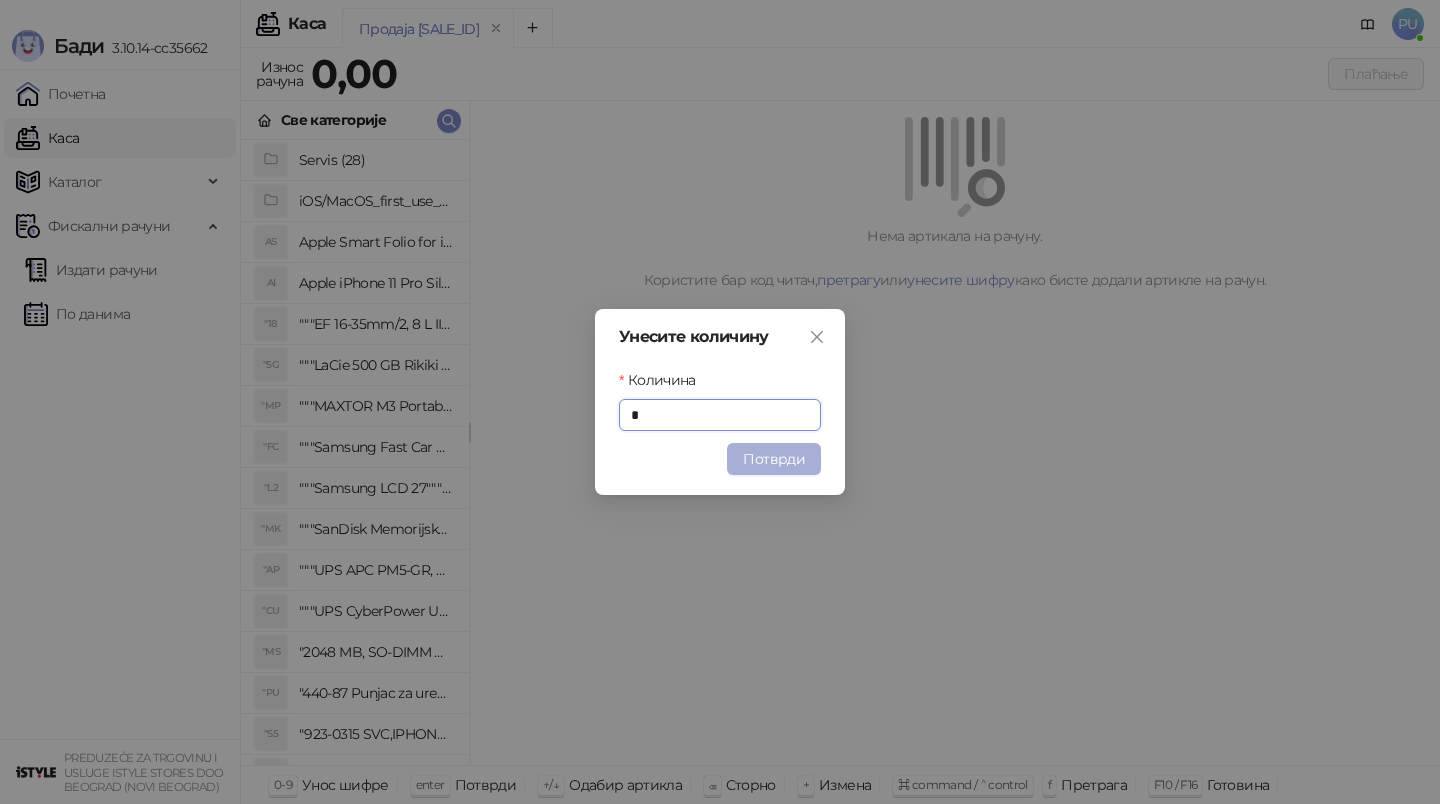 click on "Потврди" at bounding box center (774, 459) 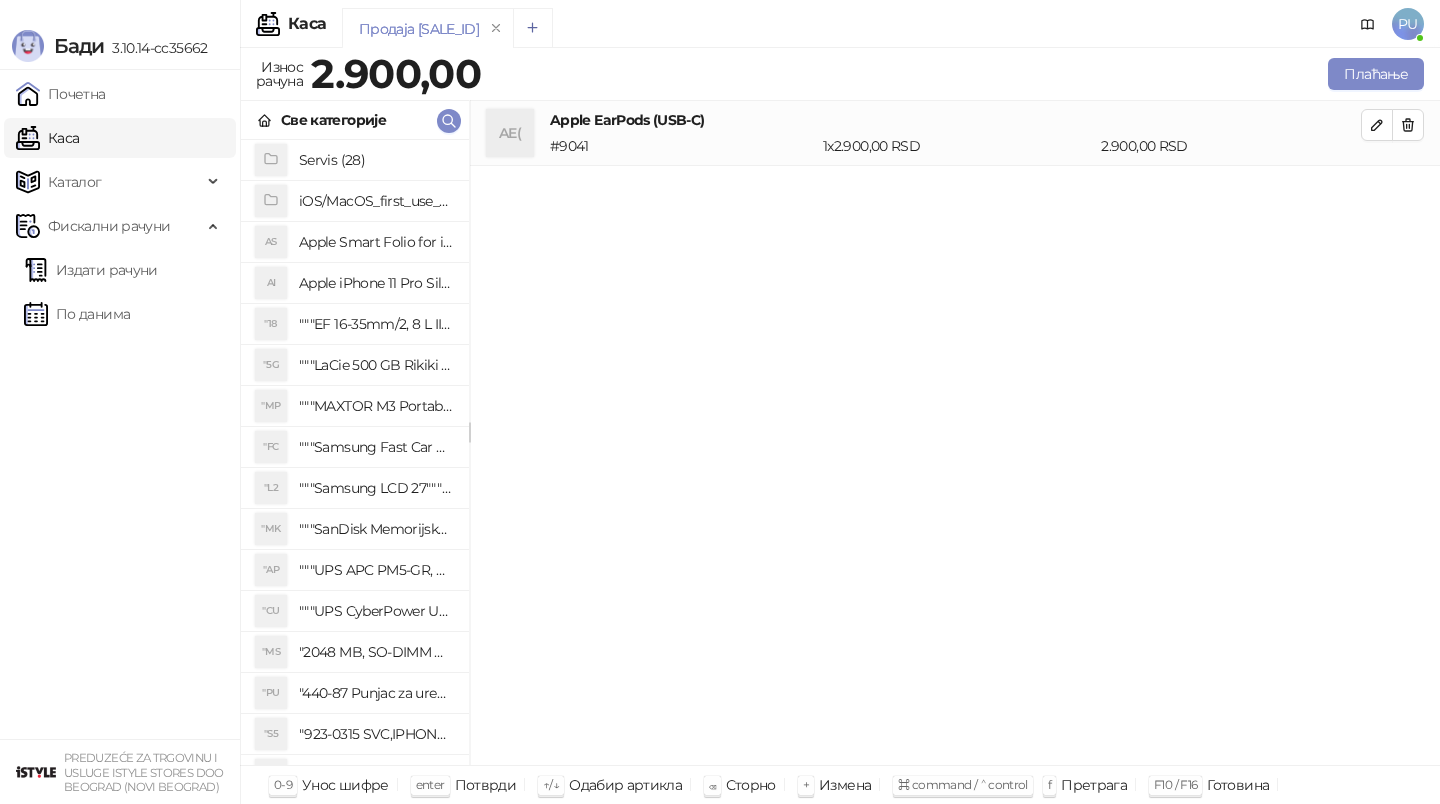 click 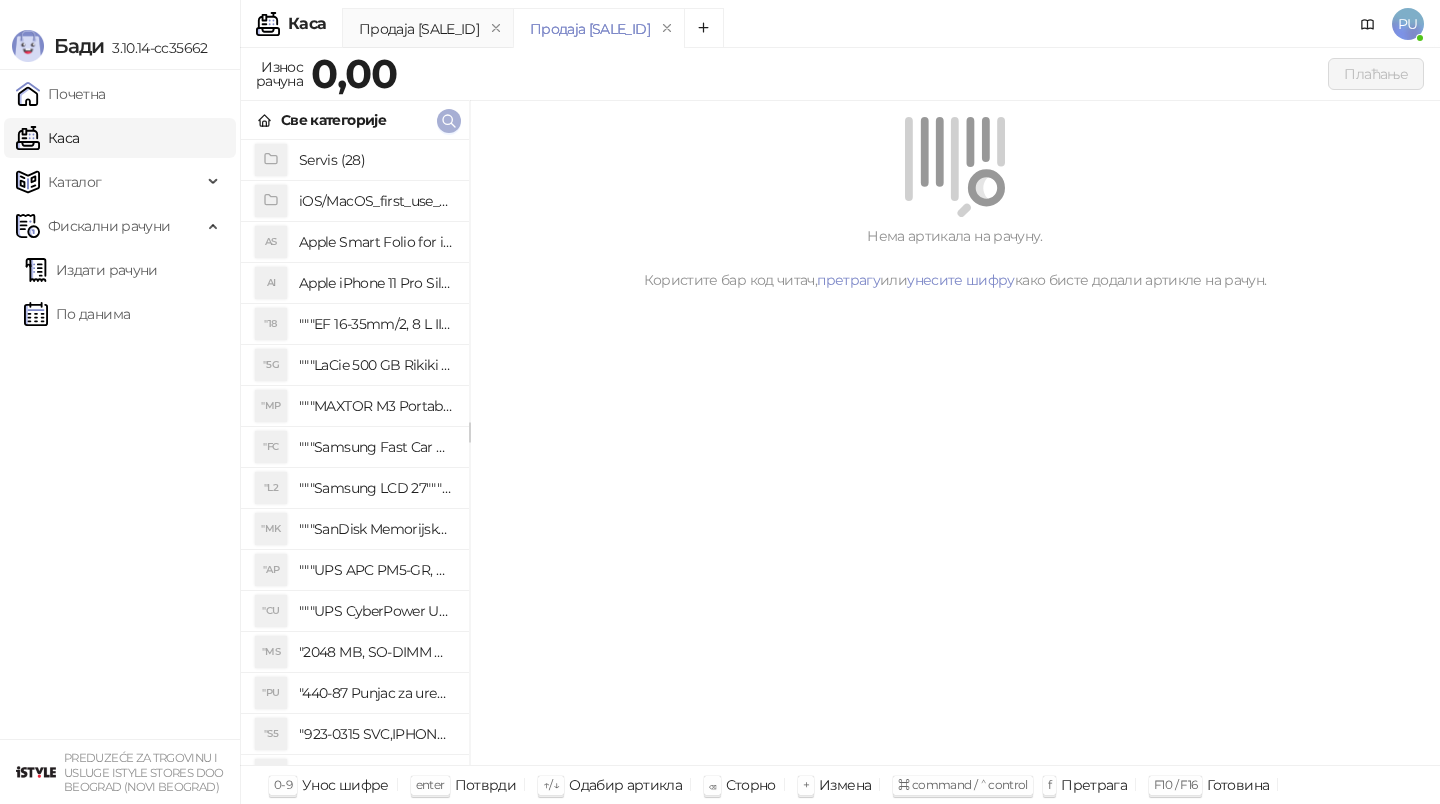 click 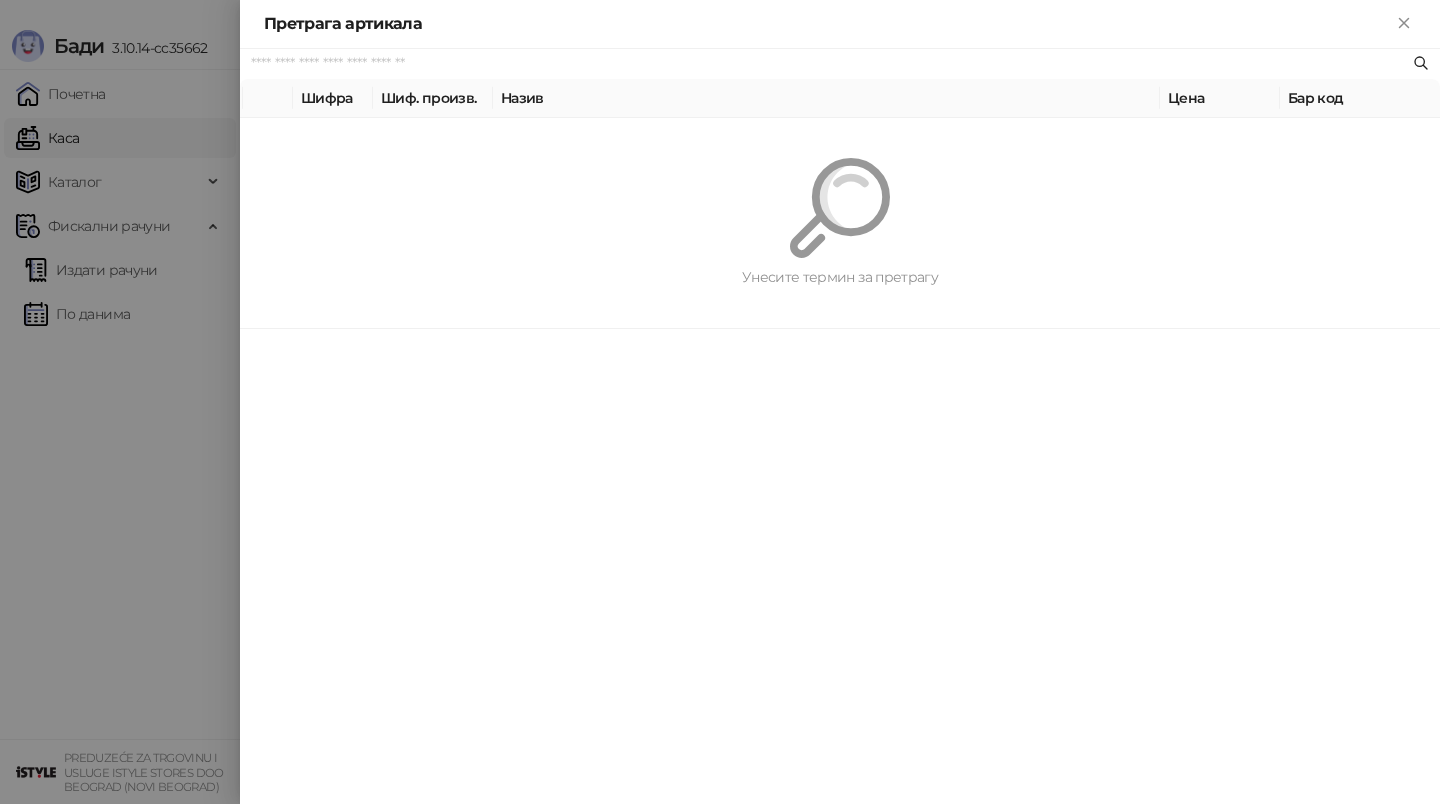 paste on "*********" 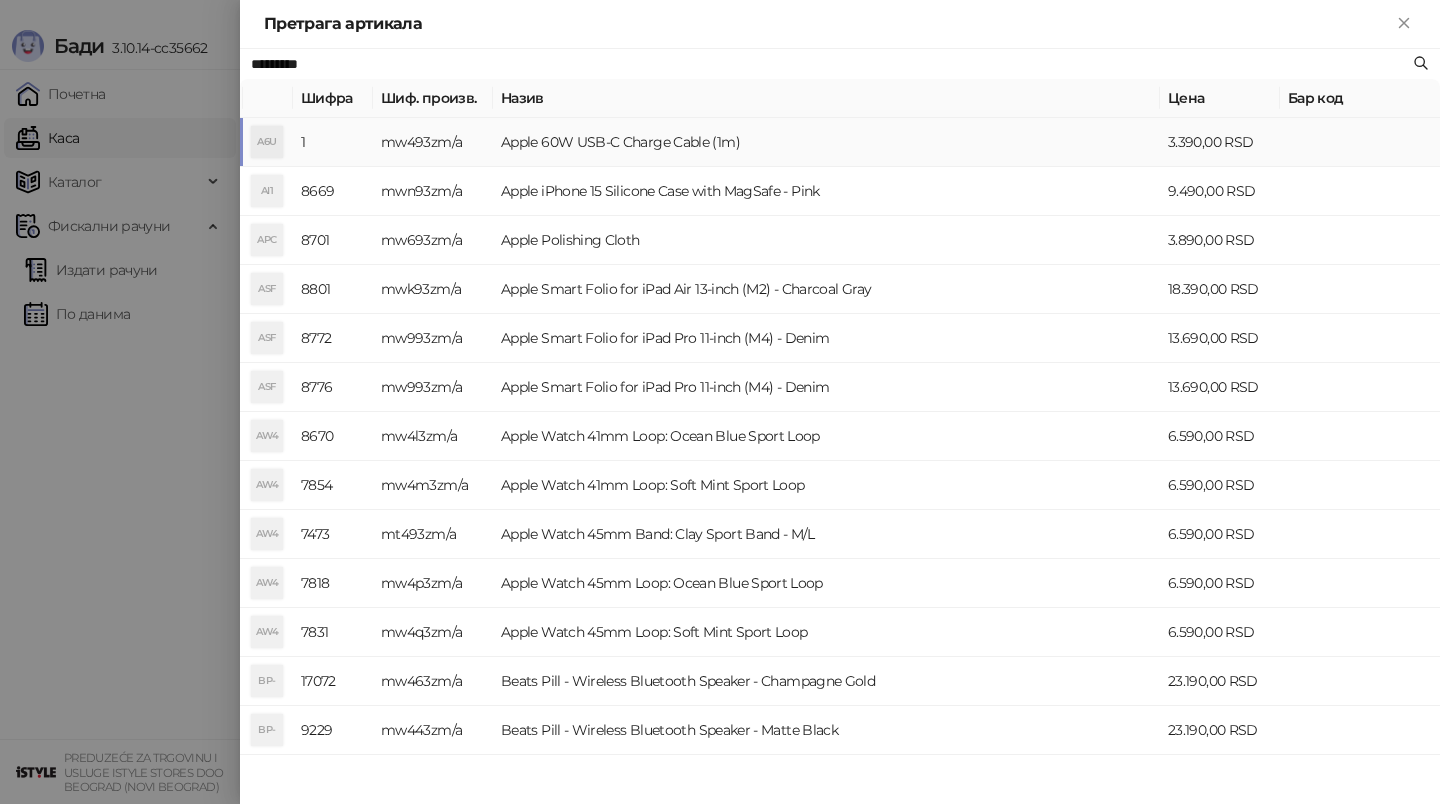 type on "*********" 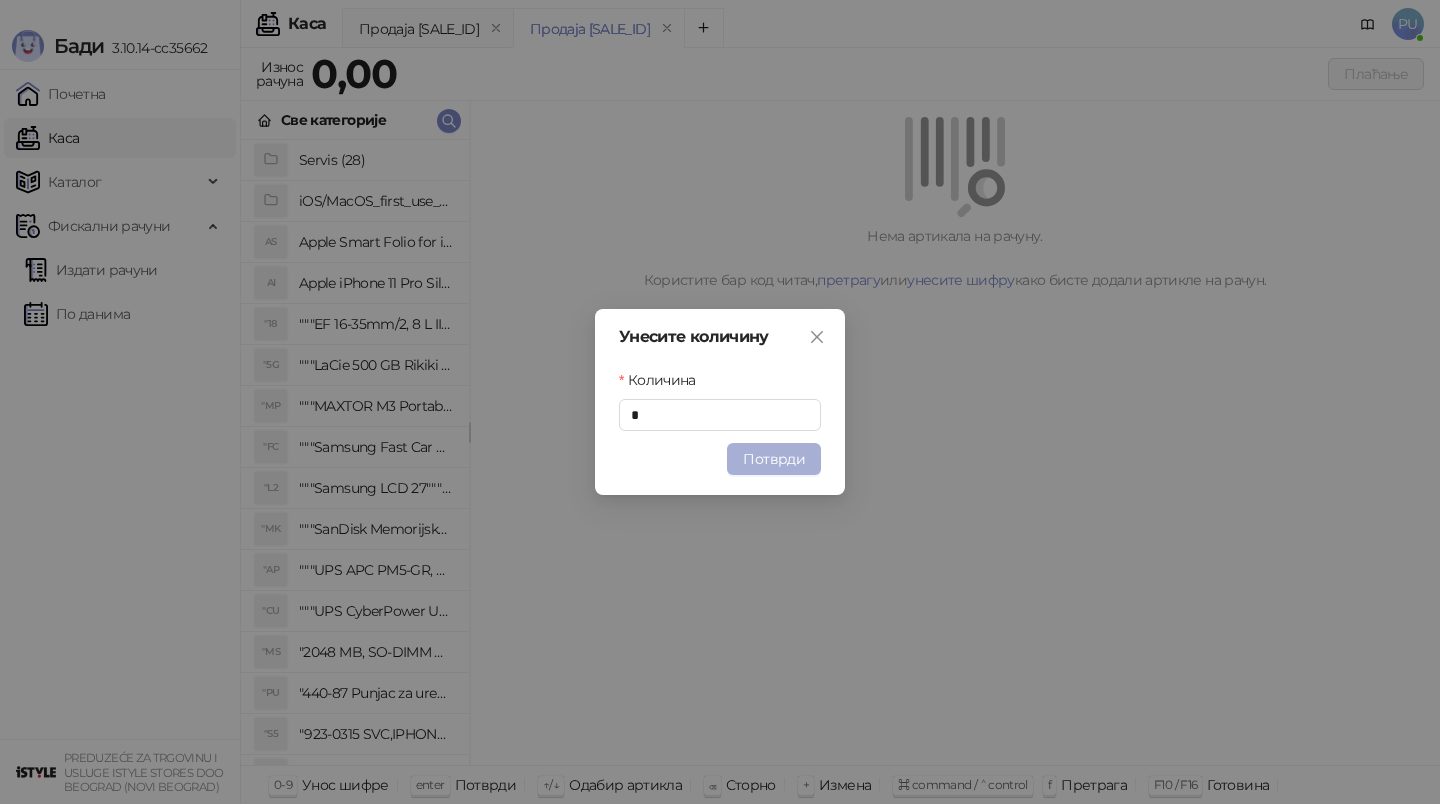 click on "Потврди" at bounding box center [774, 459] 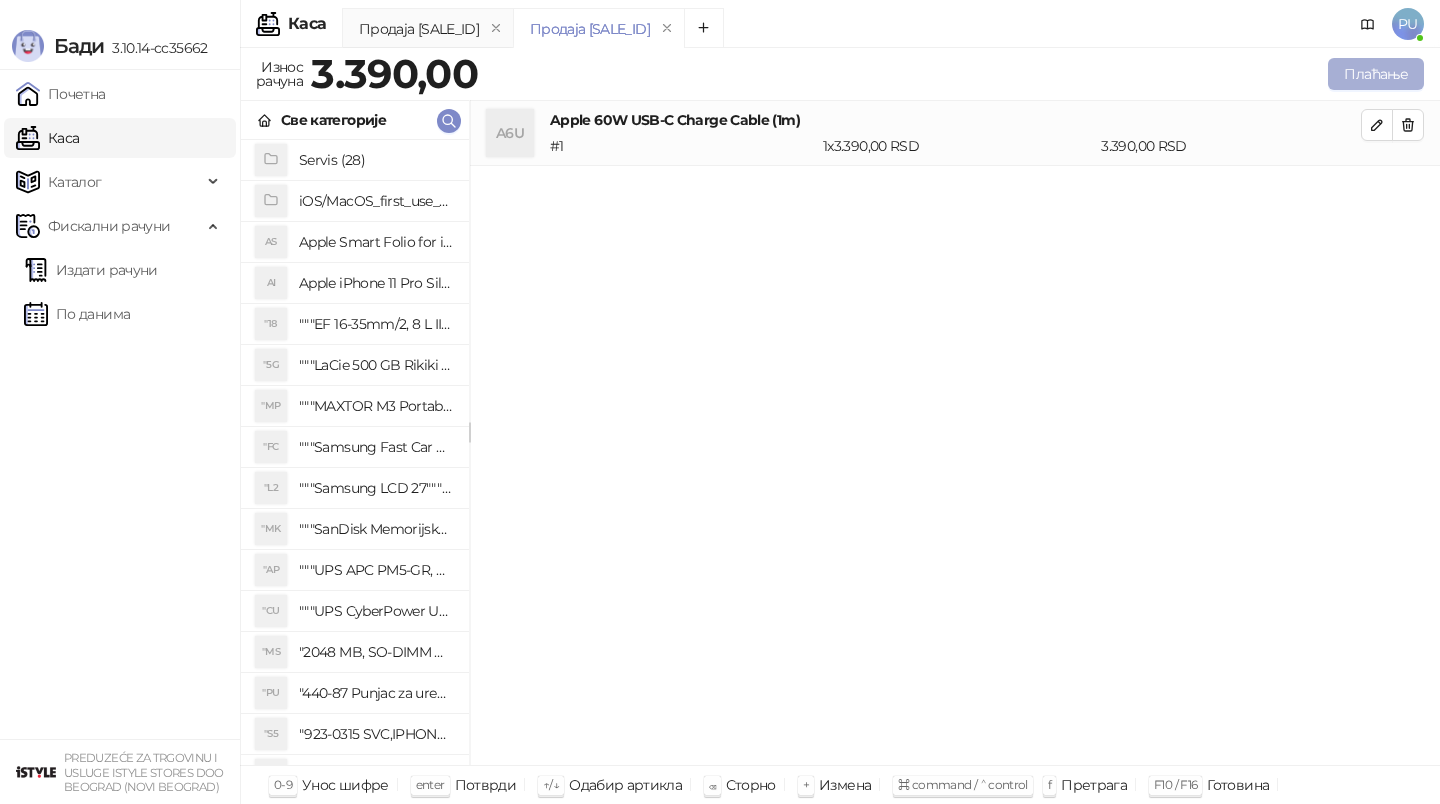click on "Плаћање" at bounding box center [1376, 74] 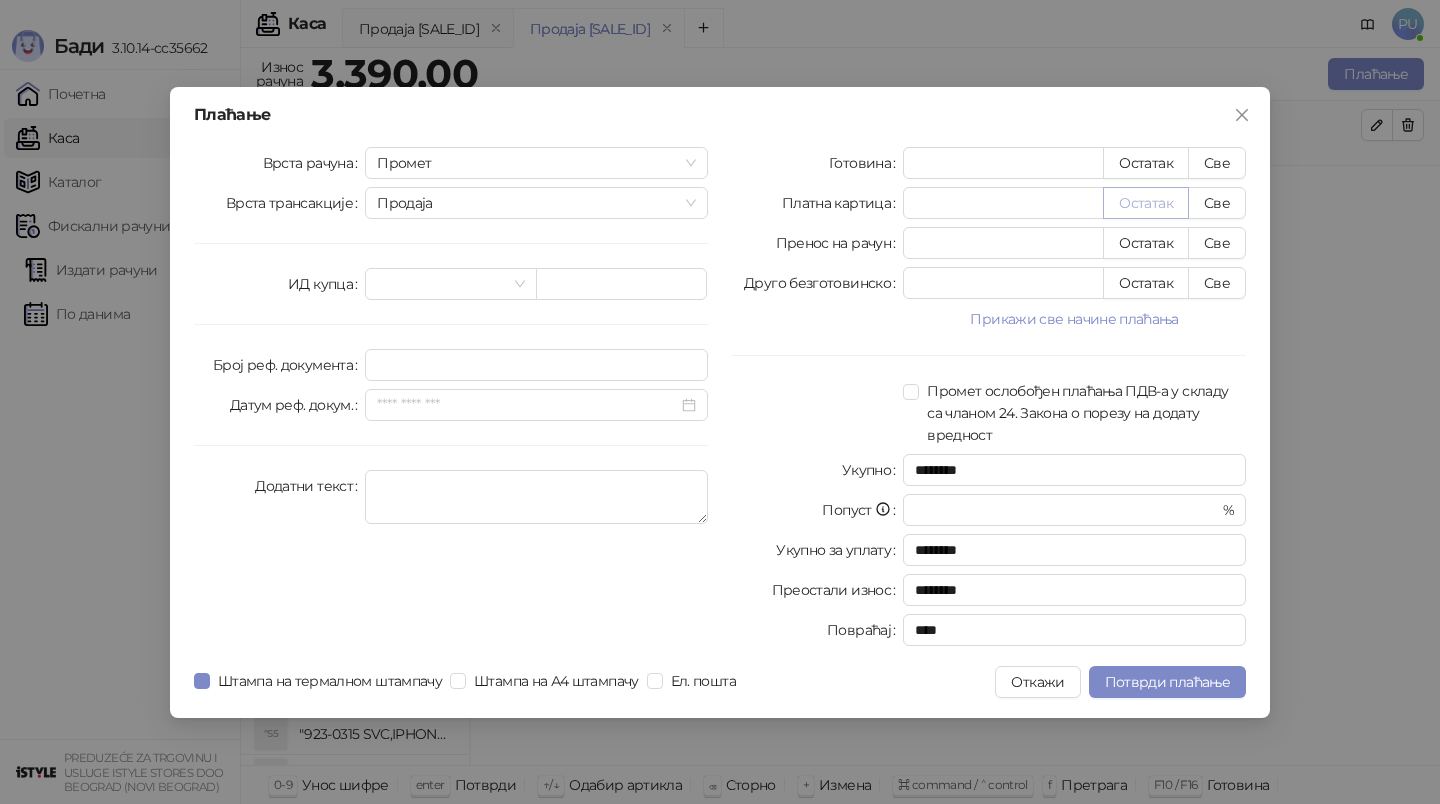 click on "Остатак" at bounding box center (1146, 203) 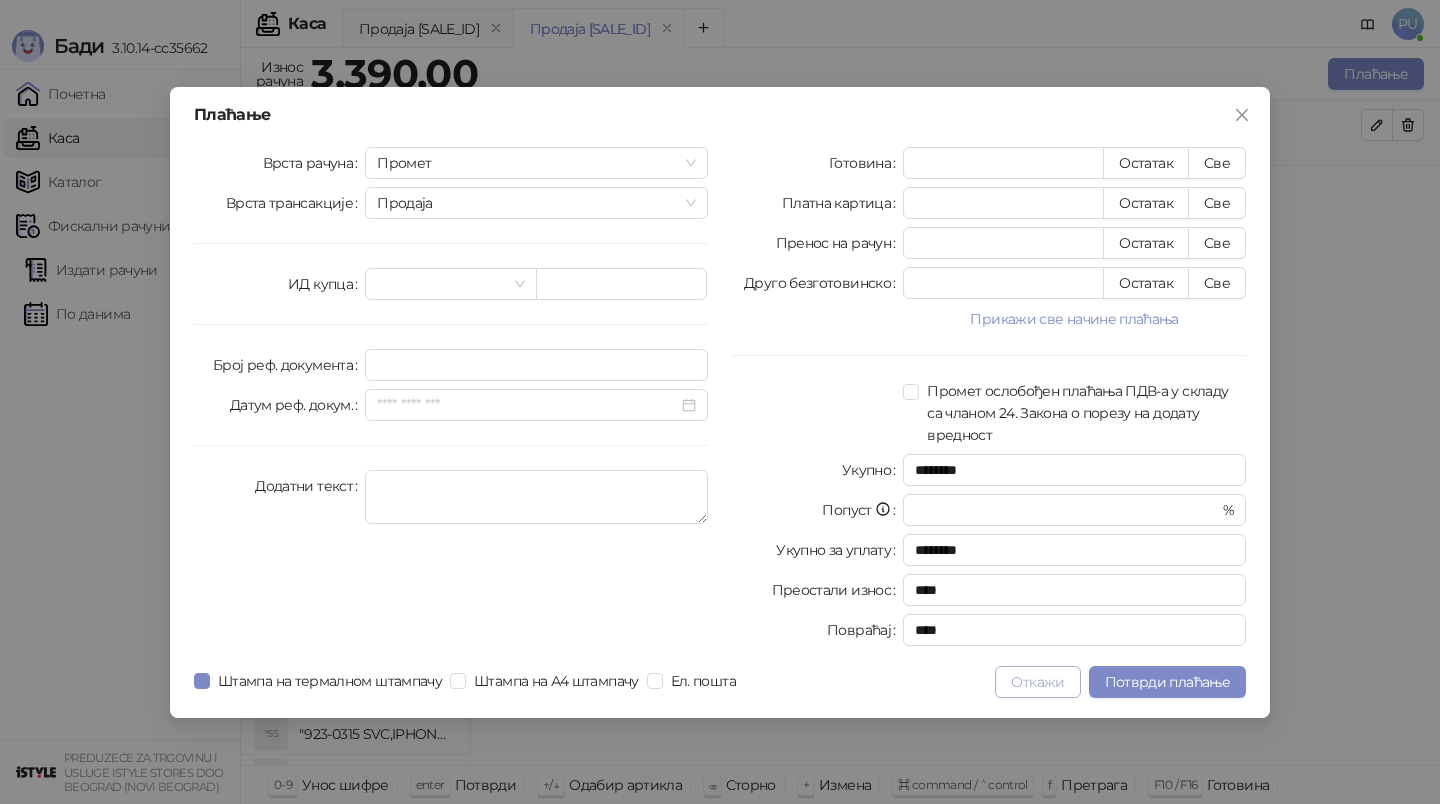 click on "Откажи" at bounding box center [1037, 682] 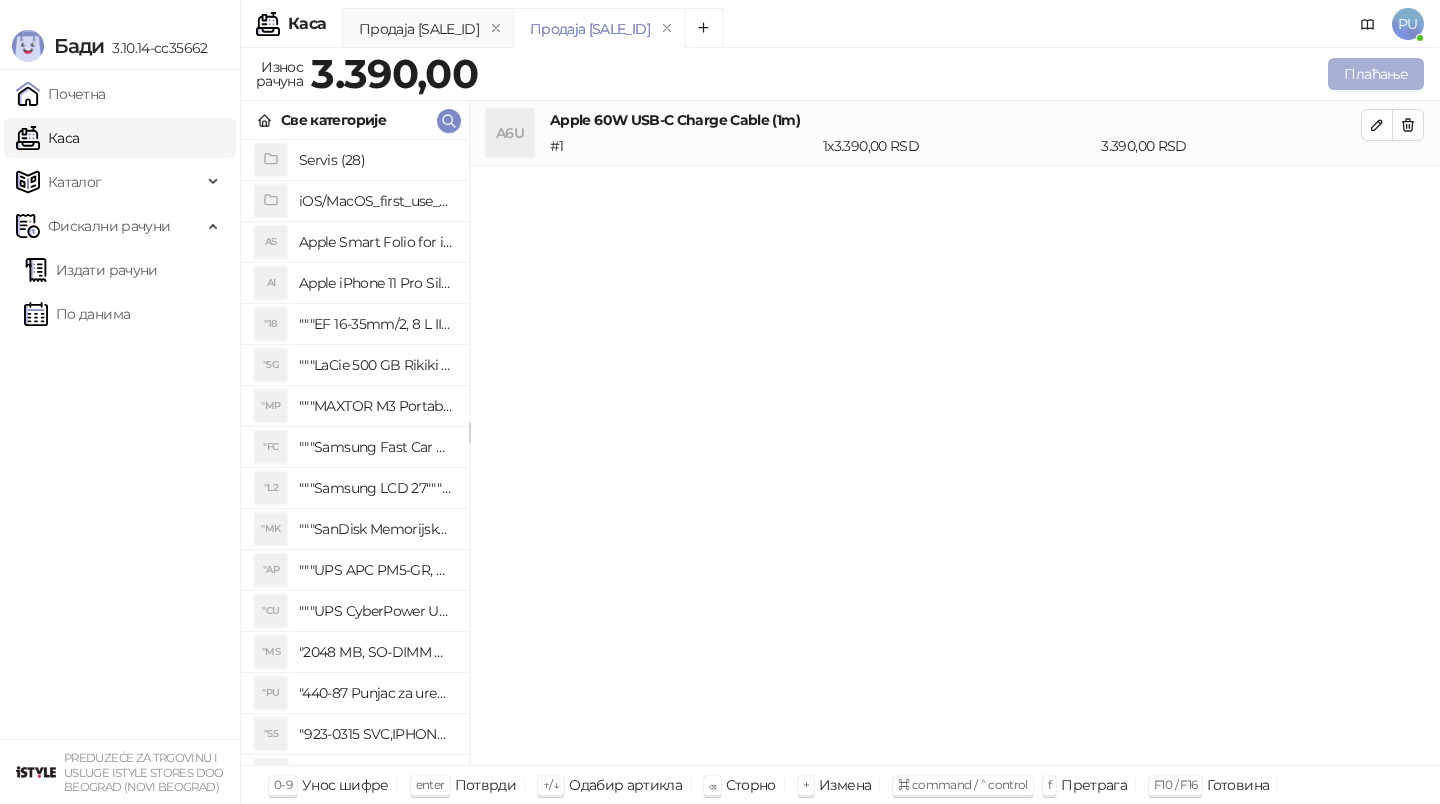 click on "Плаћање" at bounding box center (1376, 74) 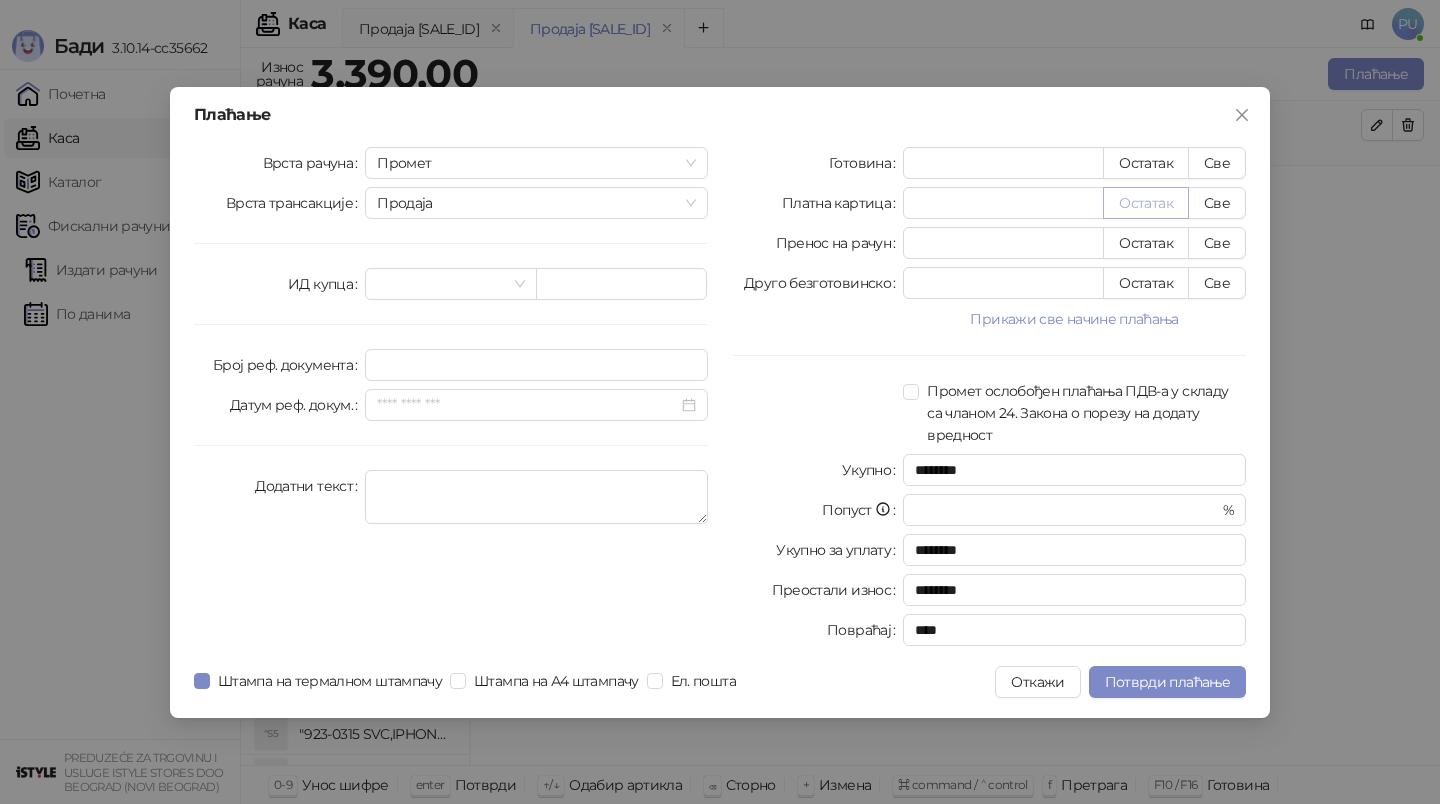 click on "Остатак" at bounding box center (1146, 203) 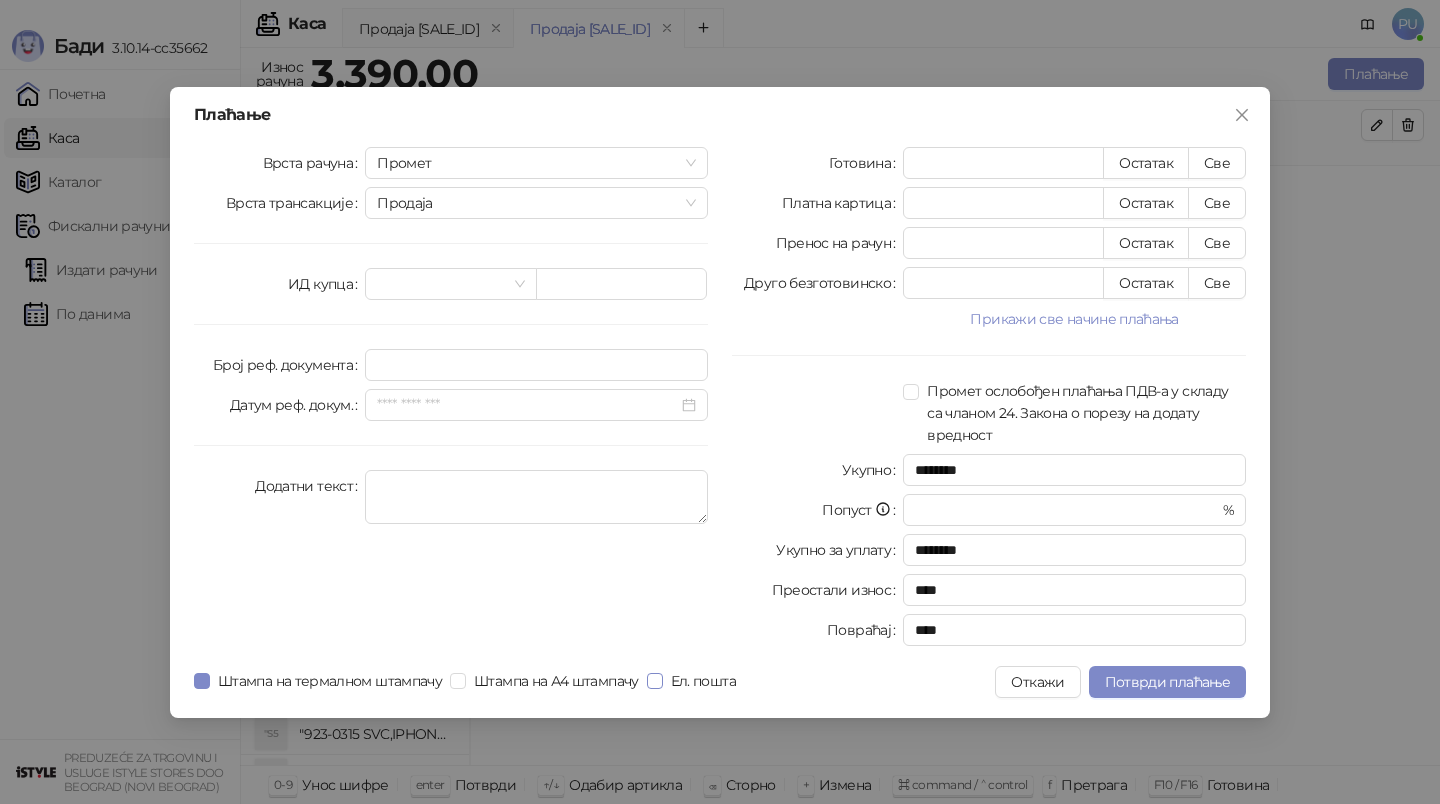 click on "Ел. пошта" at bounding box center [703, 681] 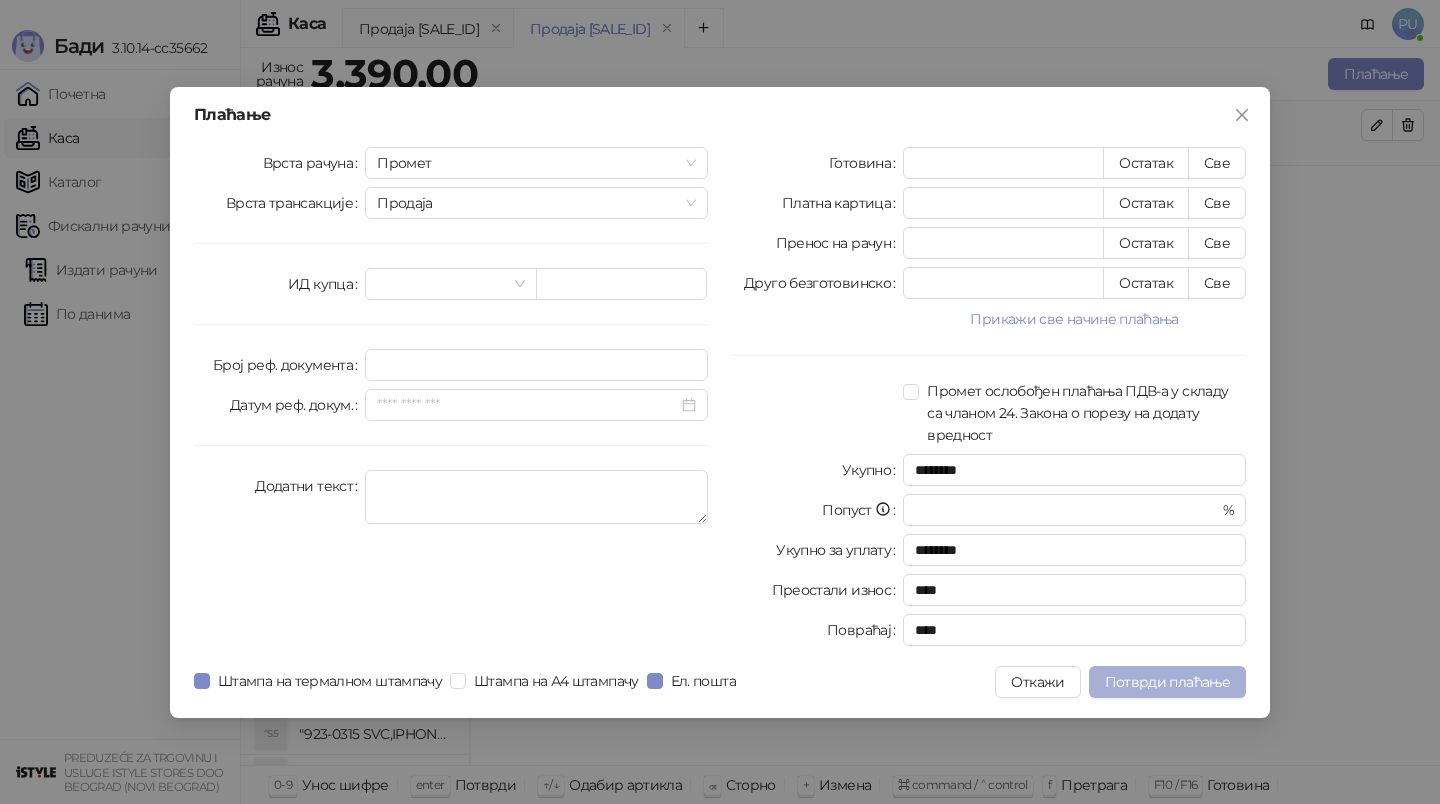click on "Потврди плаћање" at bounding box center [1167, 682] 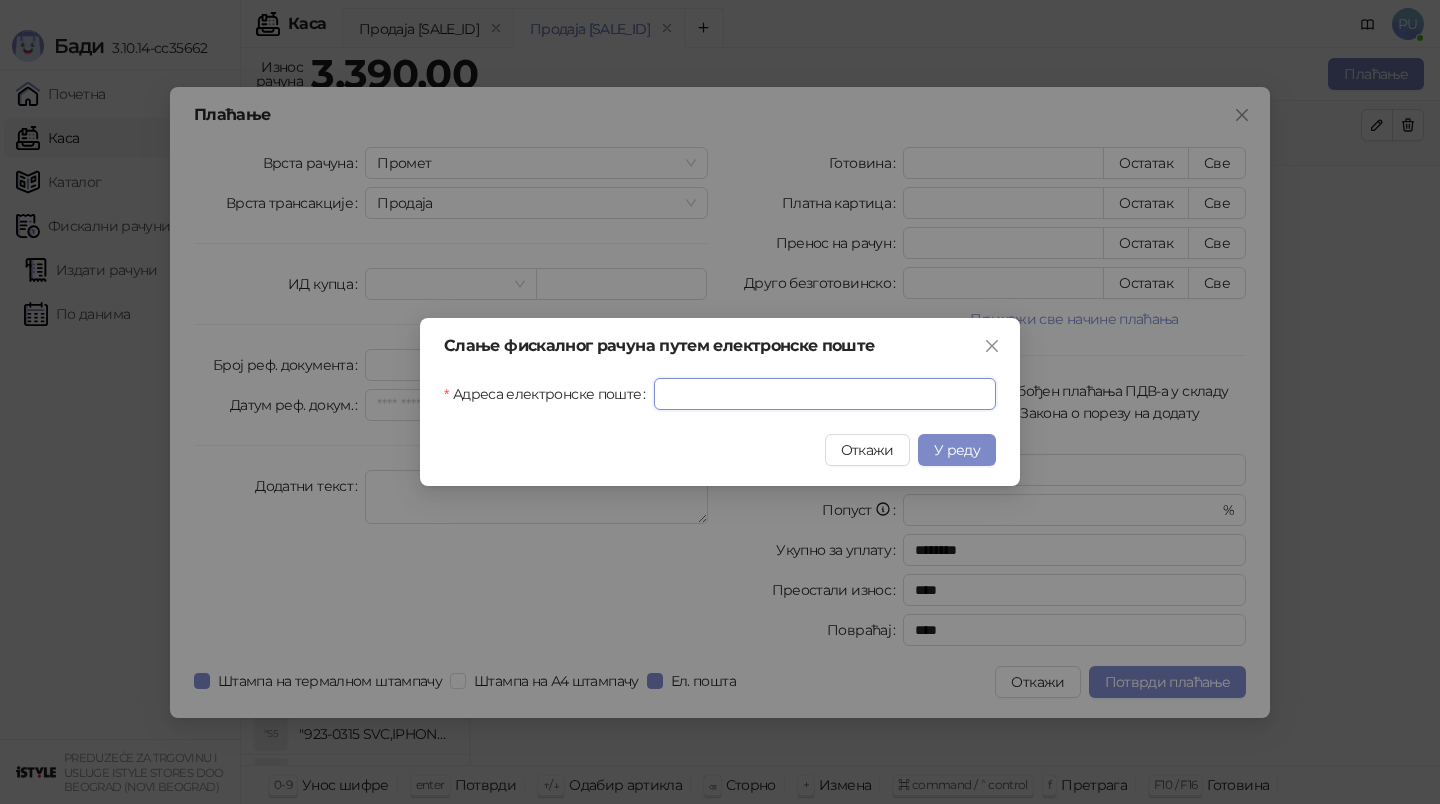 click on "Адреса електронске поште" at bounding box center (825, 394) 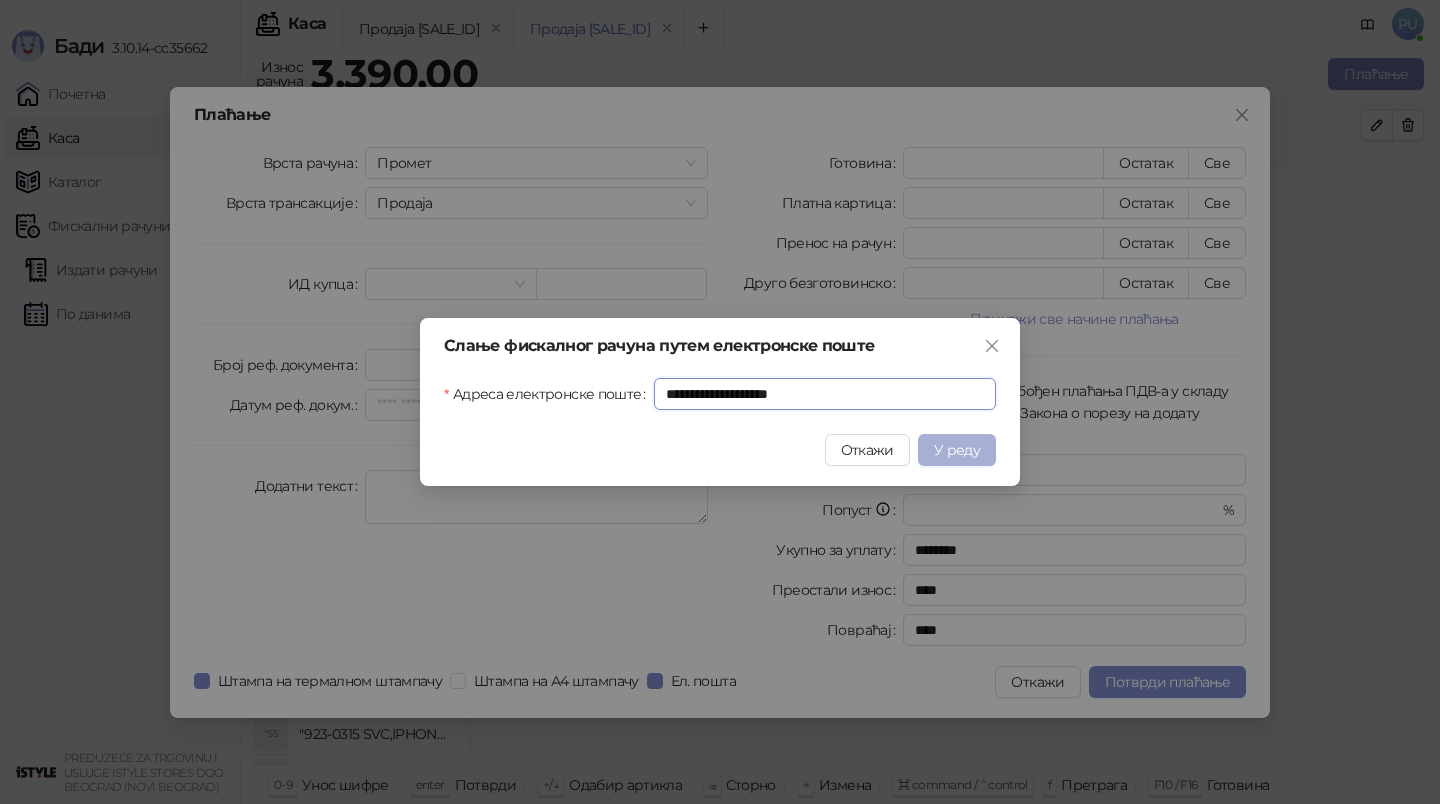 type on "**********" 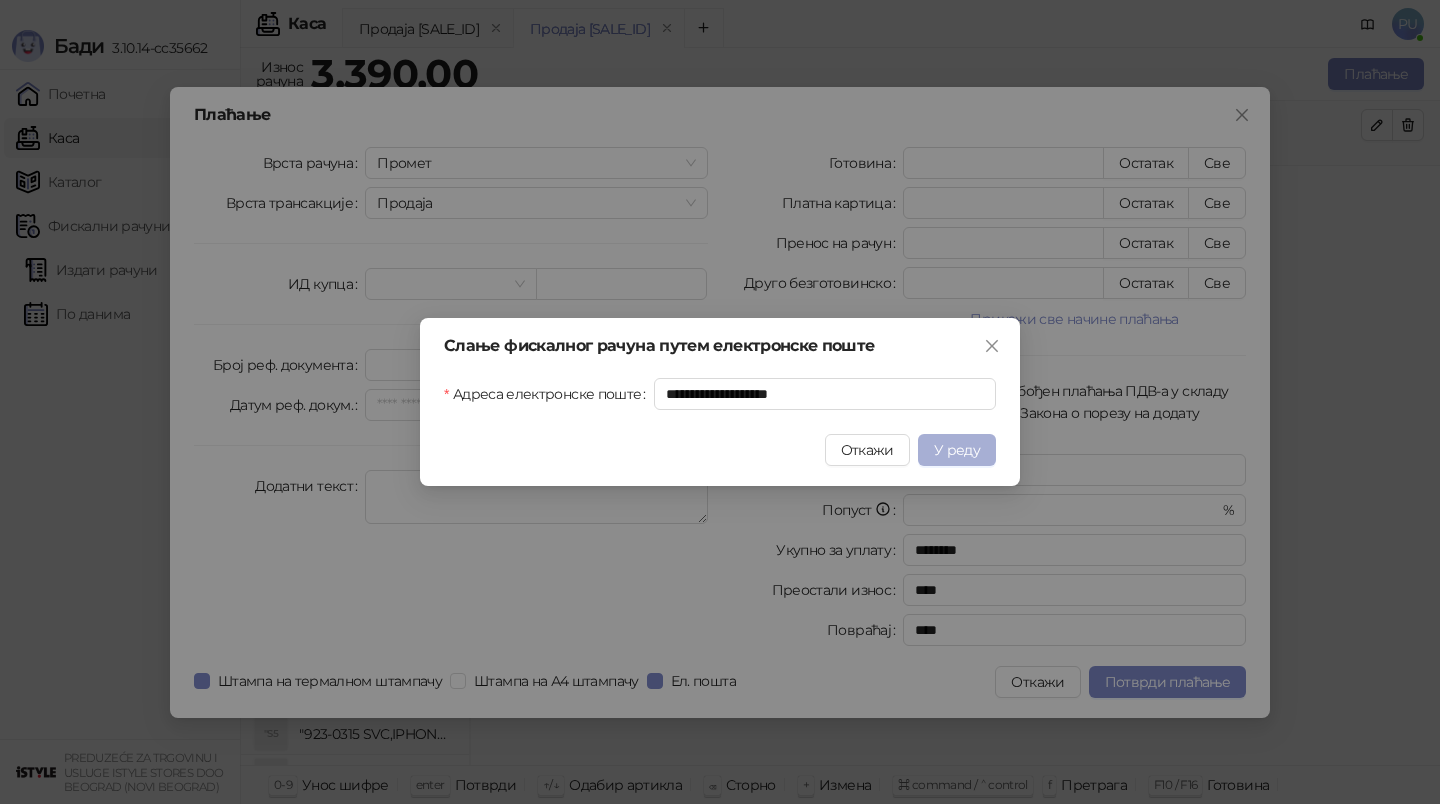 click on "У реду" at bounding box center (957, 450) 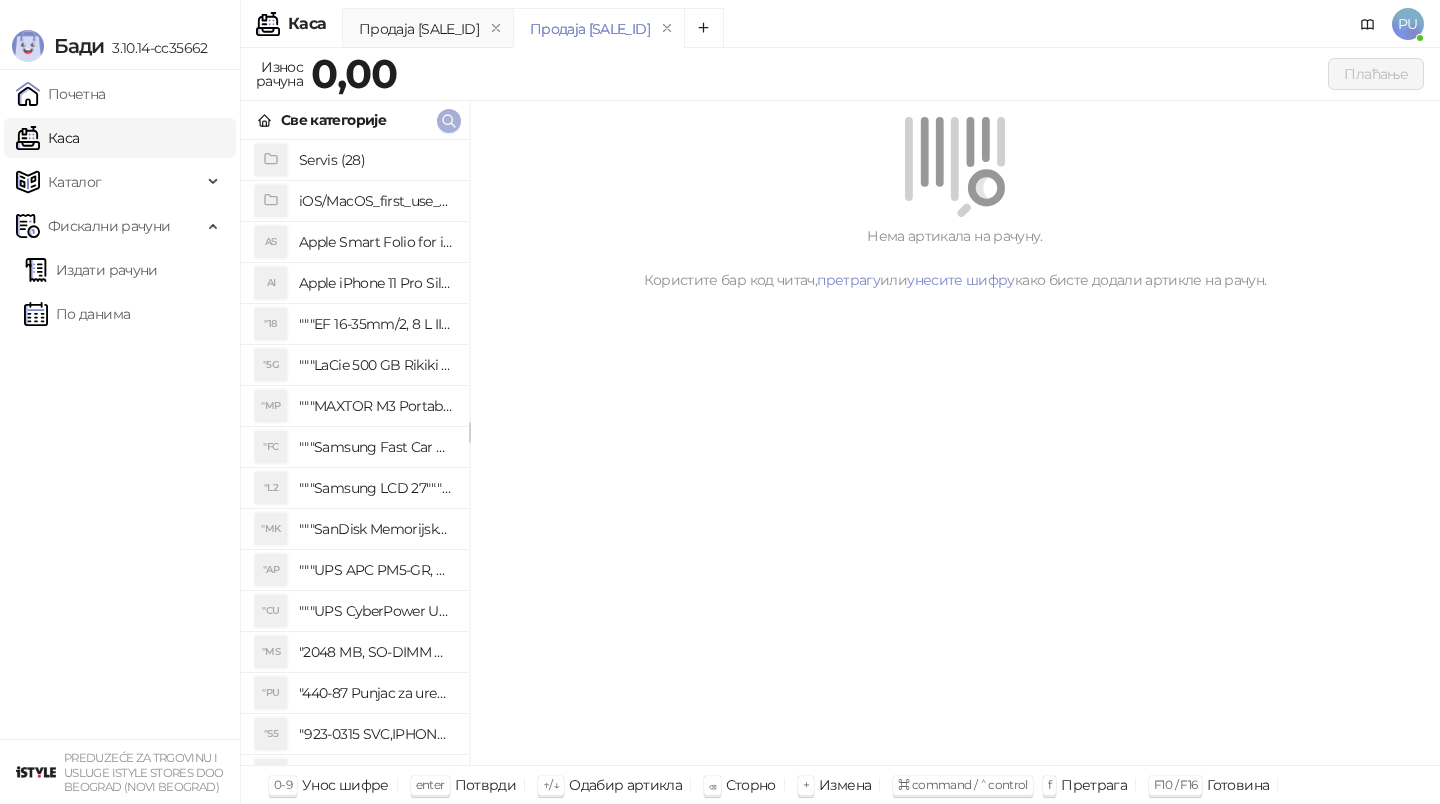 click 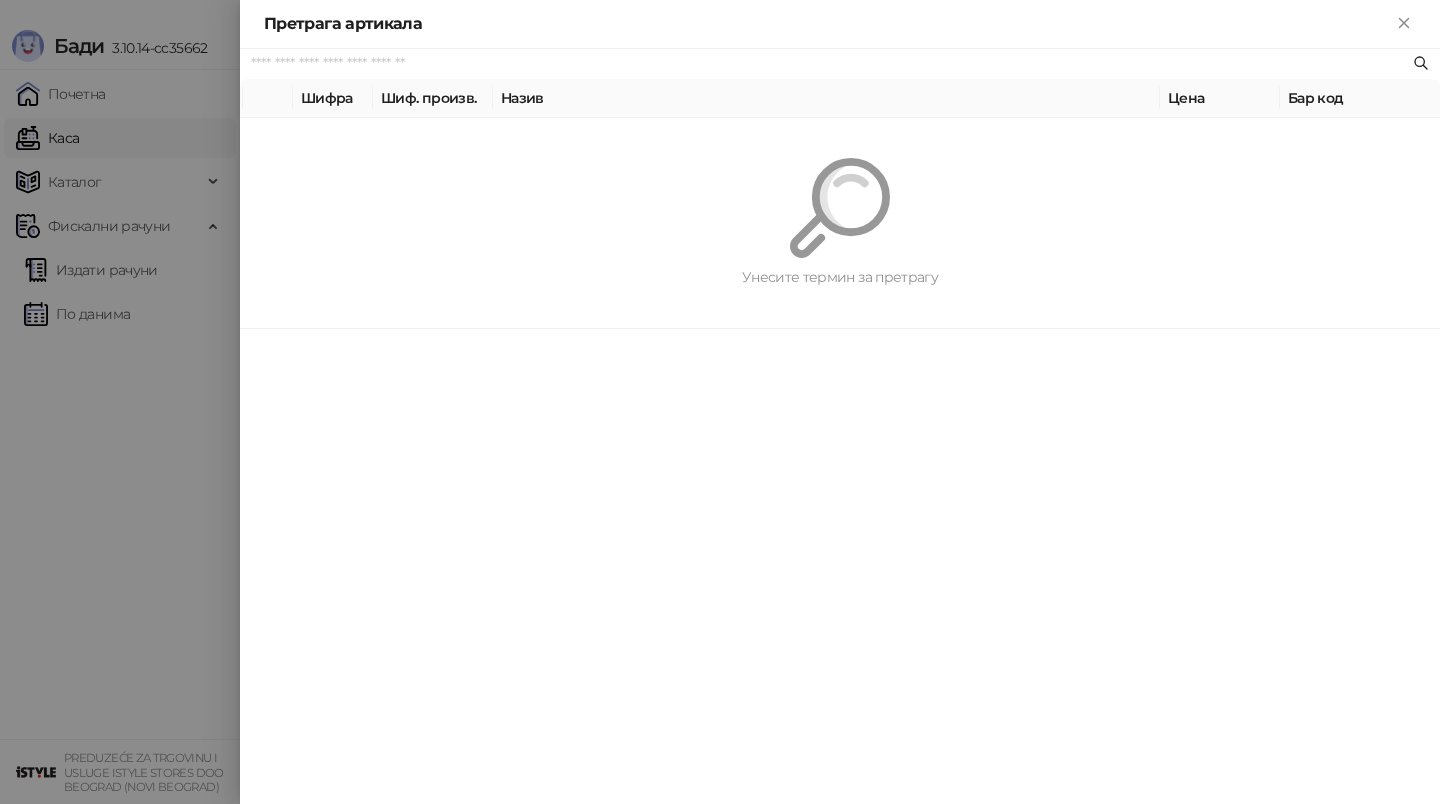 paste on "********" 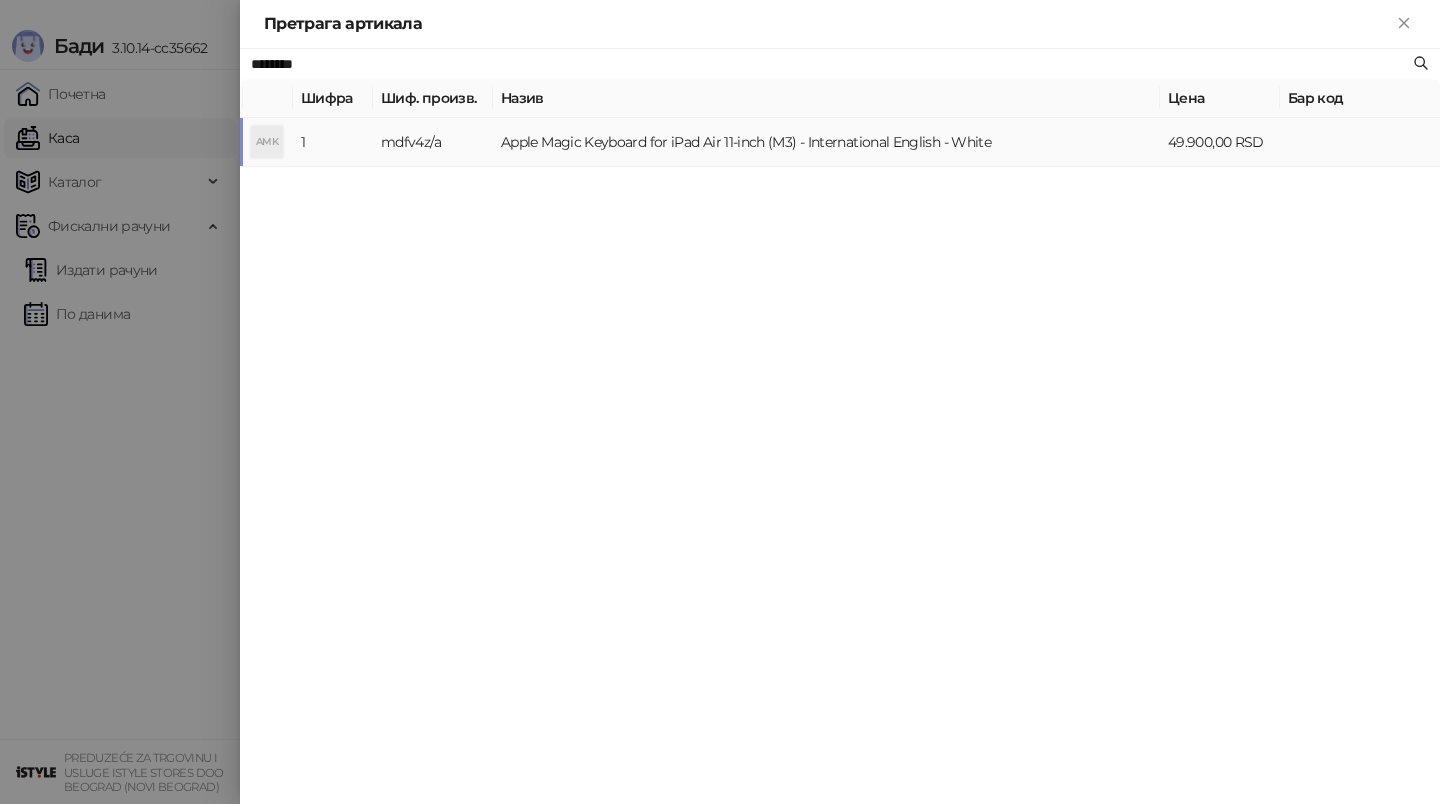 click on "Apple Magic Keyboard for iPad Air 11-inch (M3) - International English - White" at bounding box center (826, 142) 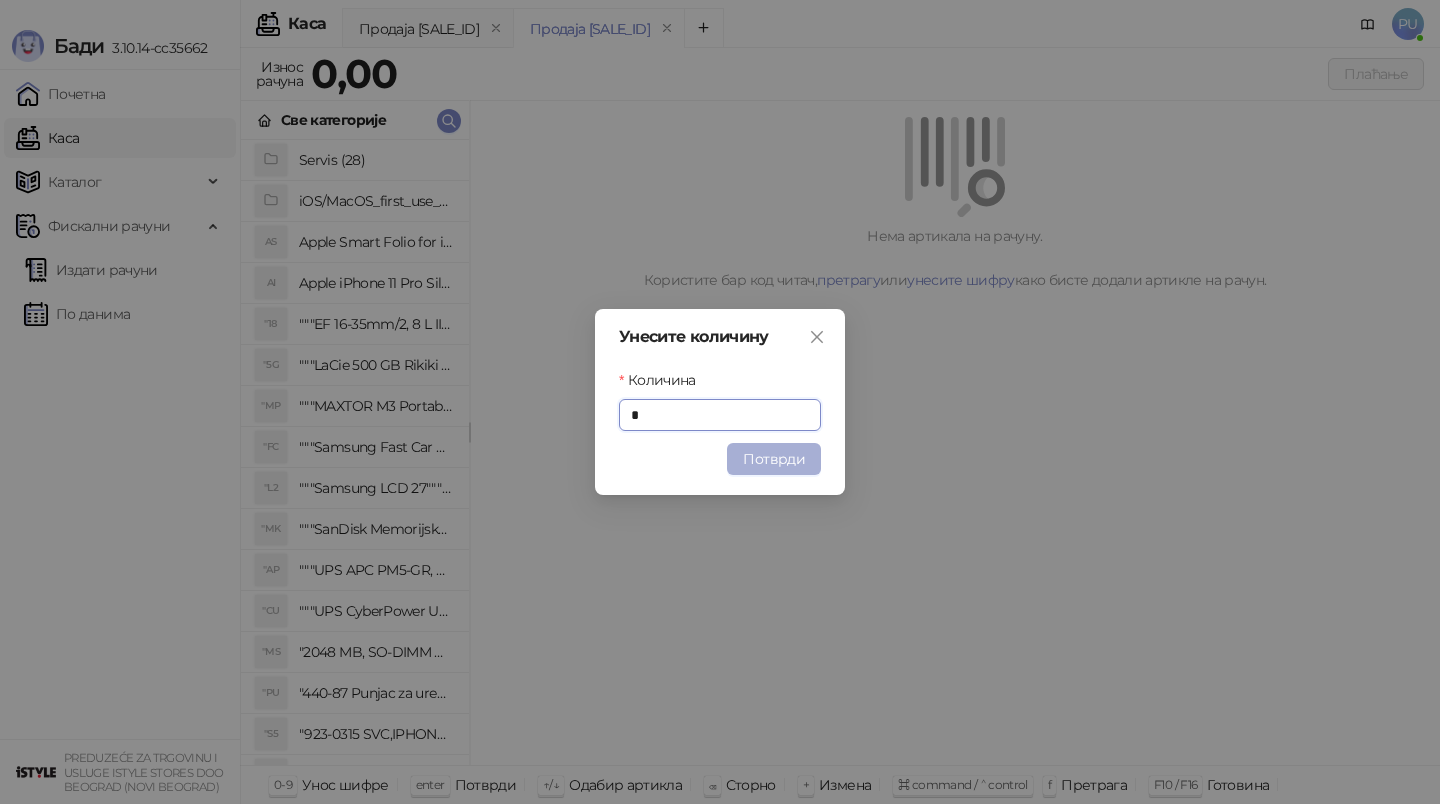 click on "Потврди" at bounding box center [774, 459] 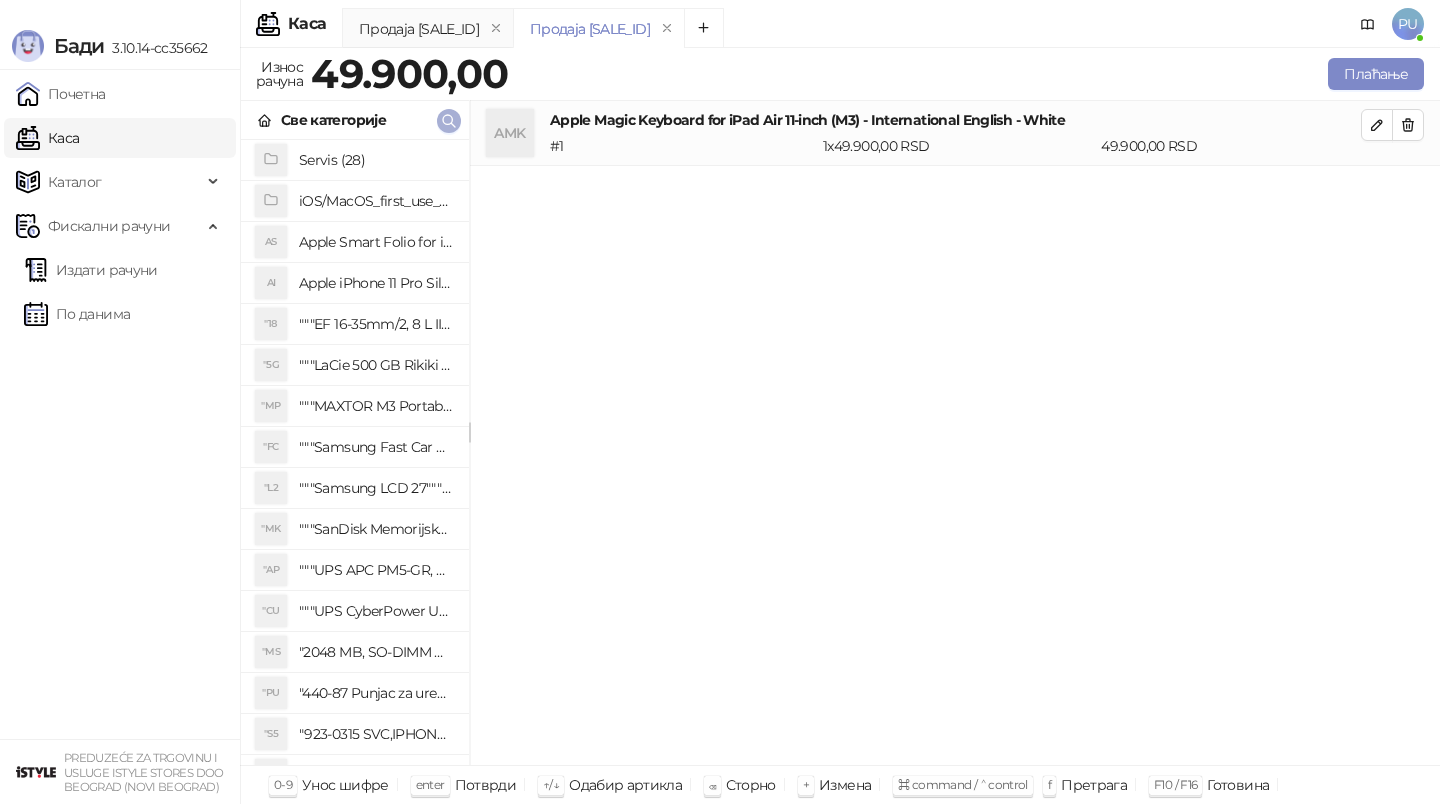 click 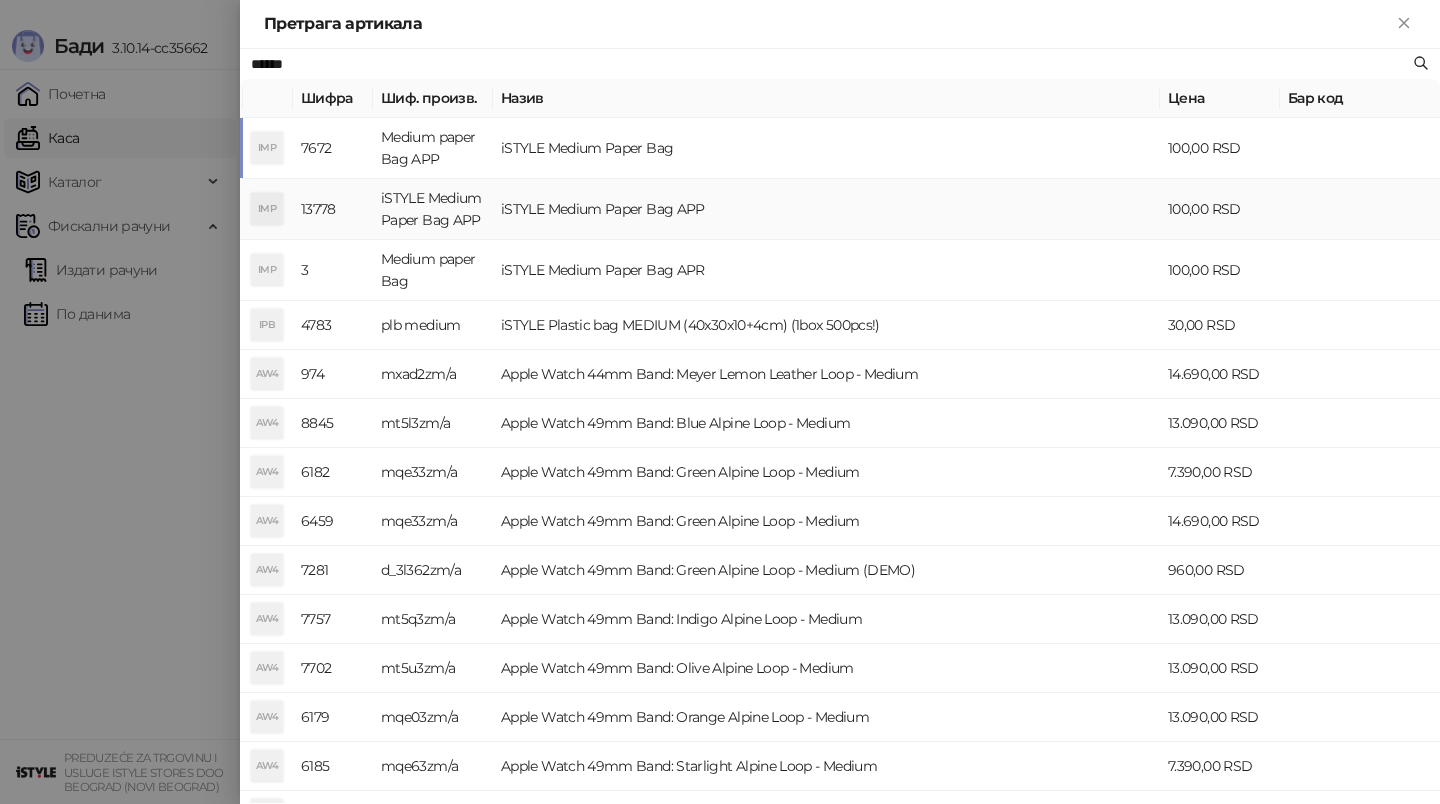 type on "******" 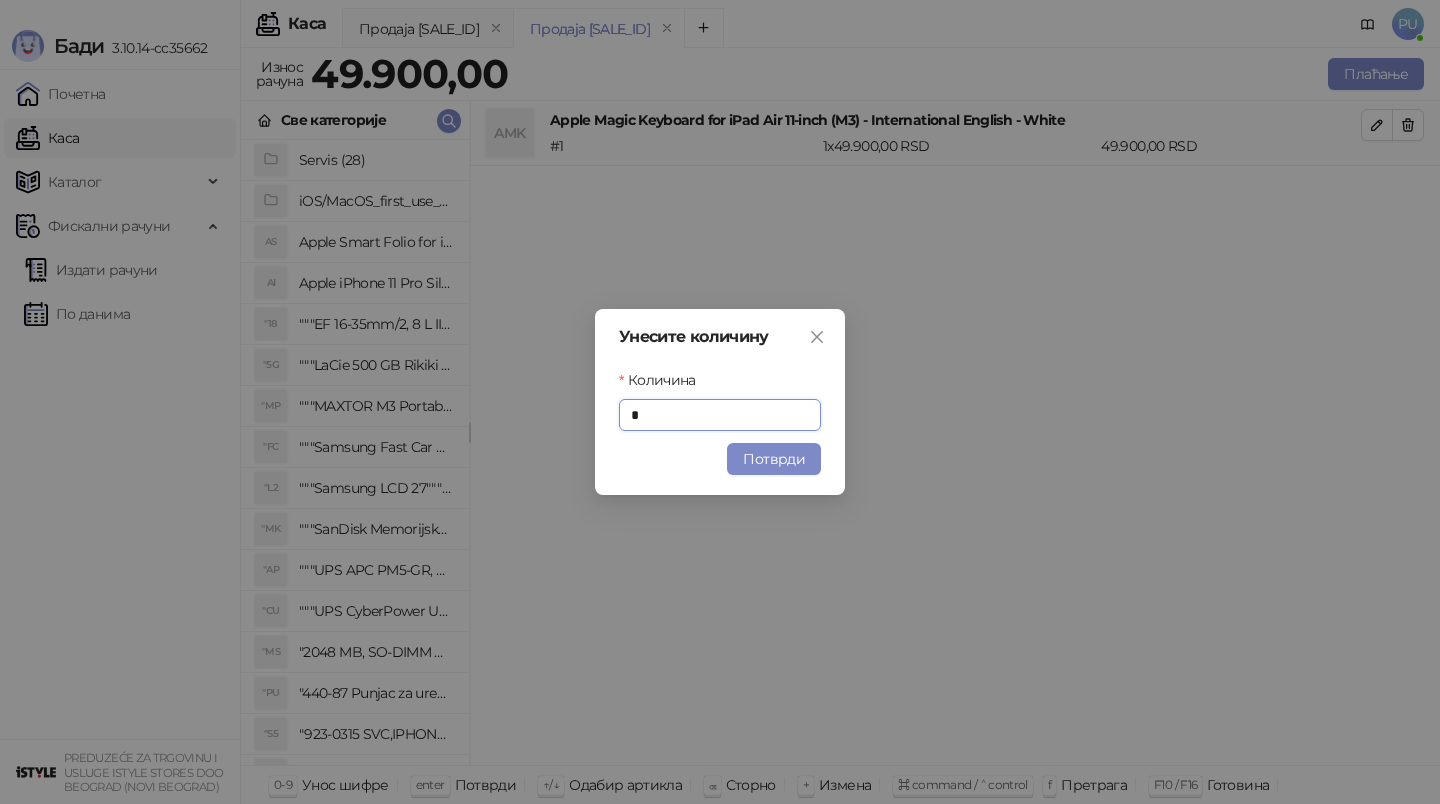 click on "Потврди" at bounding box center [774, 459] 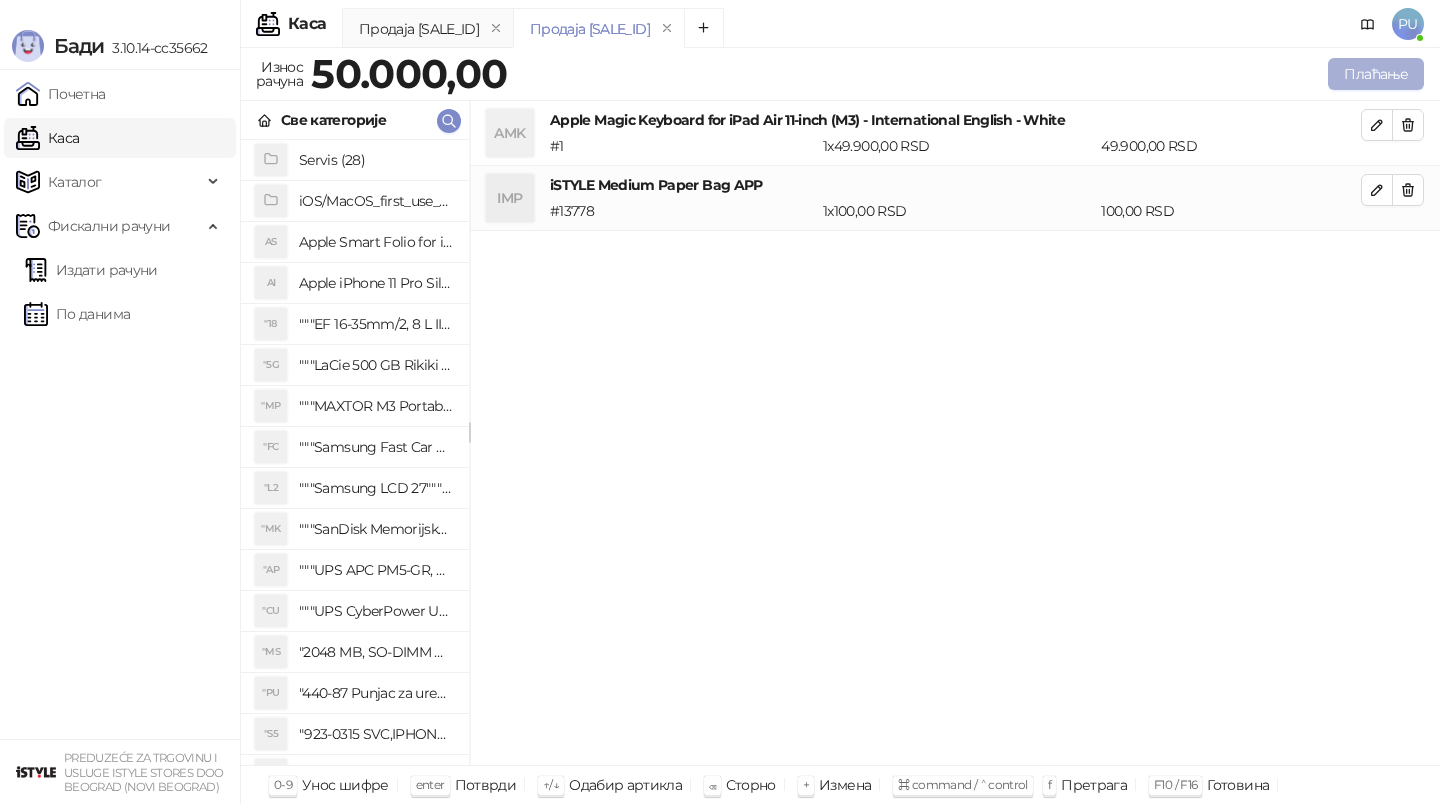 click on "Плаћање" at bounding box center [1376, 74] 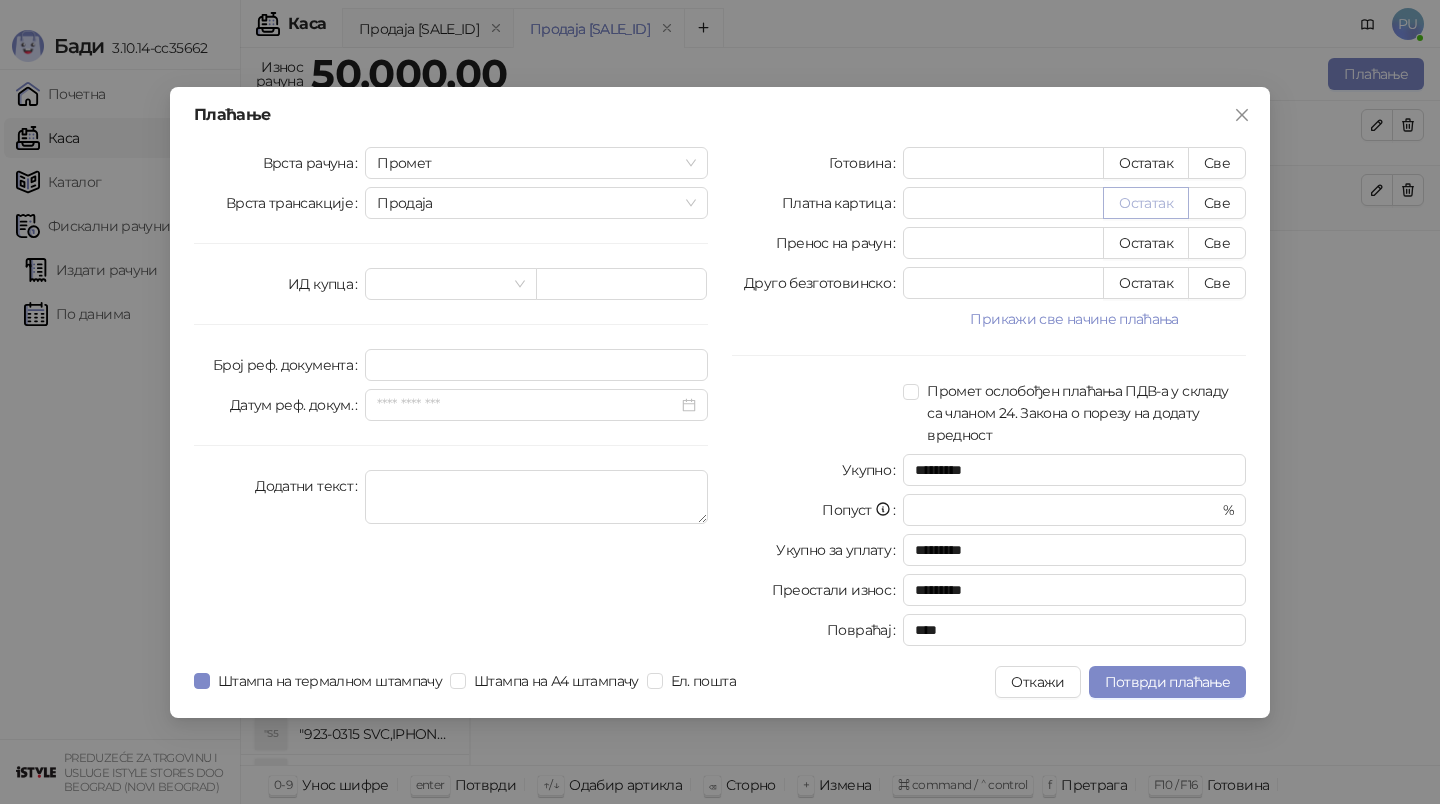 click on "Остатак" at bounding box center (1146, 203) 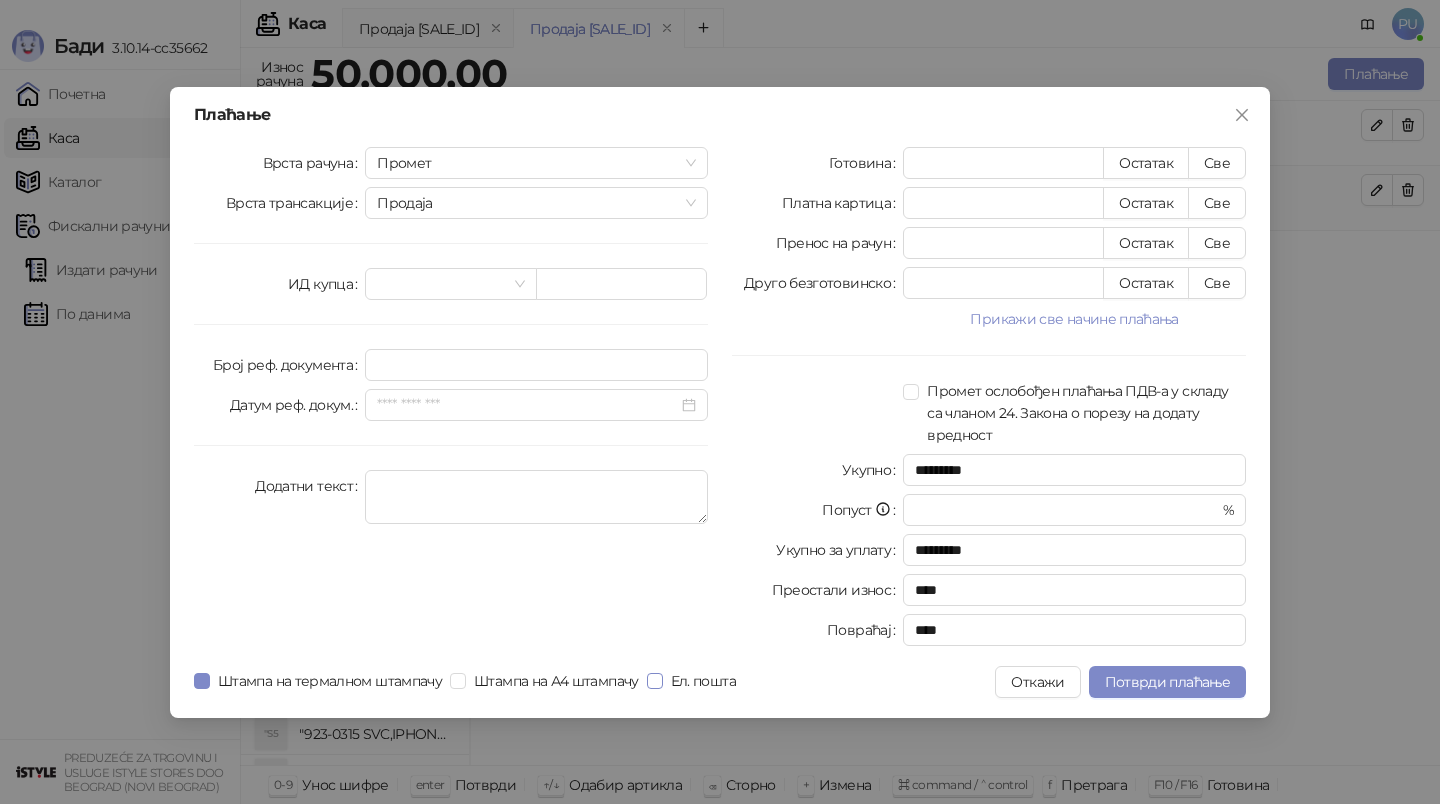 click on "Ел. пошта" at bounding box center [703, 681] 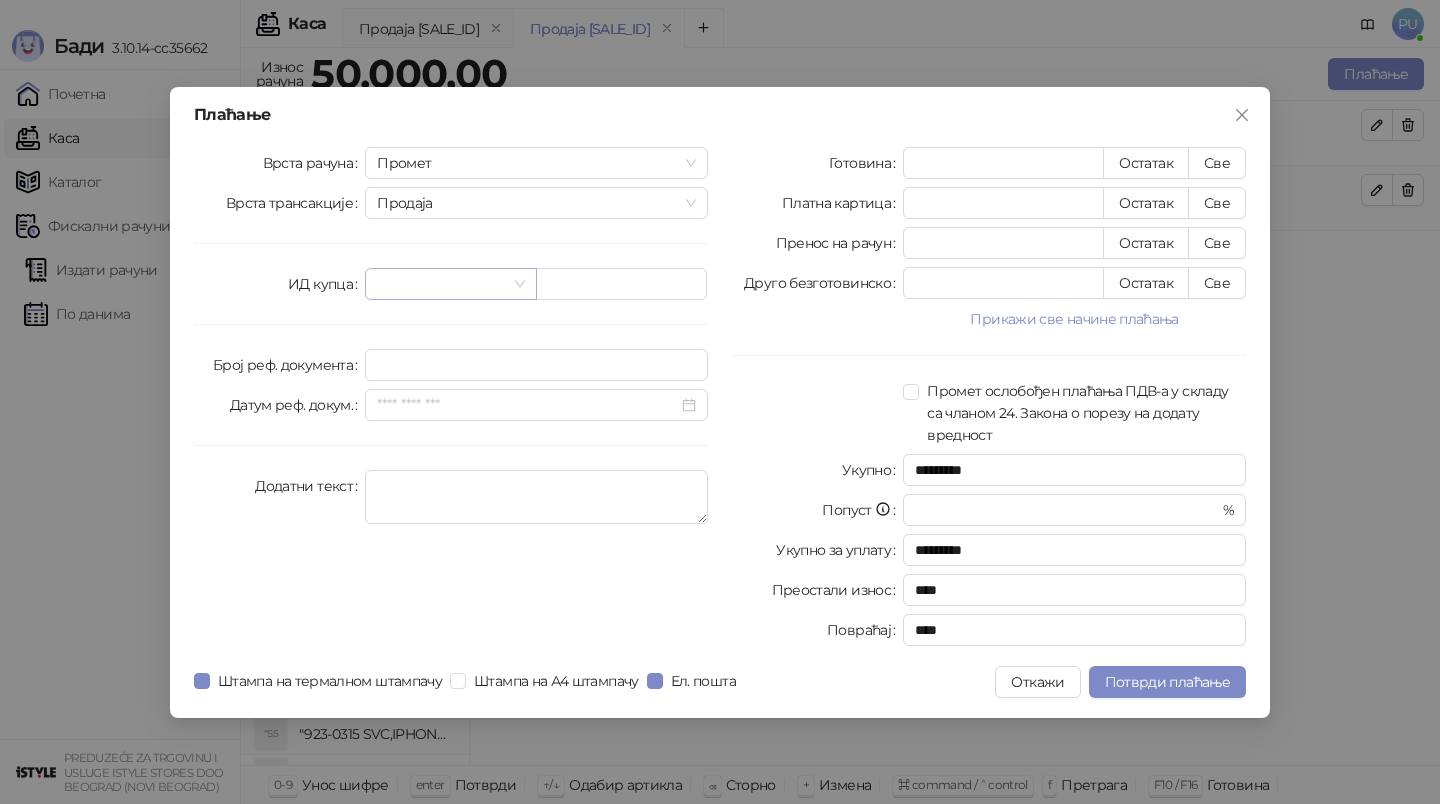 click at bounding box center [441, 284] 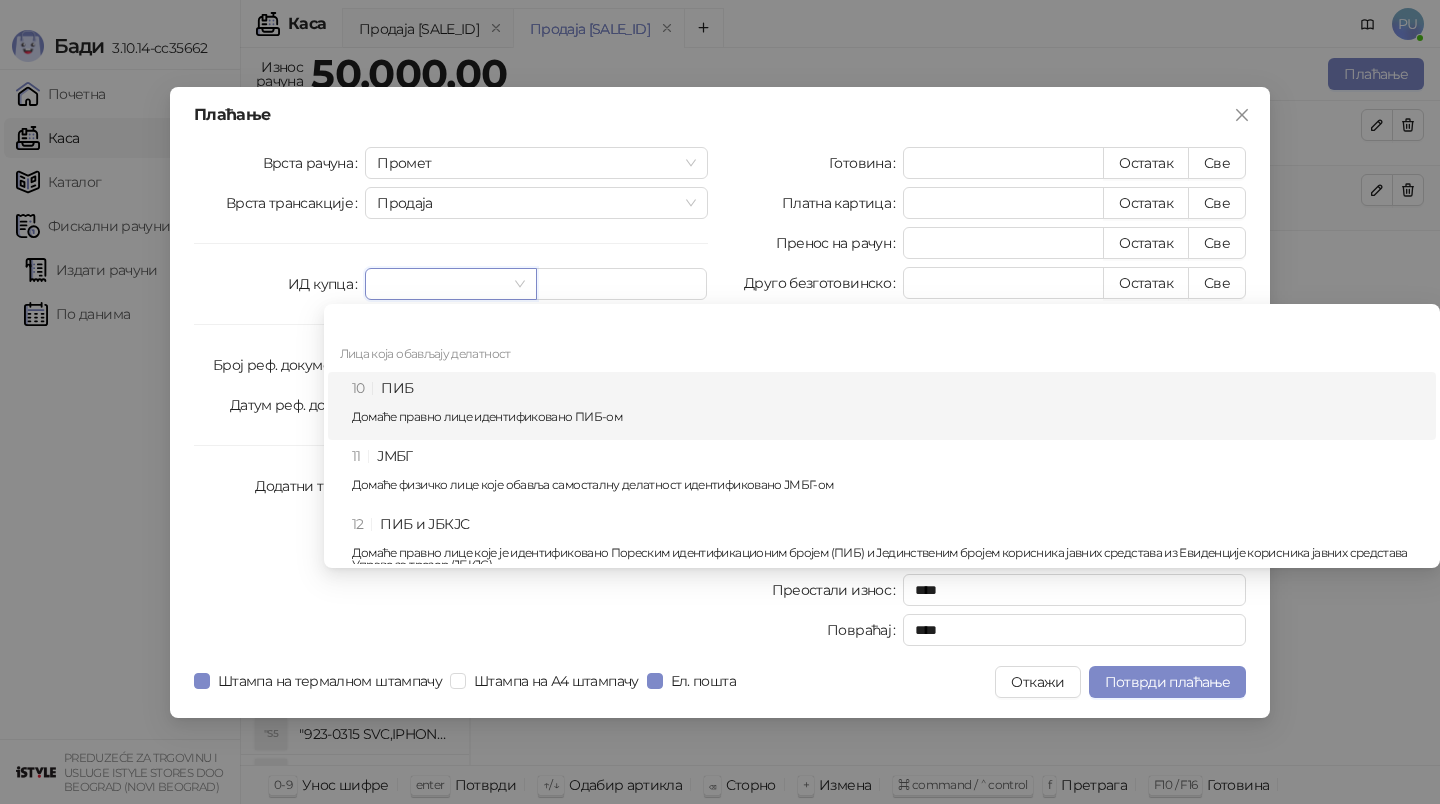 click on "10 ПИБ Домаће правно лице идентификовано ПИБ-ом" at bounding box center (888, 406) 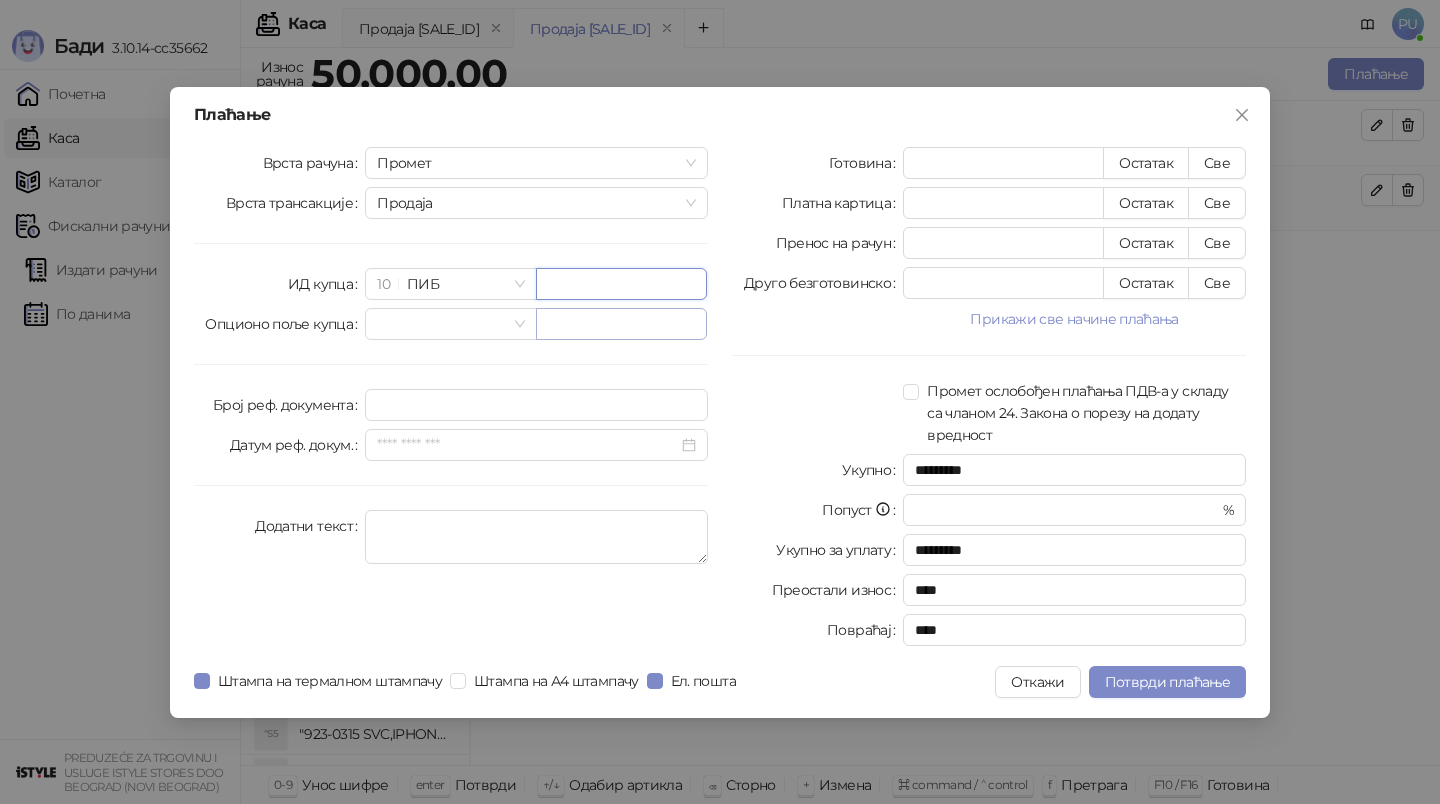 paste on "*********" 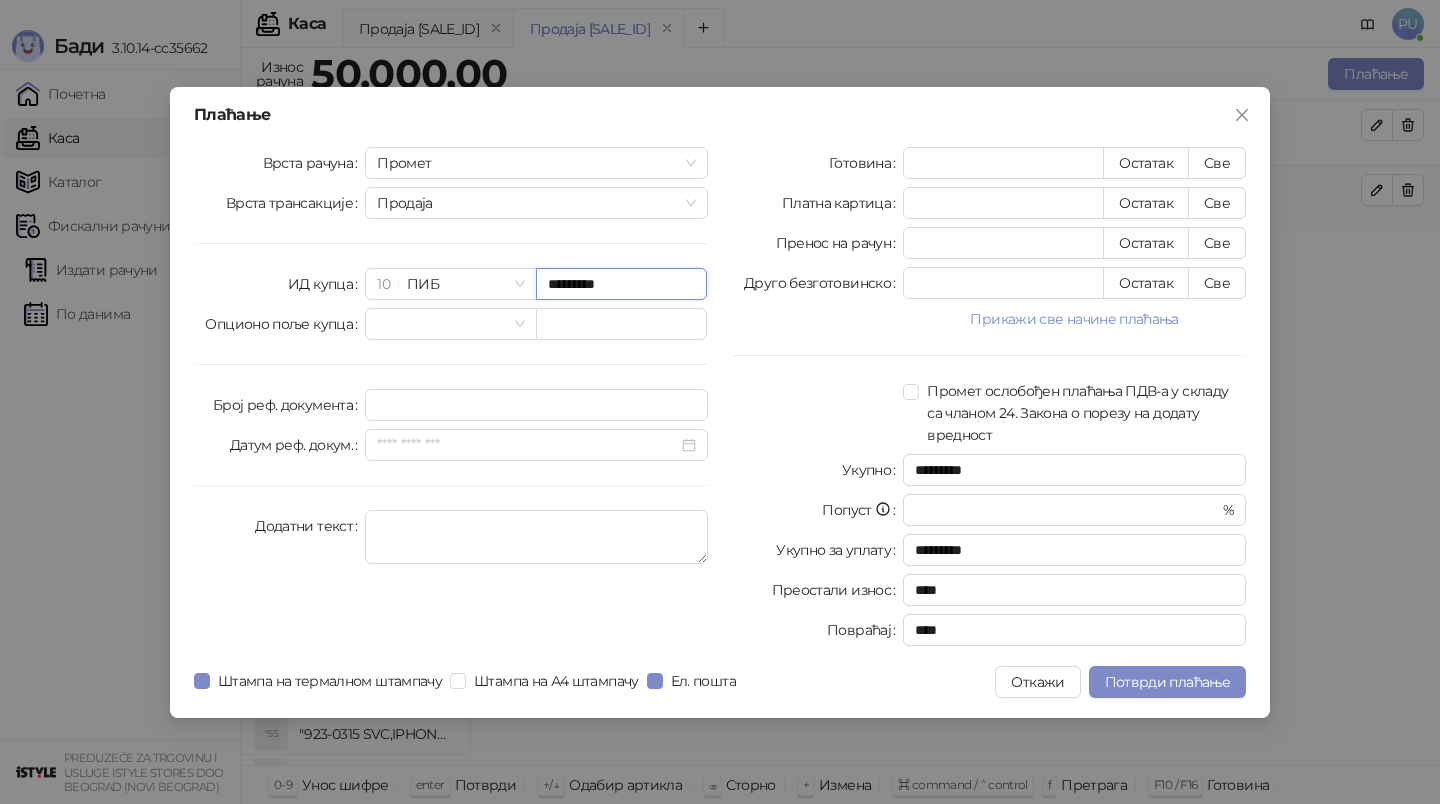 type on "*********" 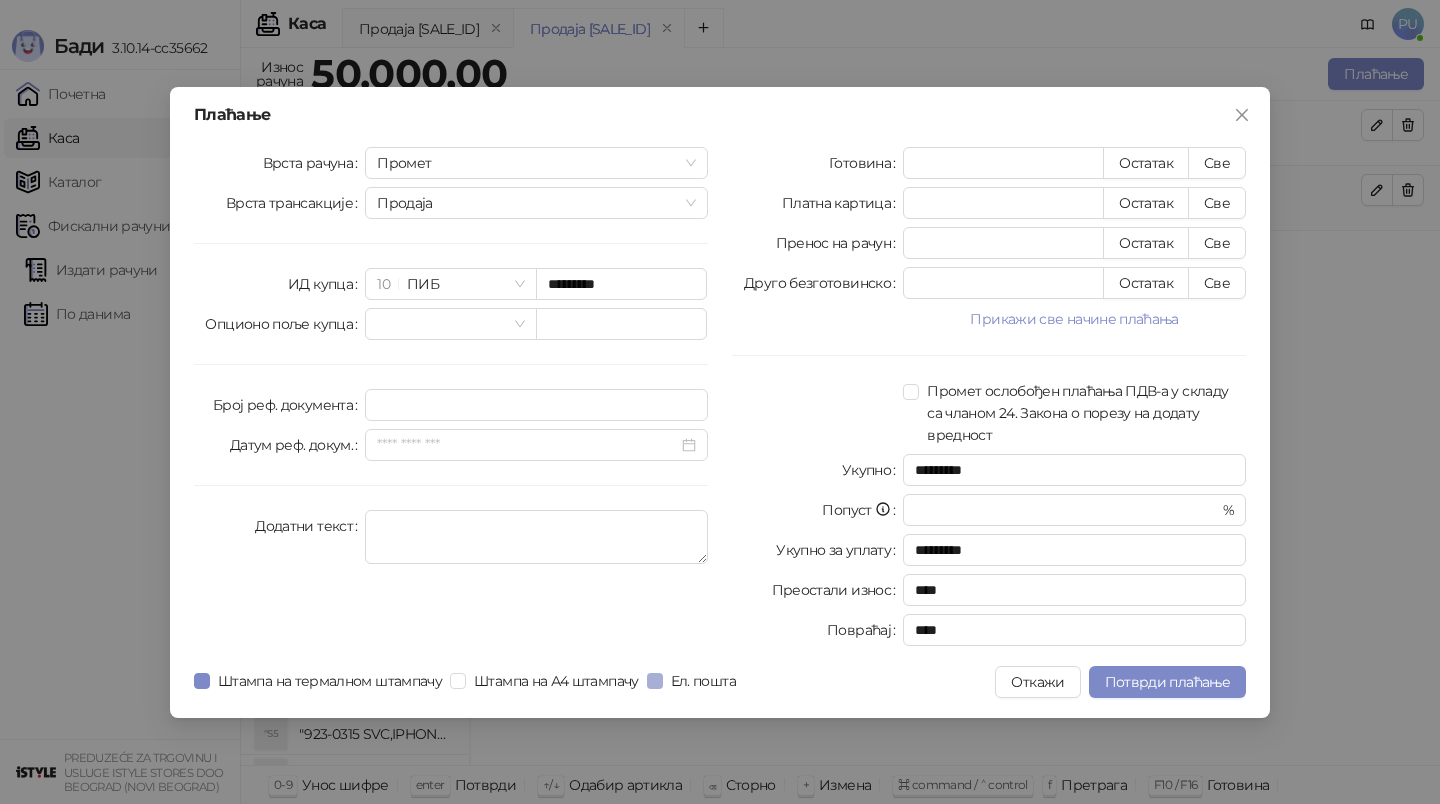 click on "Ел. пошта" at bounding box center (703, 681) 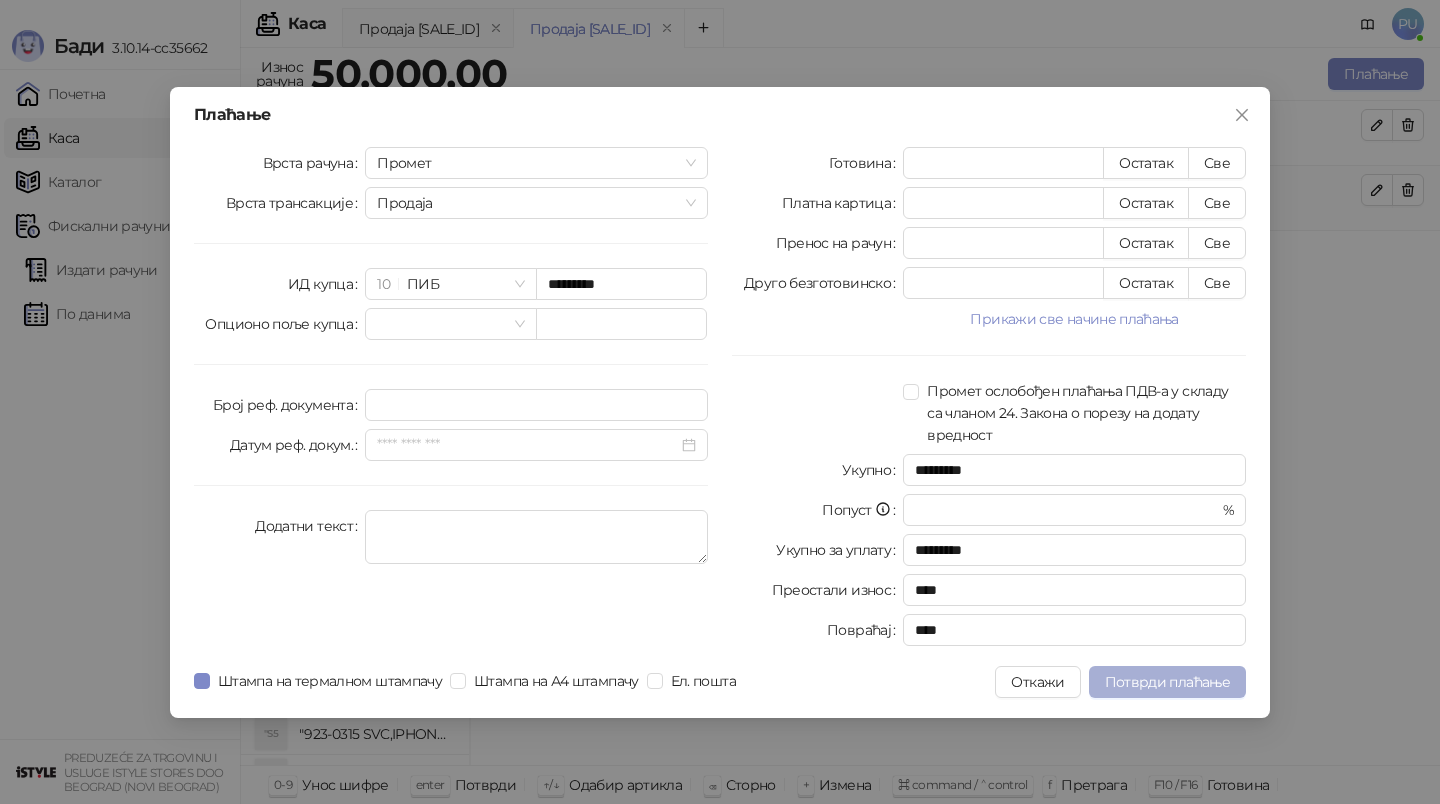 click on "Потврди плаћање" at bounding box center (1167, 682) 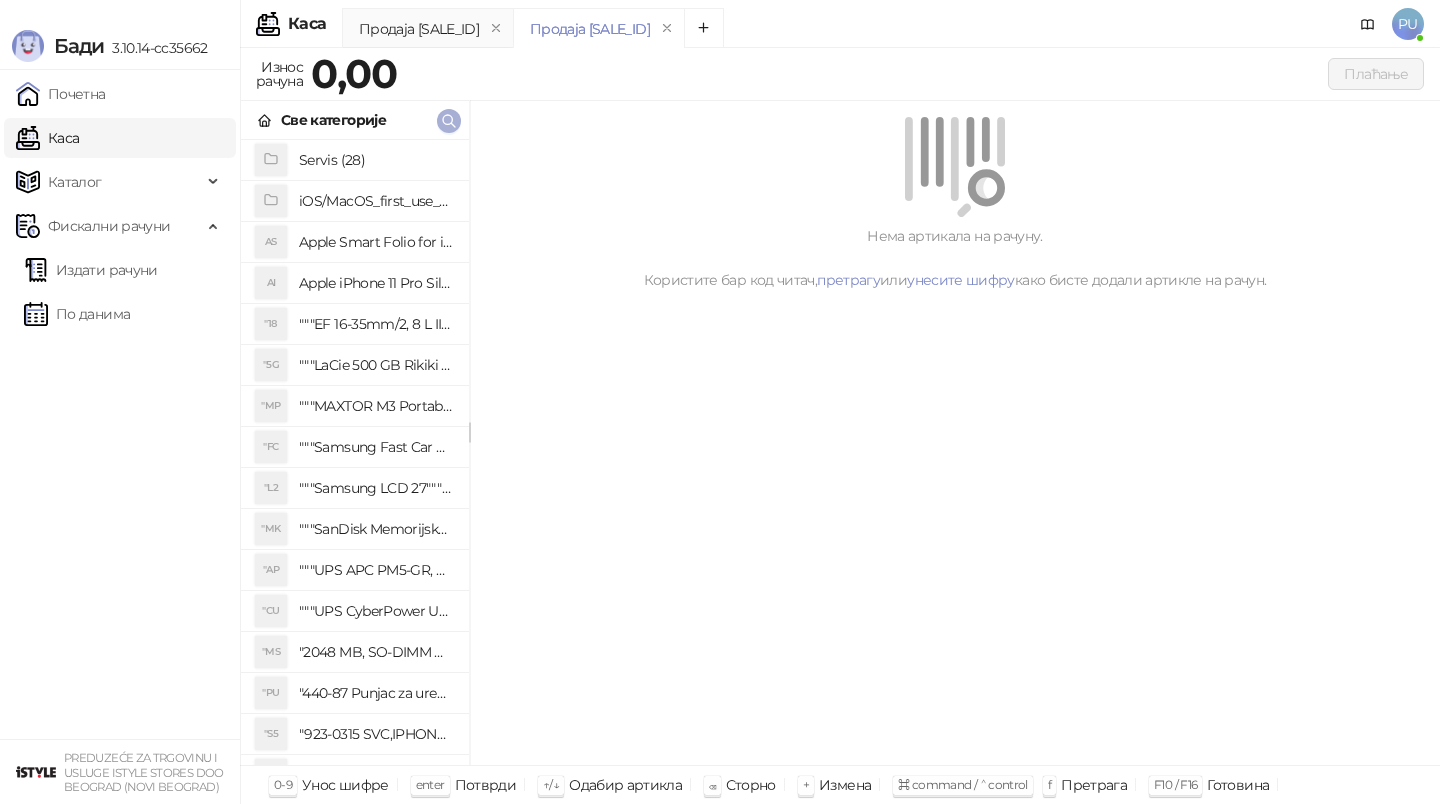 click 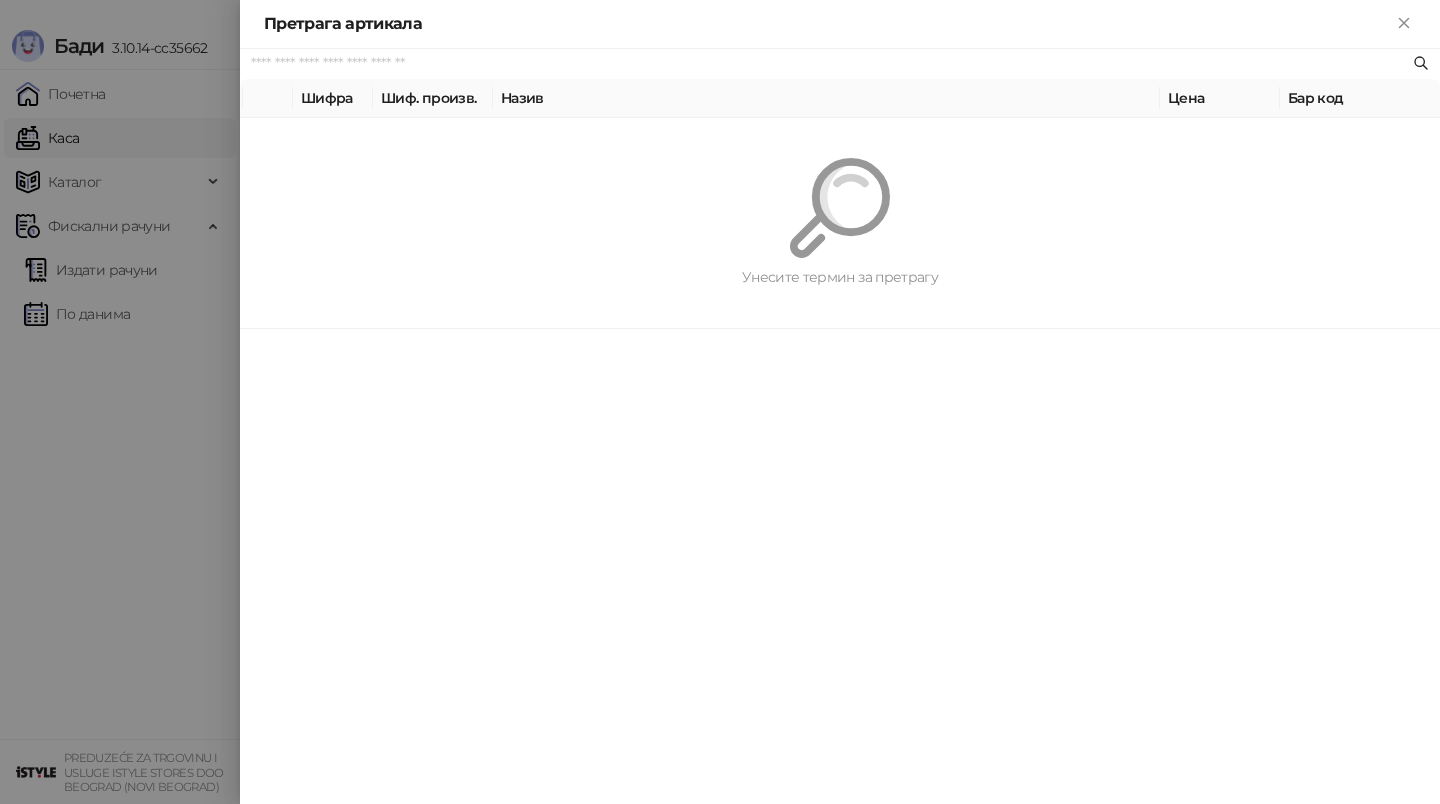 paste on "*********" 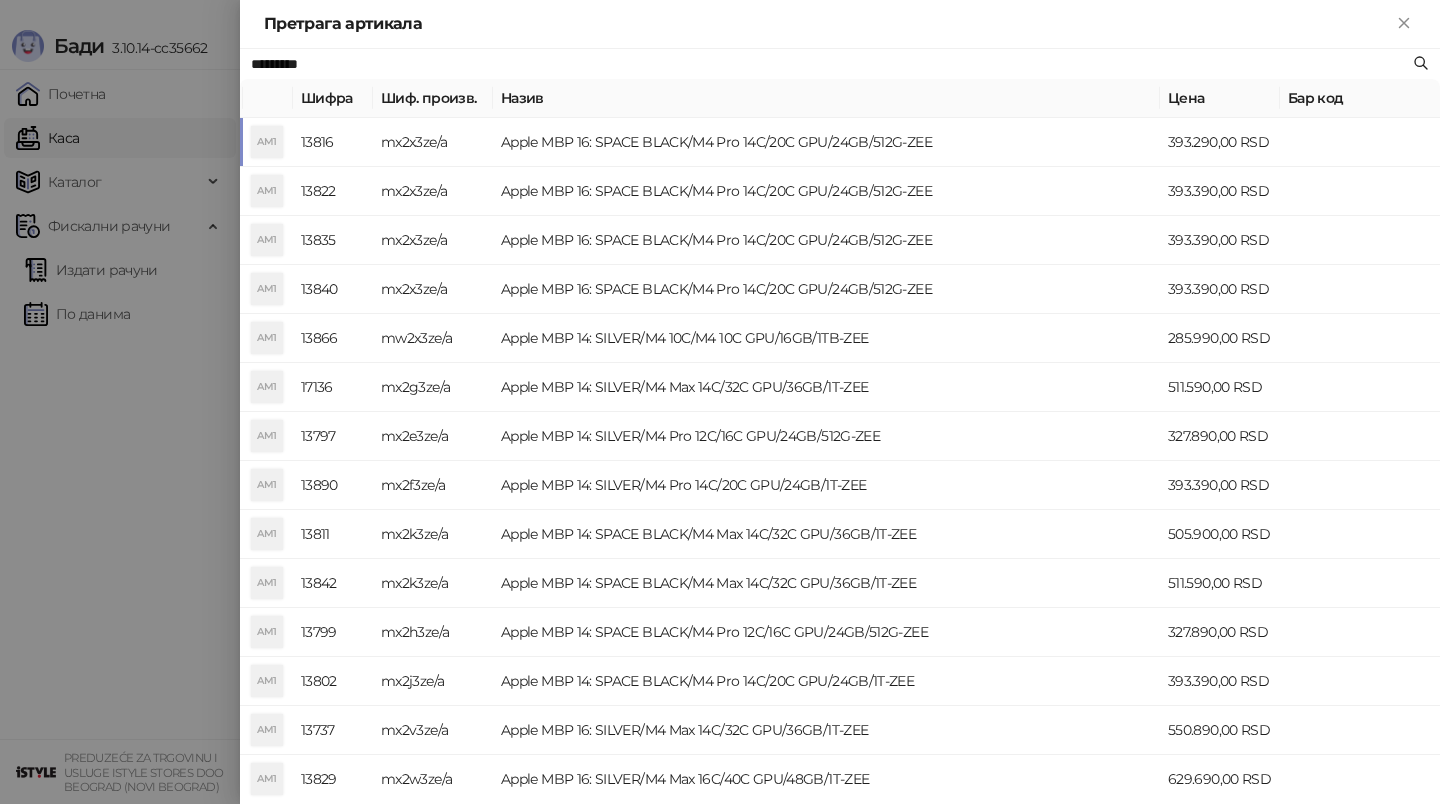 type on "*********" 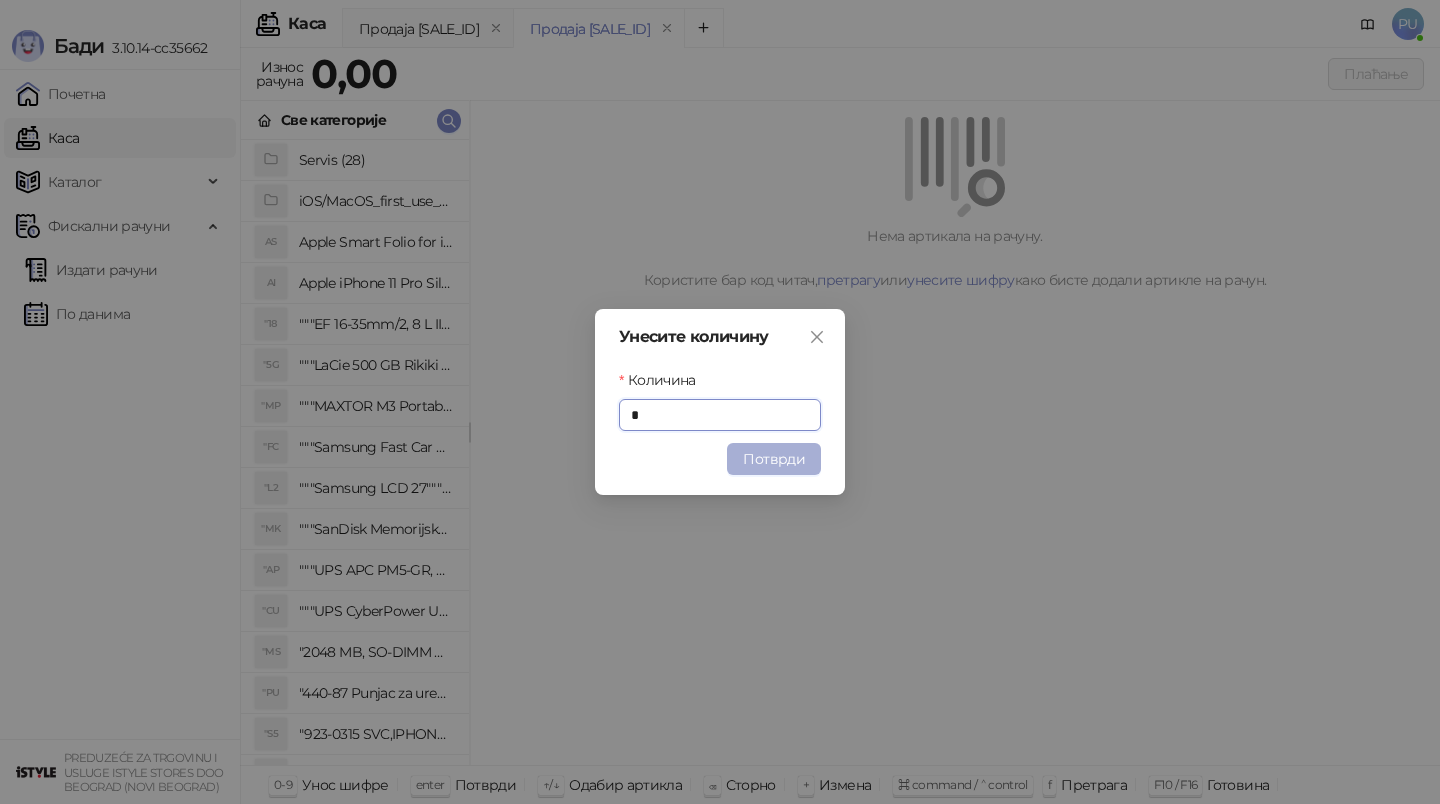click on "Потврди" at bounding box center [774, 459] 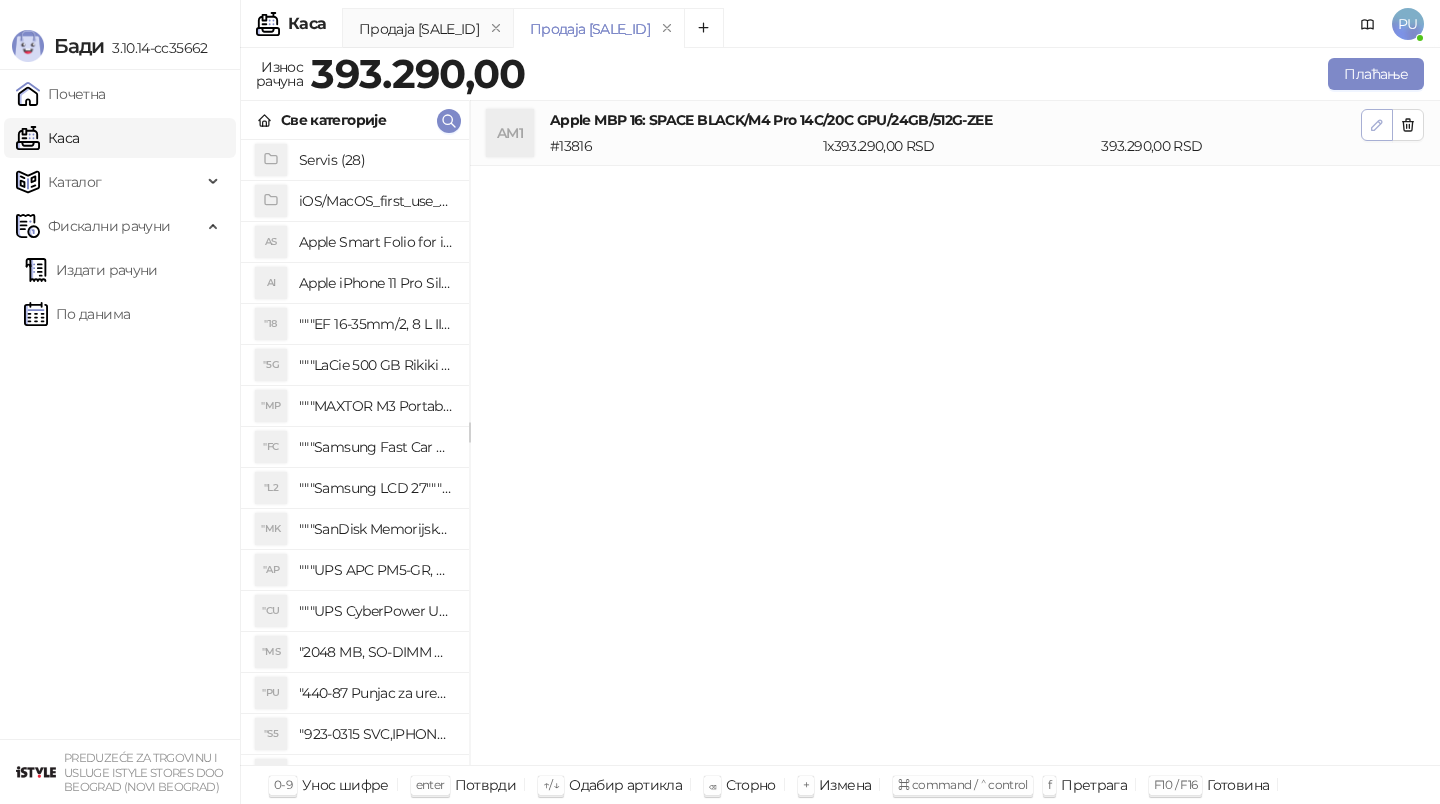 click 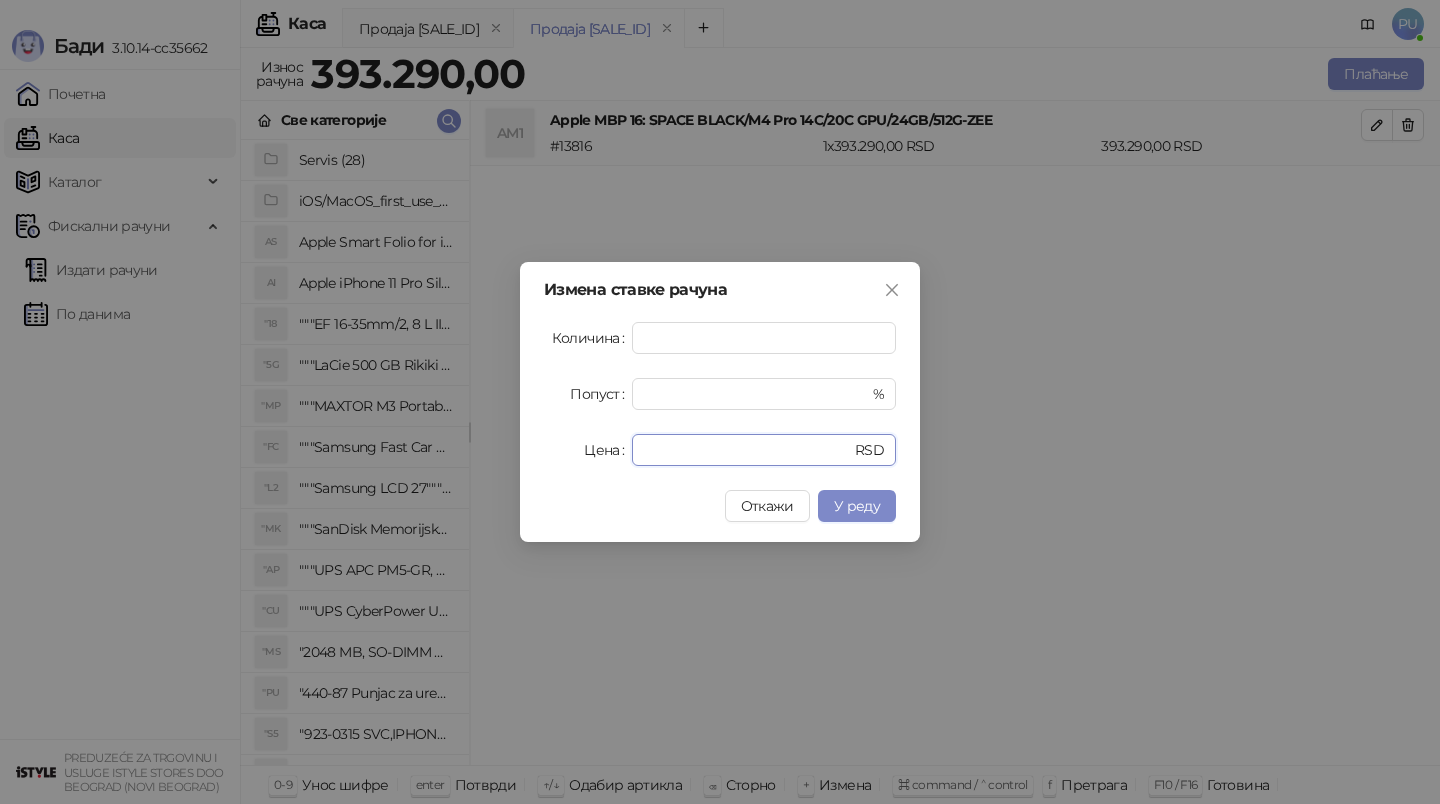 drag, startPoint x: 709, startPoint y: 449, endPoint x: 463, endPoint y: 449, distance: 246 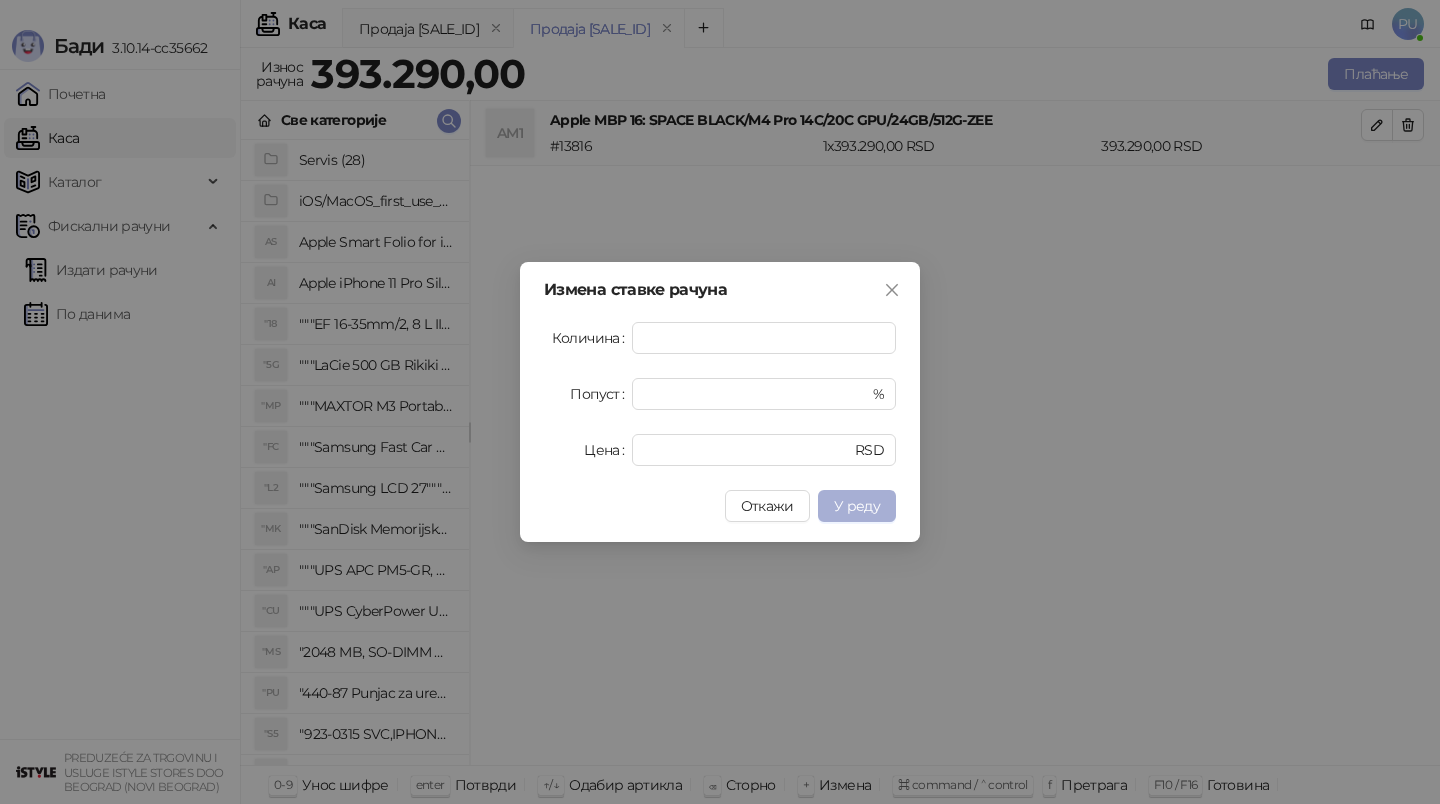 type on "******" 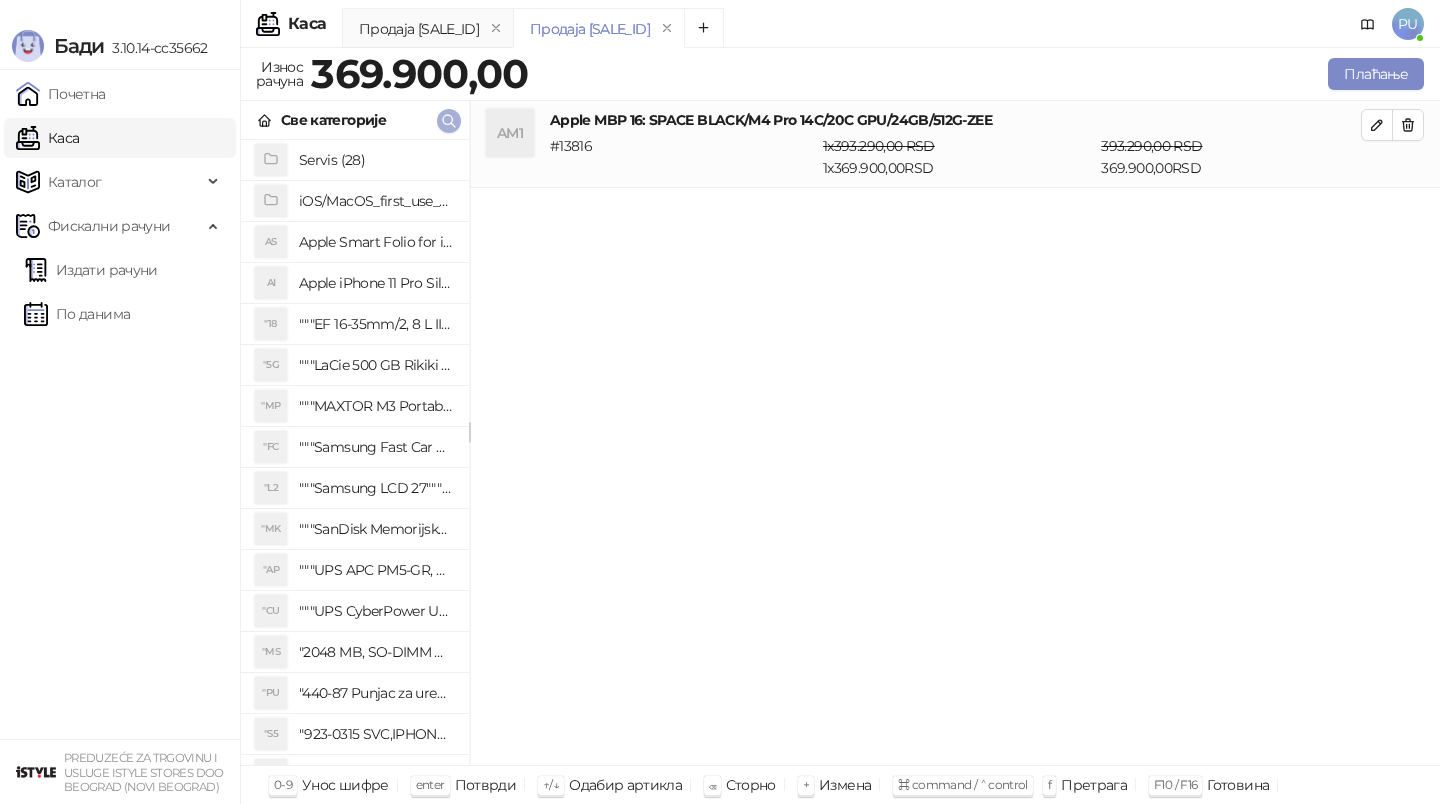 click 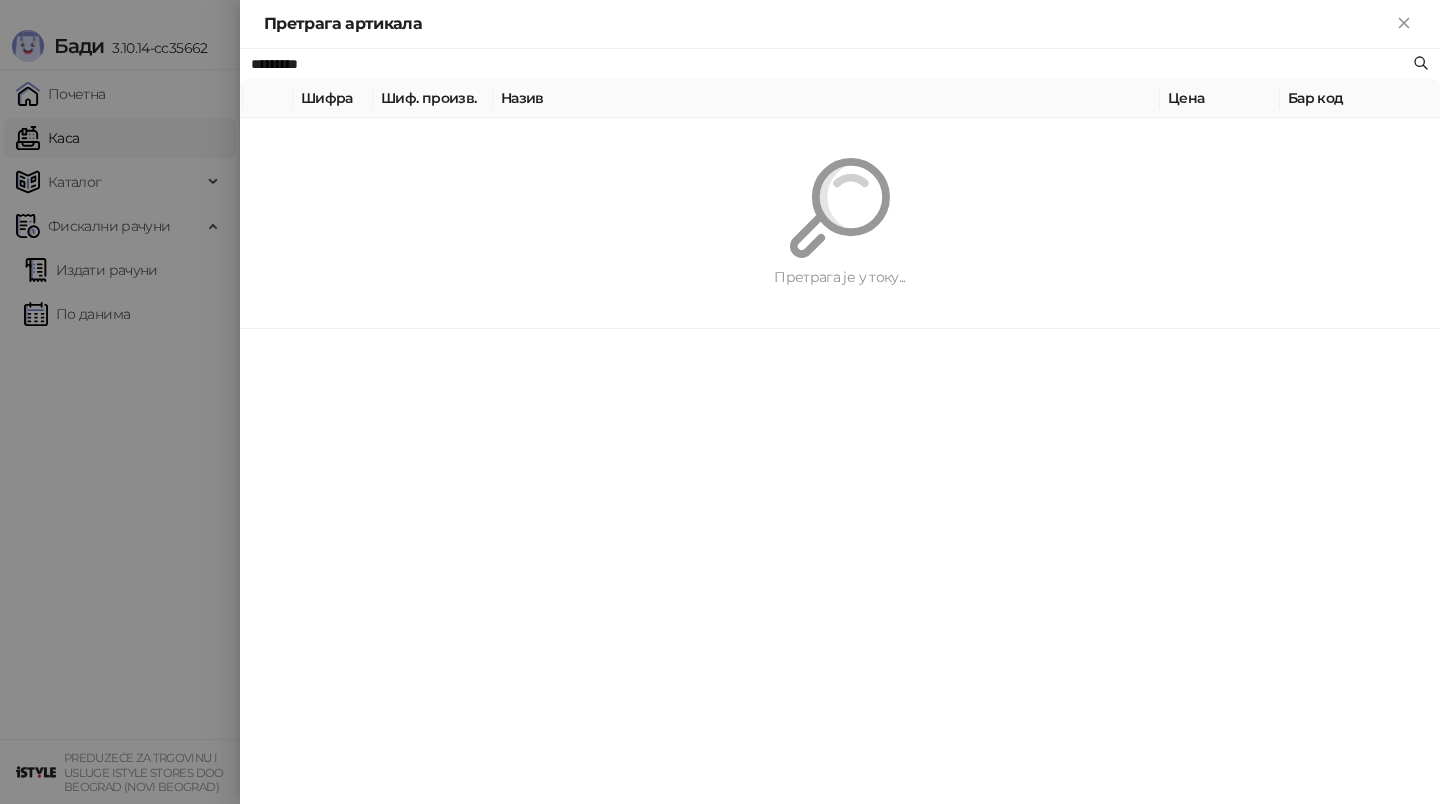 paste on "**********" 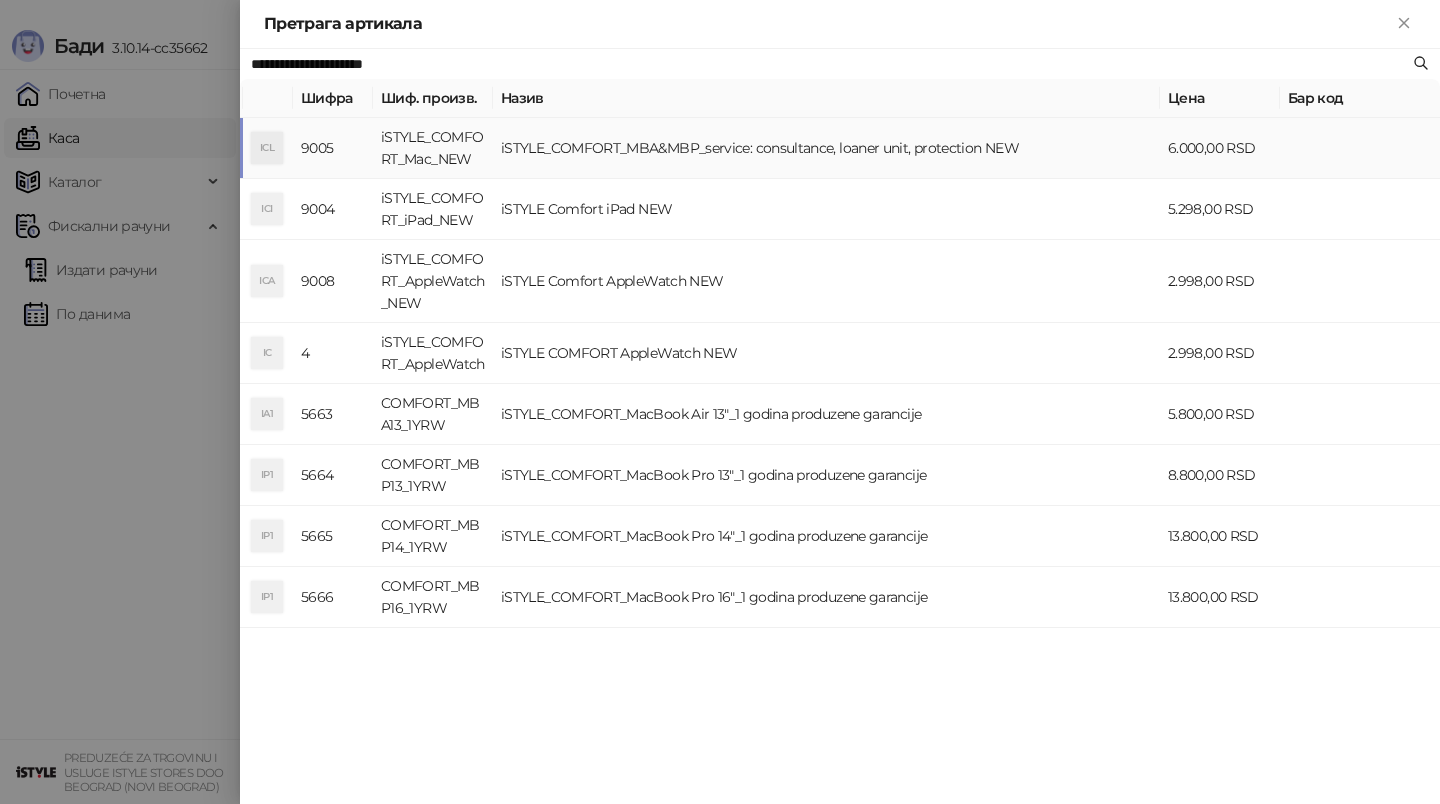 click on "iSTYLE_COMFORT_MBA&MBP_service: consultance, loaner unit, protection NEW" at bounding box center (826, 148) 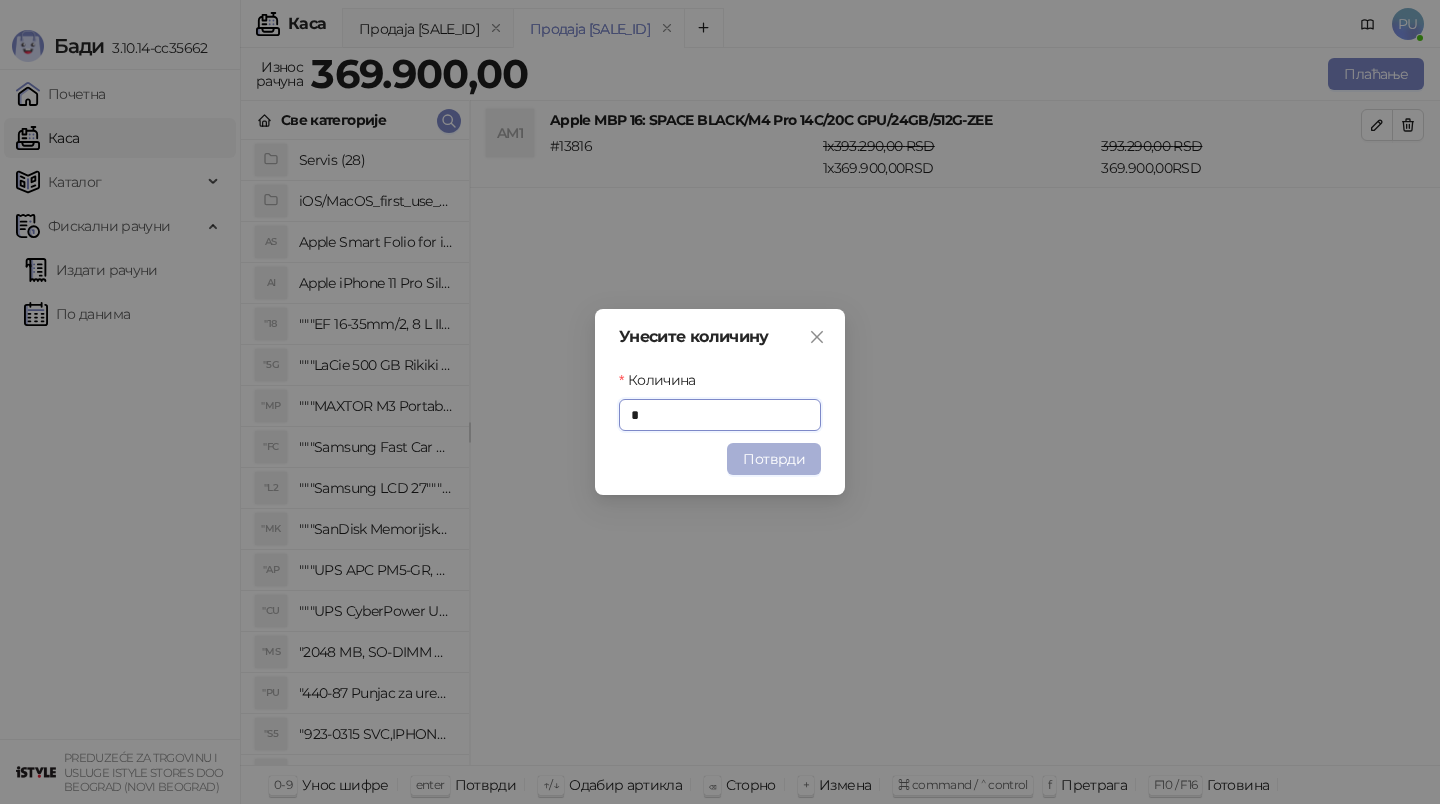 click on "Потврди" at bounding box center (774, 459) 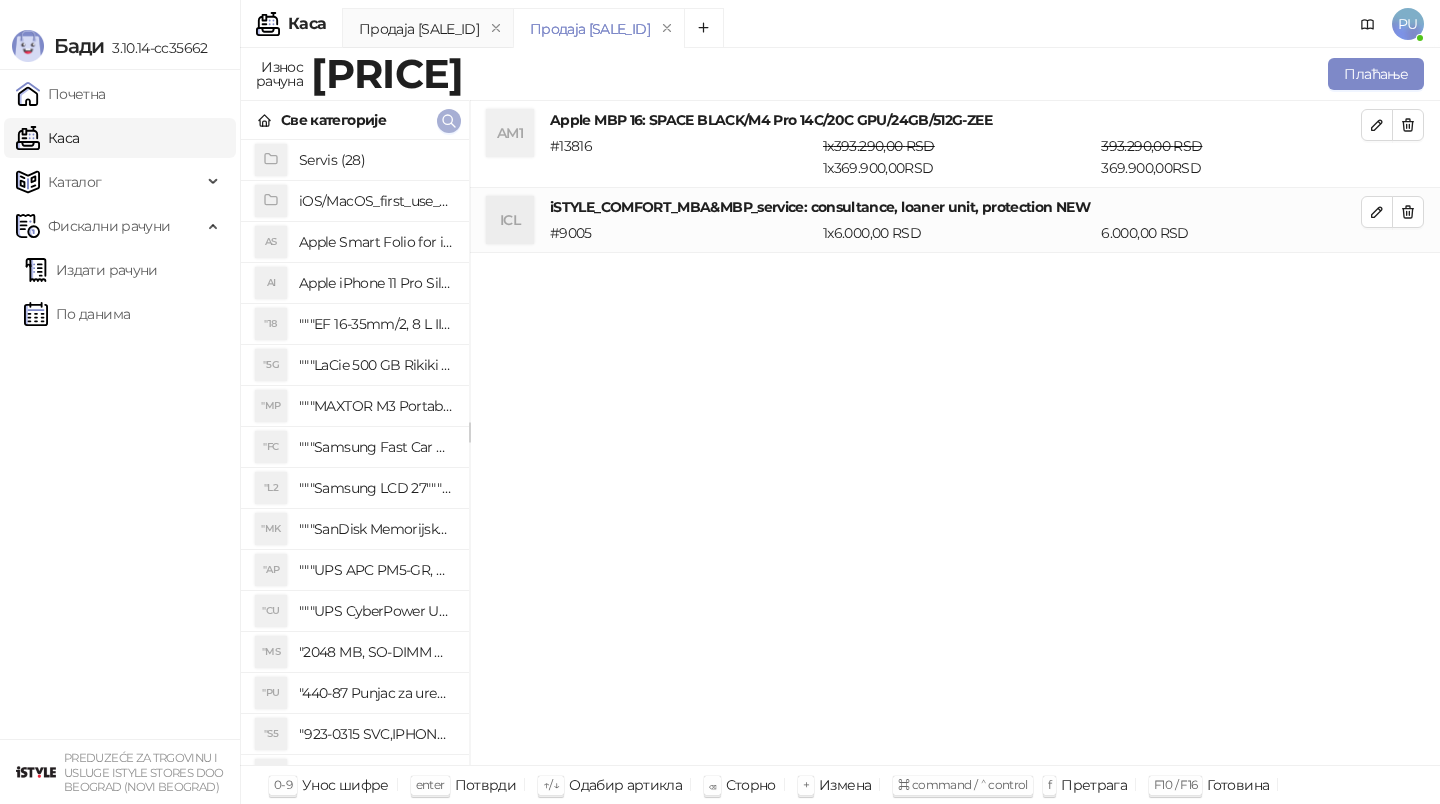 click 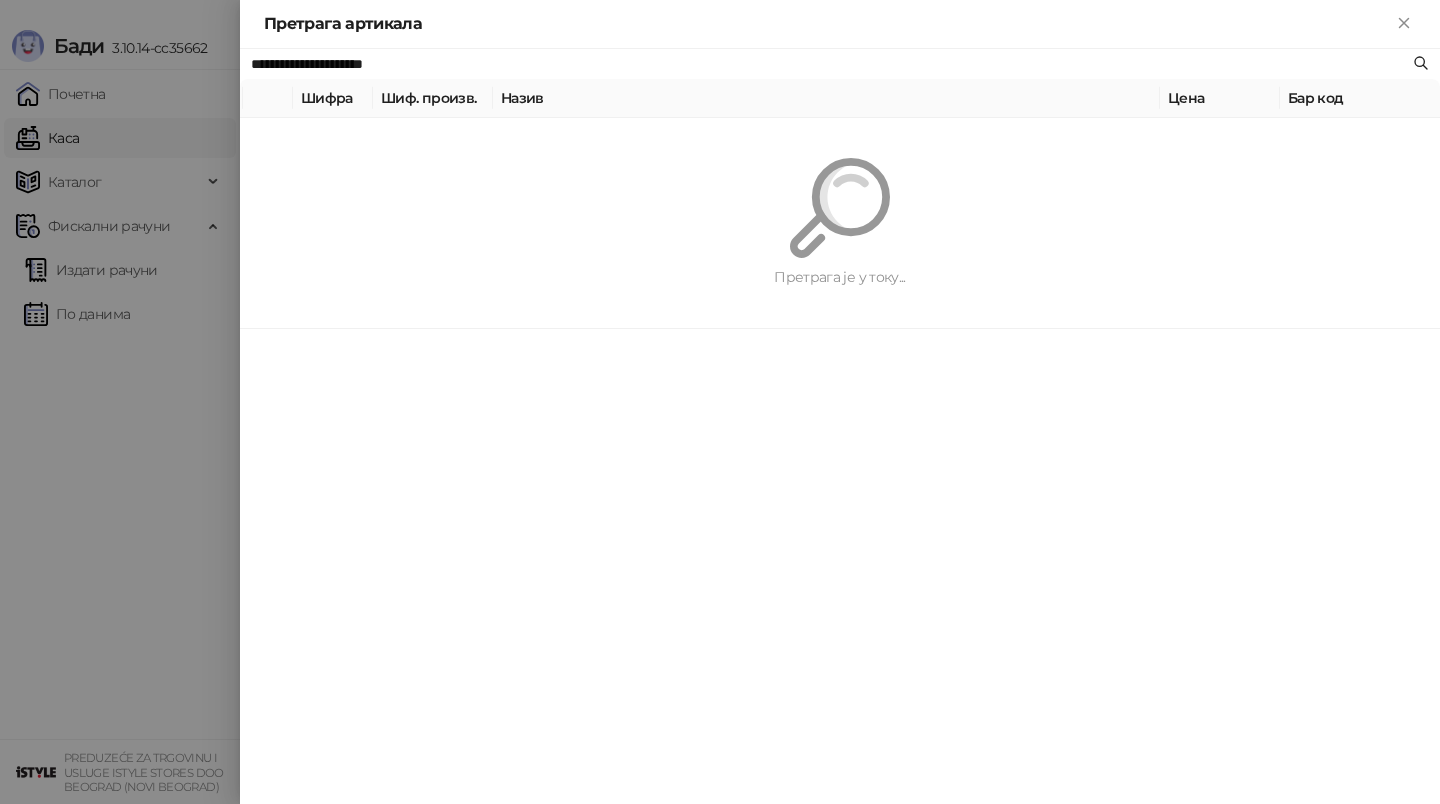 paste 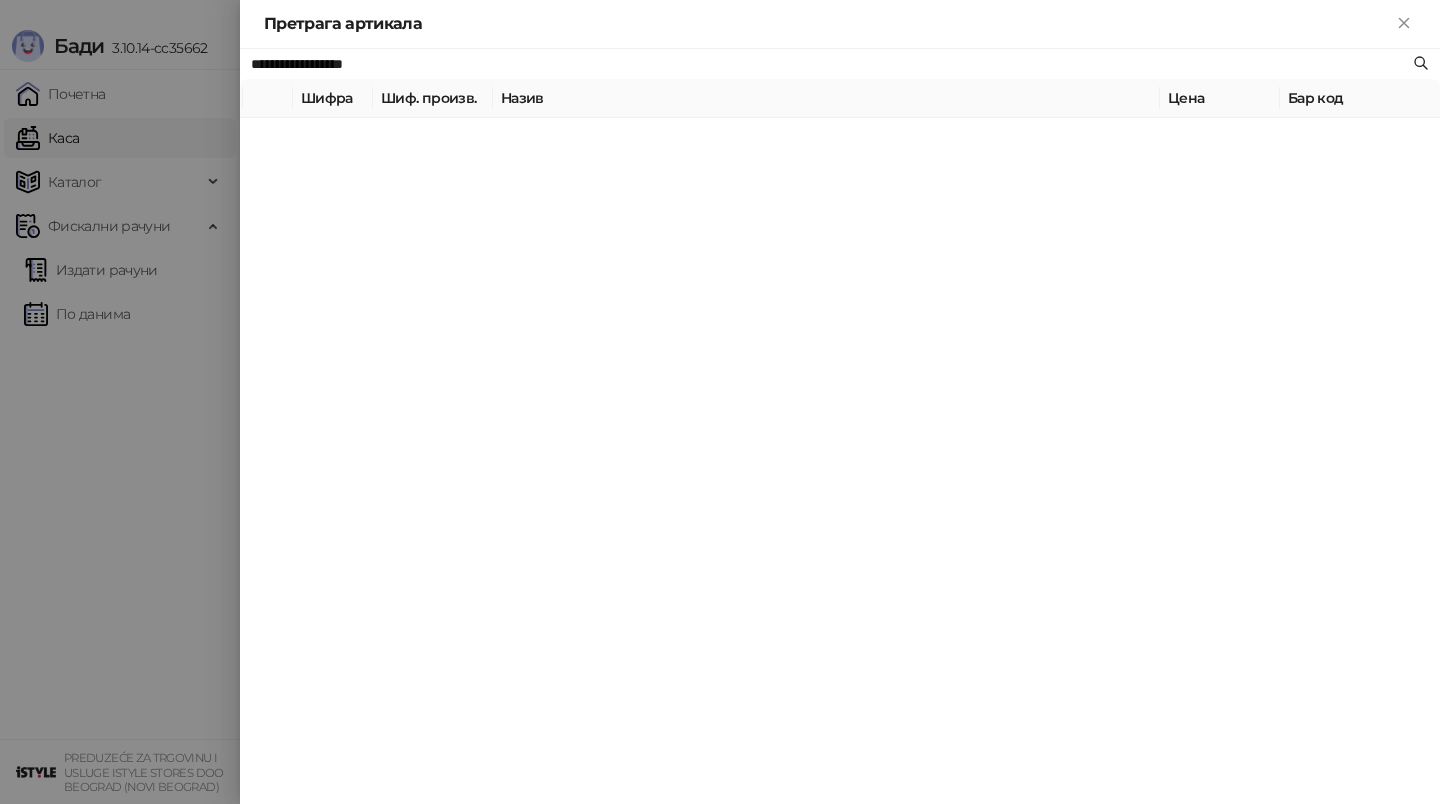 type on "**********" 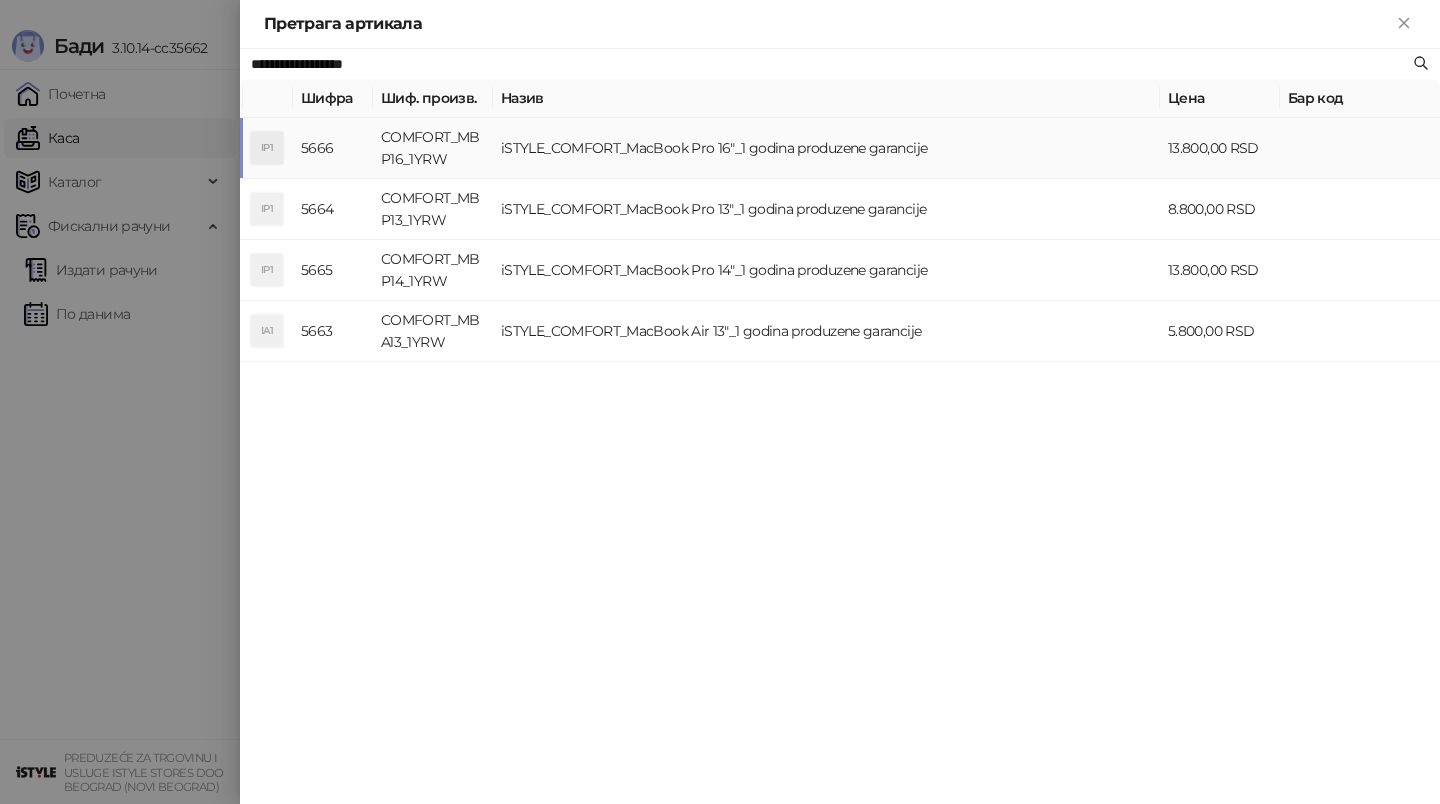 click on "iSTYLE_COMFORT_MacBook Pro 16"_1 godina produzene garancije" at bounding box center (826, 148) 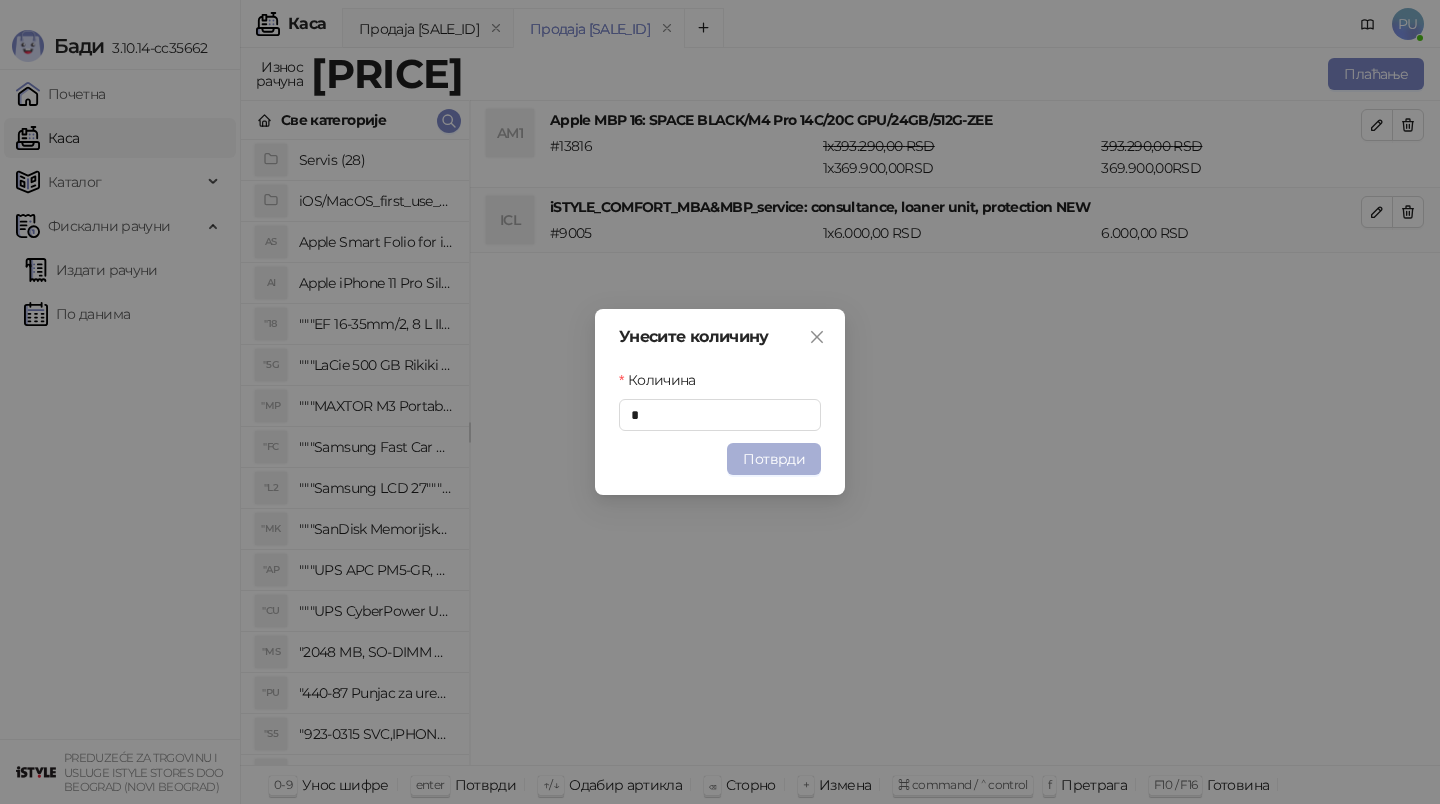 click on "Потврди" at bounding box center (774, 459) 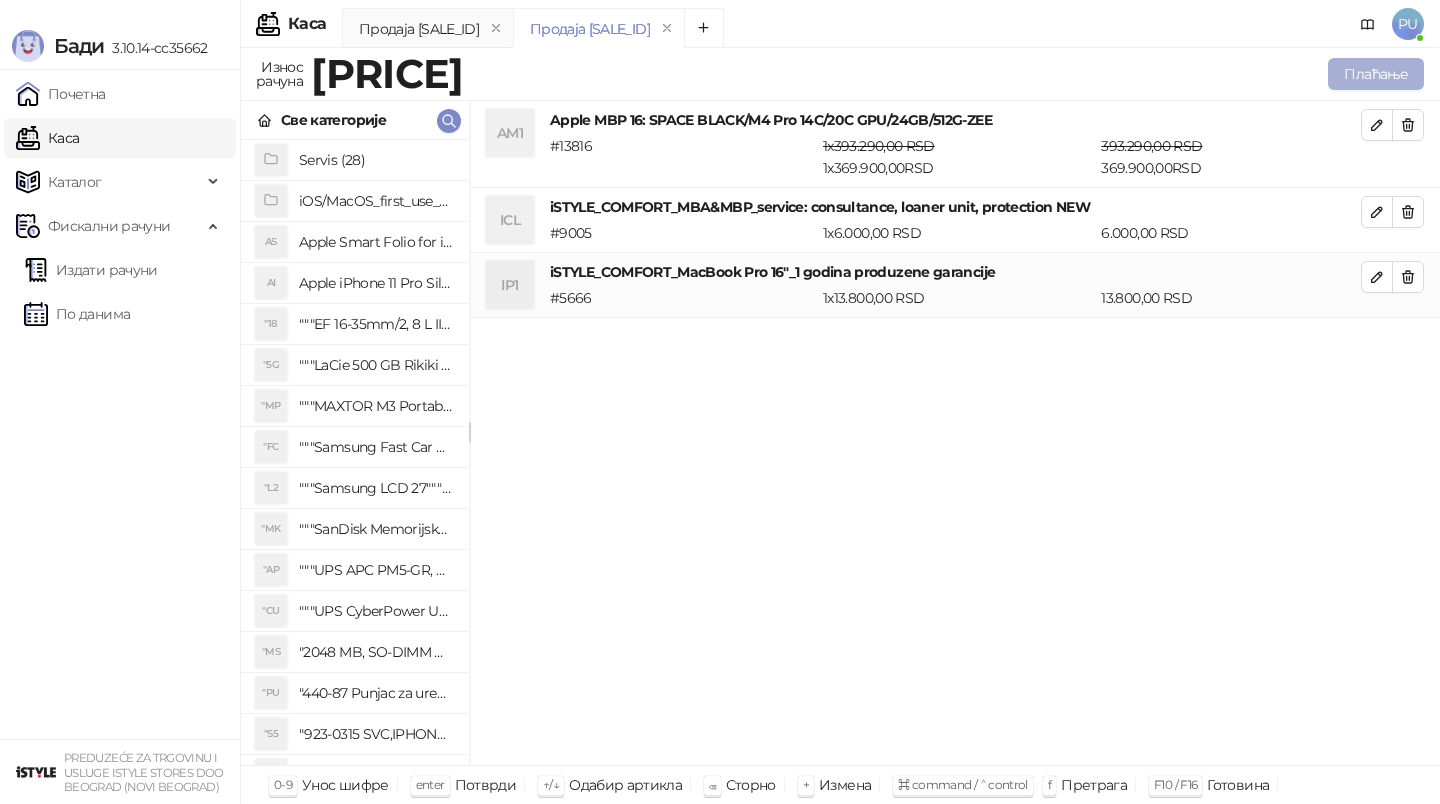 click on "Плаћање" at bounding box center (1376, 74) 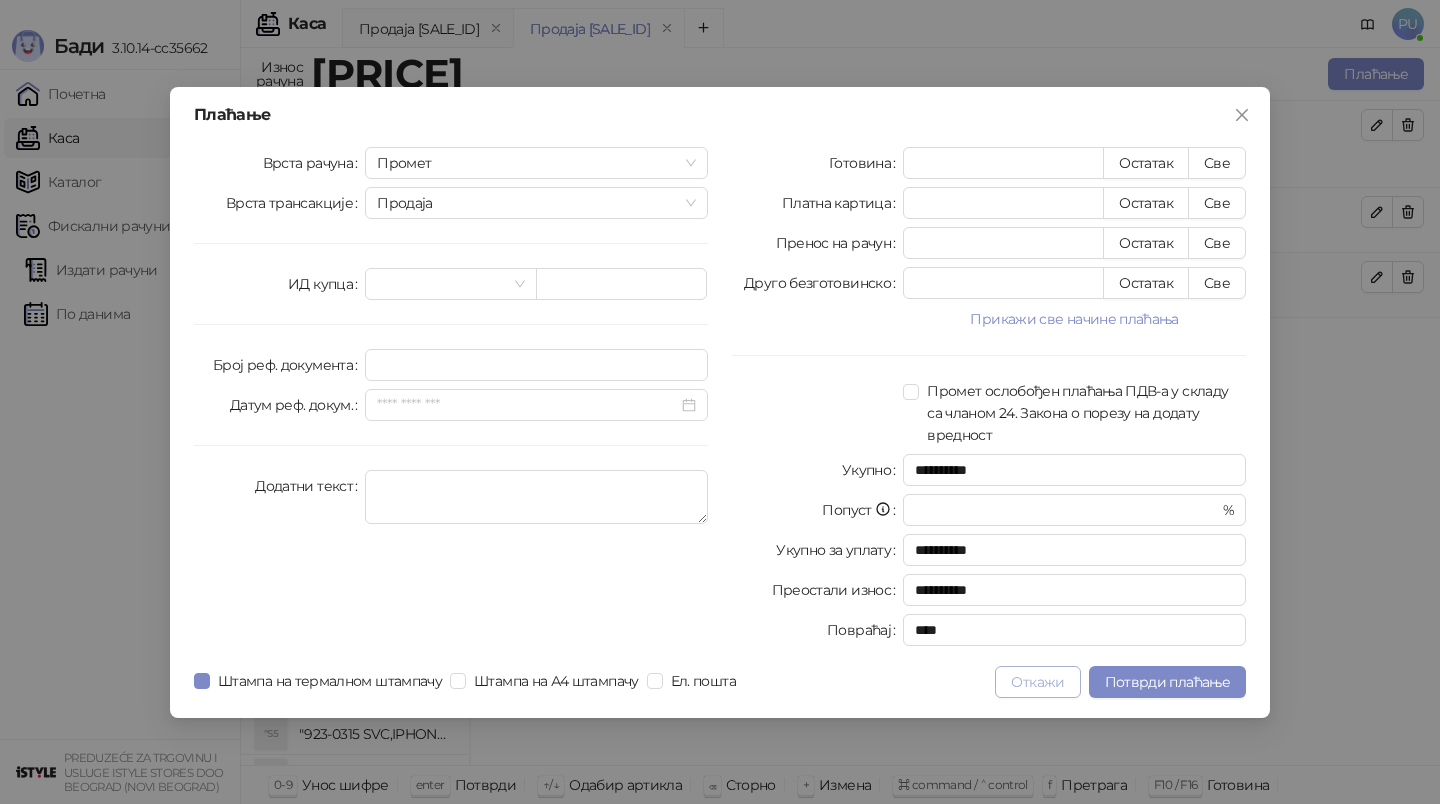 click on "Откажи" at bounding box center (1037, 682) 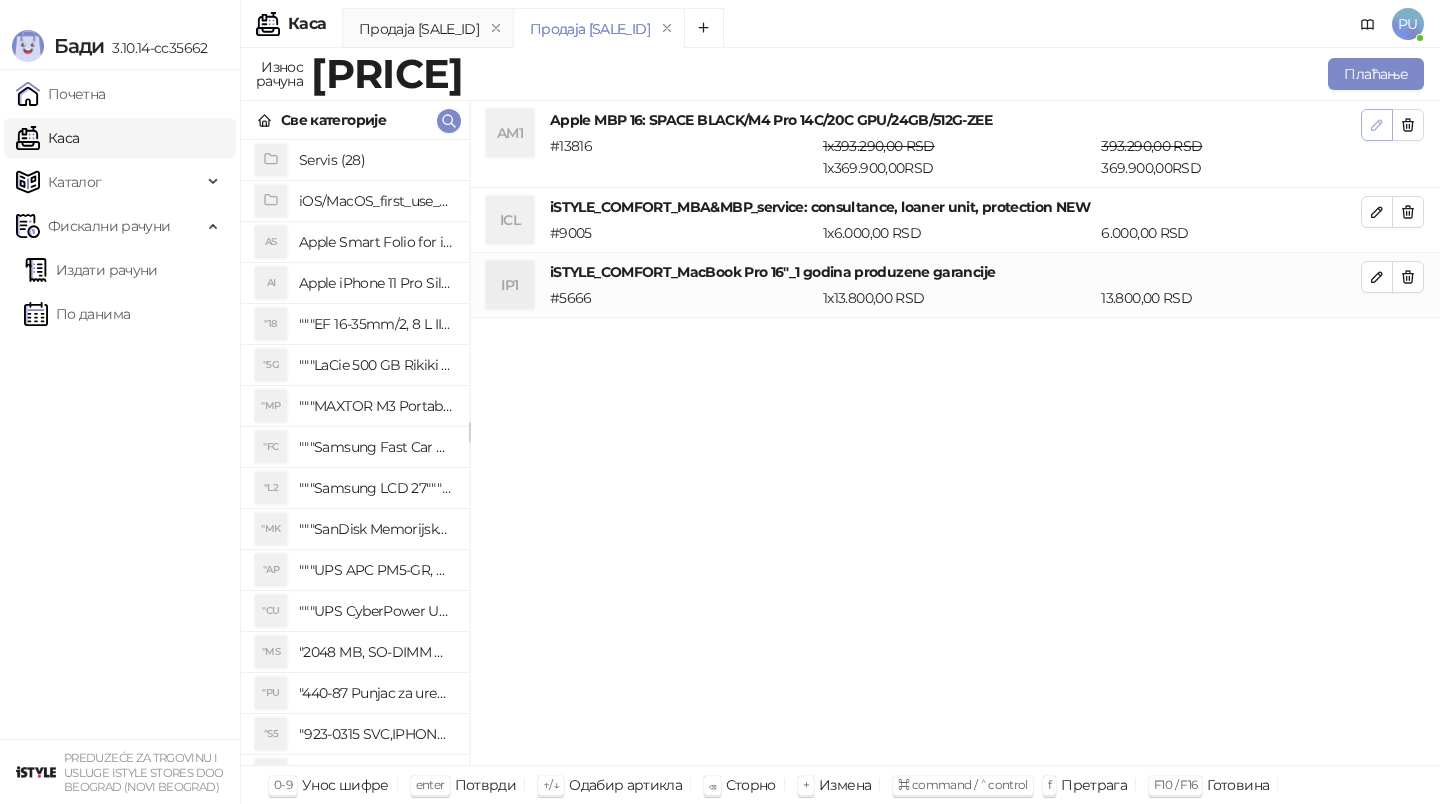 click 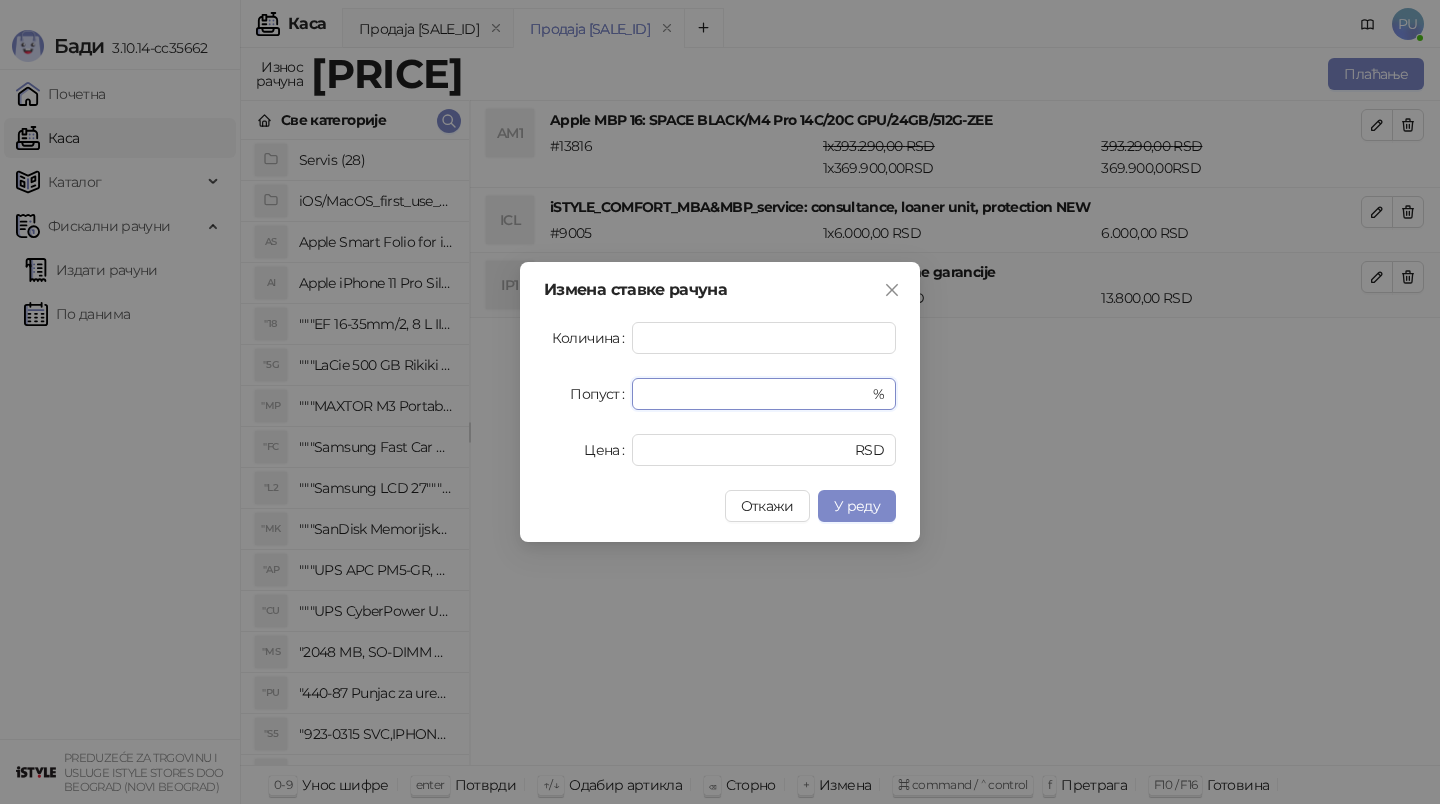 drag, startPoint x: 661, startPoint y: 396, endPoint x: 583, endPoint y: 395, distance: 78.00641 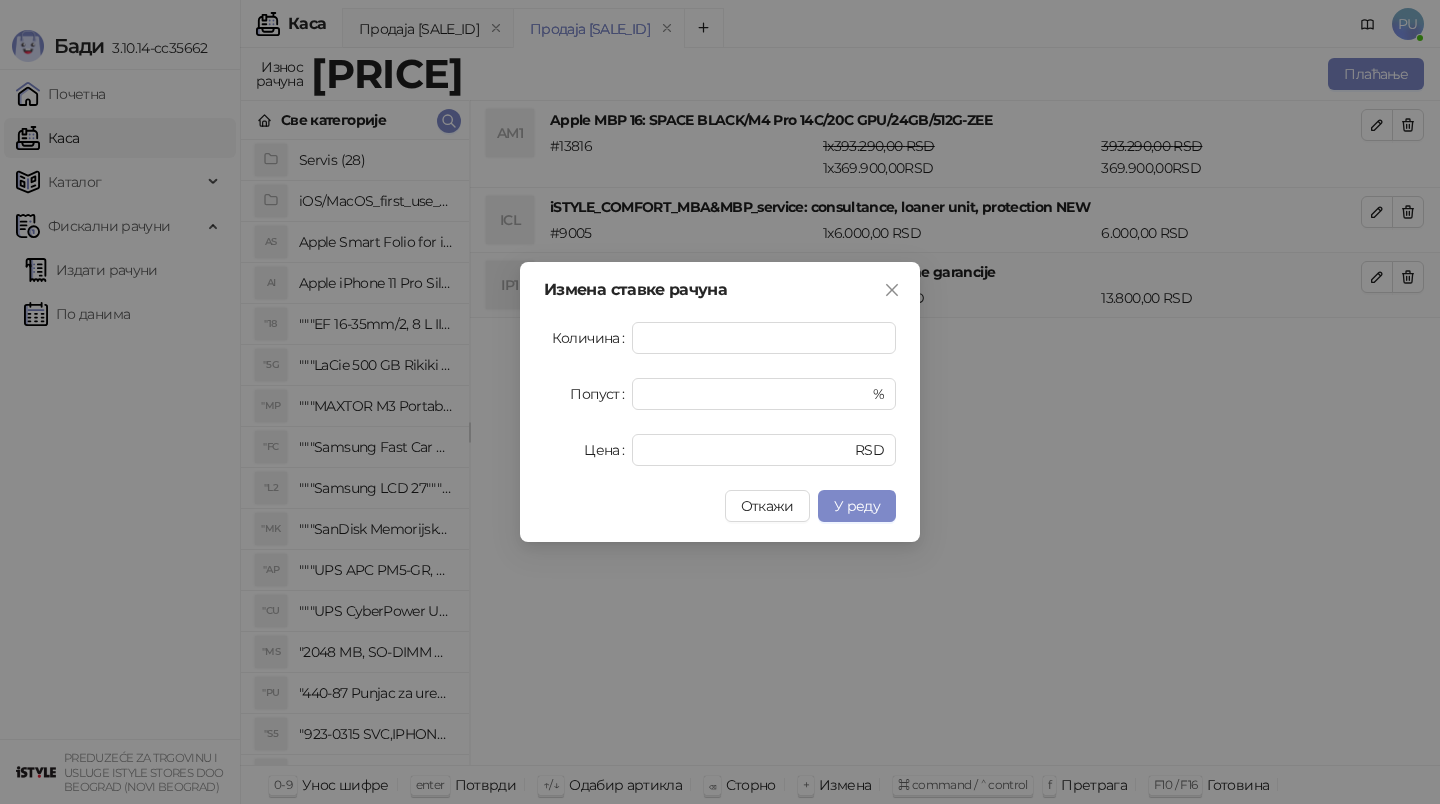 click on "У реду" at bounding box center [857, 506] 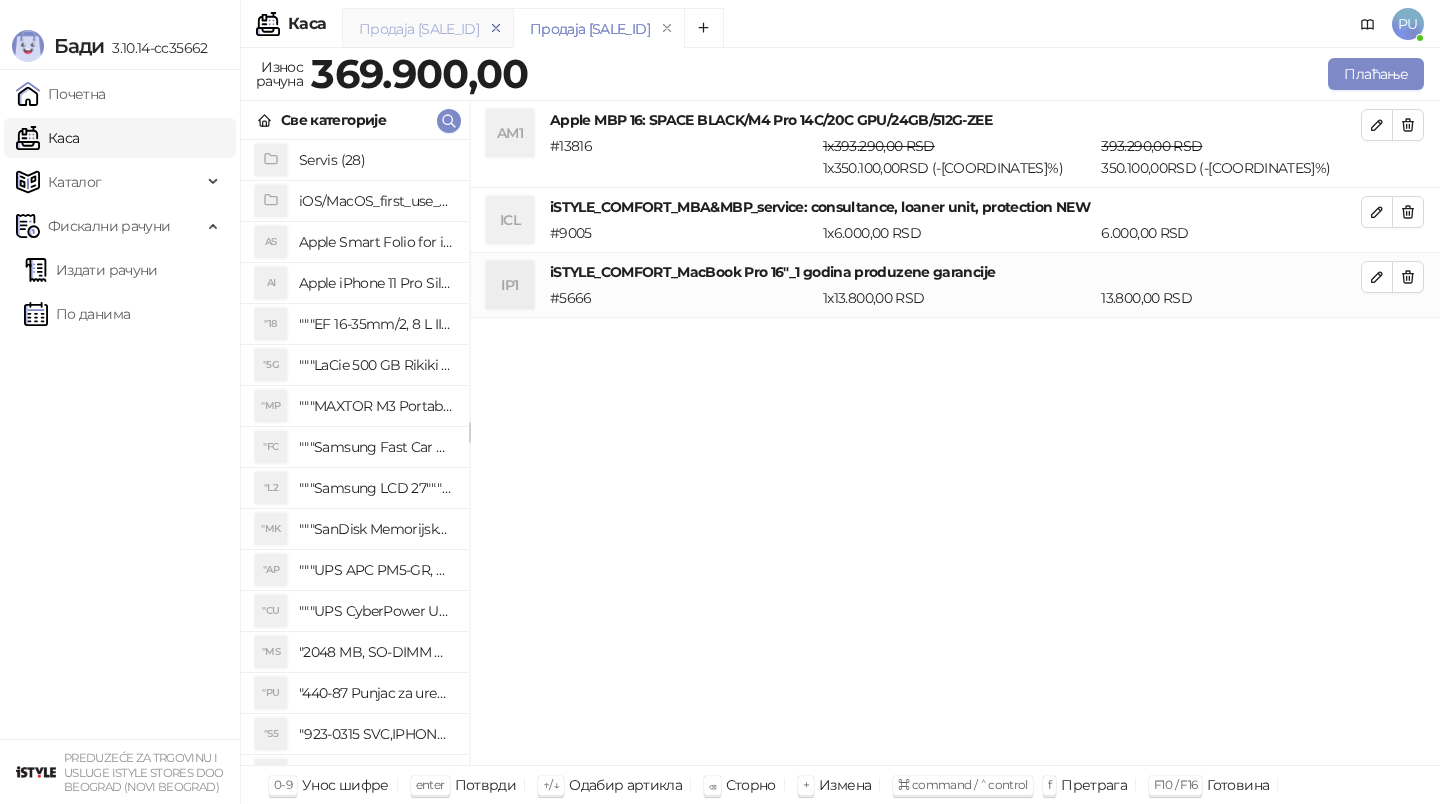 click 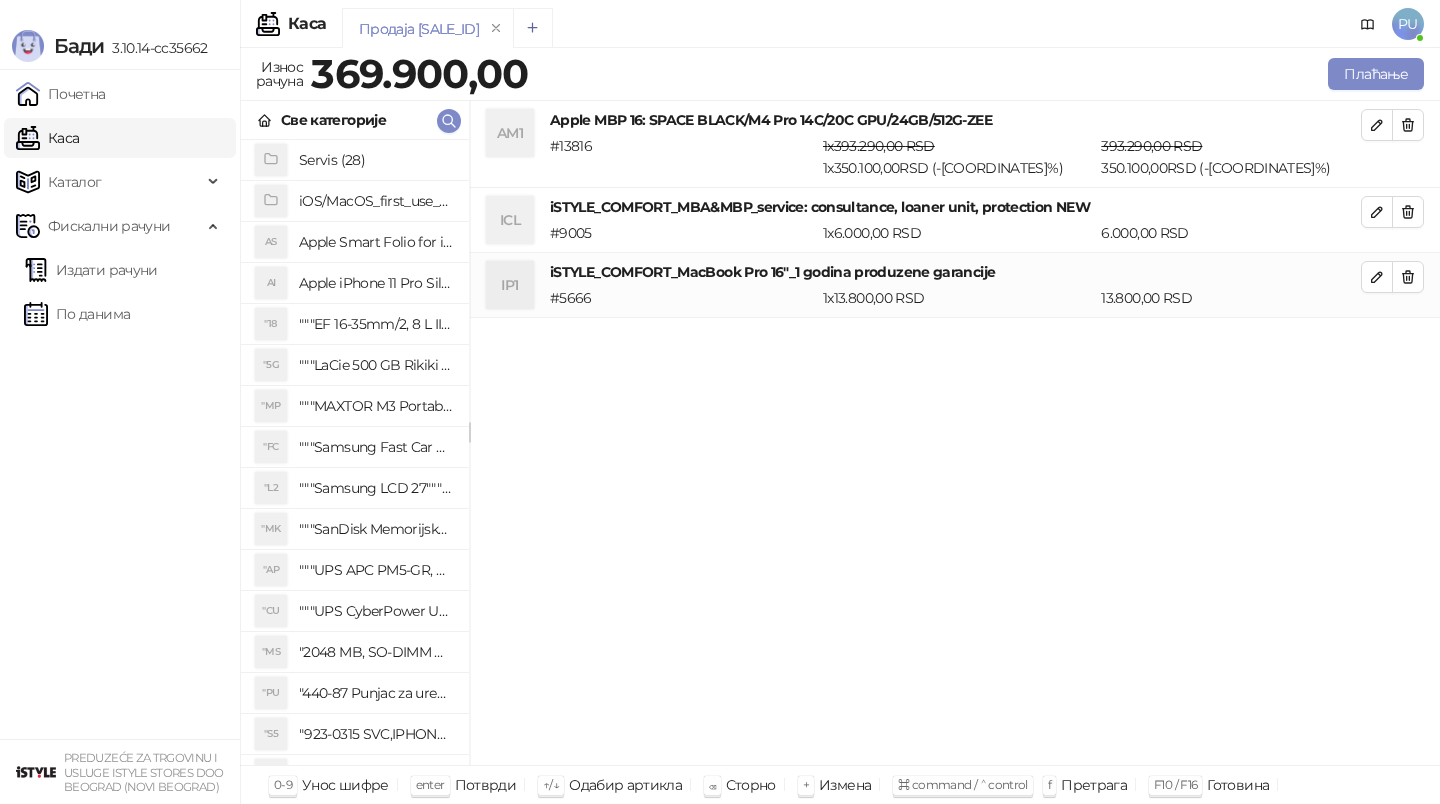 click at bounding box center [533, 28] 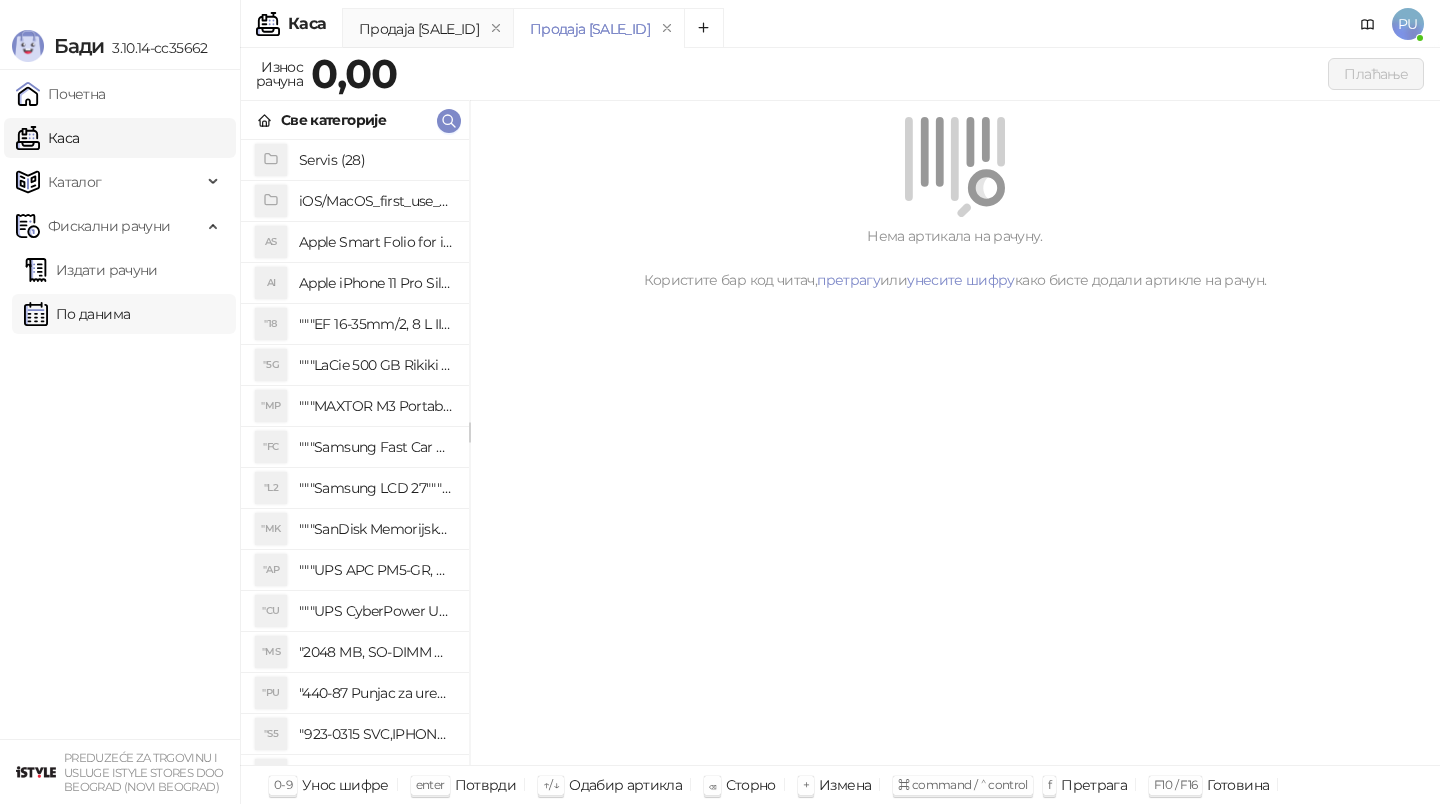 click on "По данима" at bounding box center (77, 314) 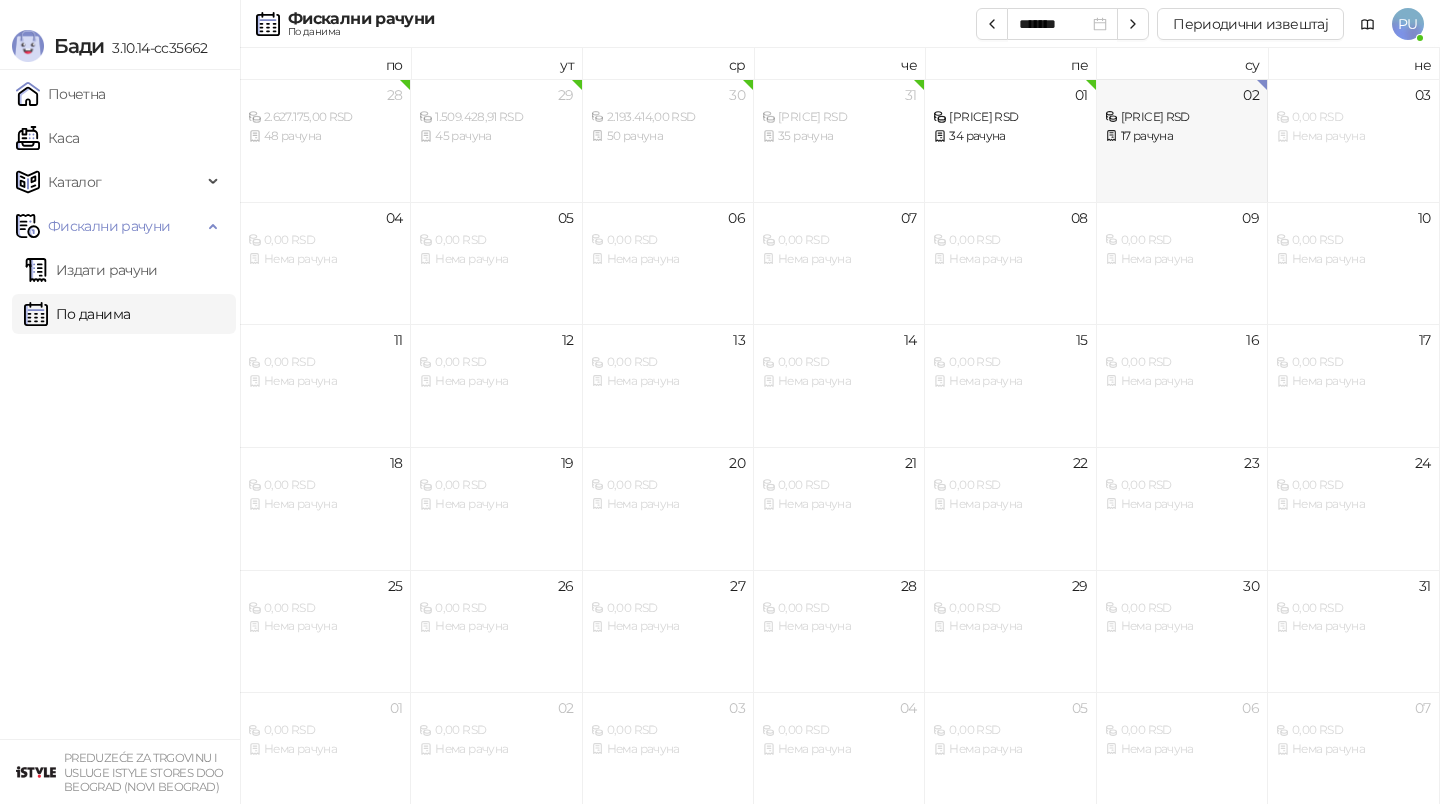 click on "02   [PRICE] RSD   17 рачуна" at bounding box center (1182, 140) 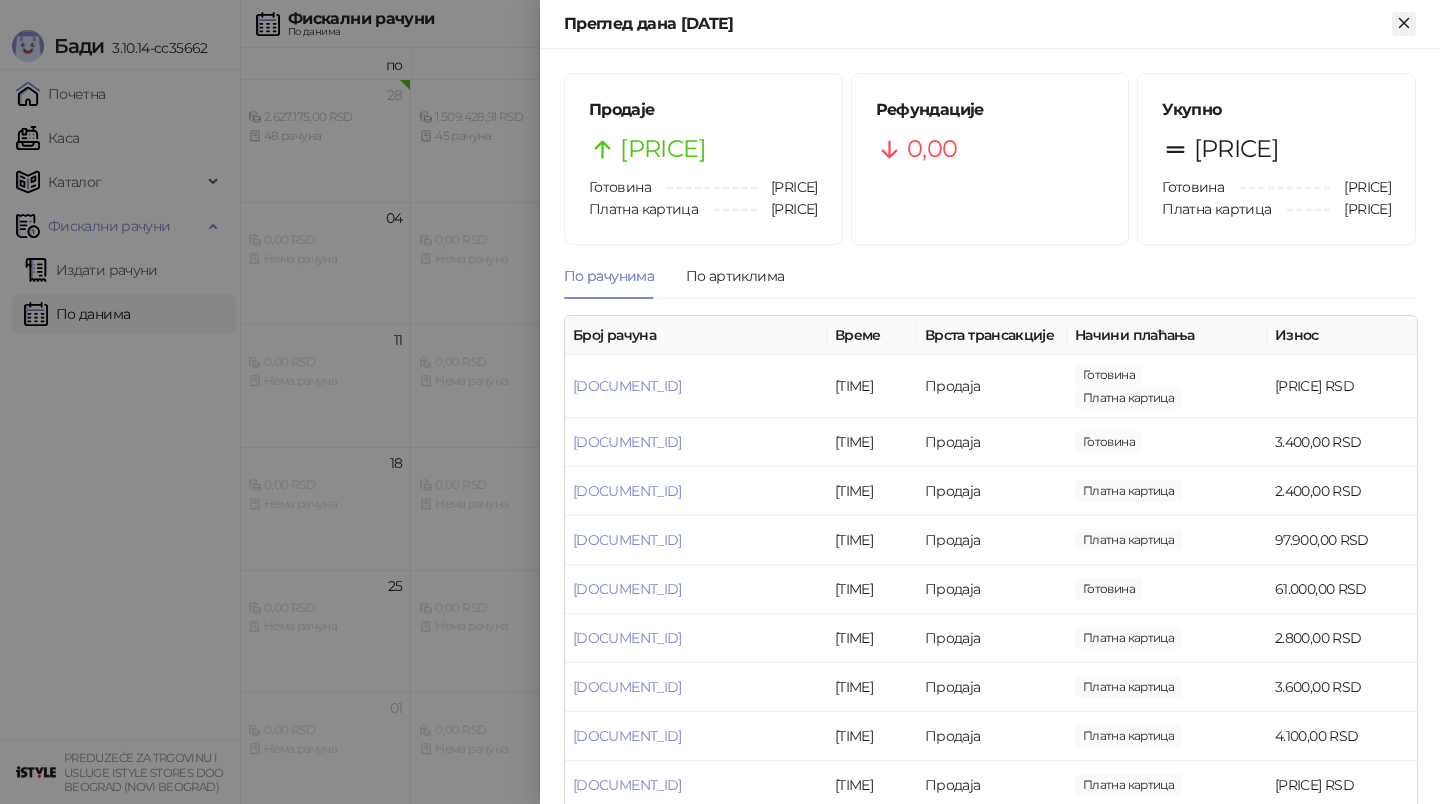click 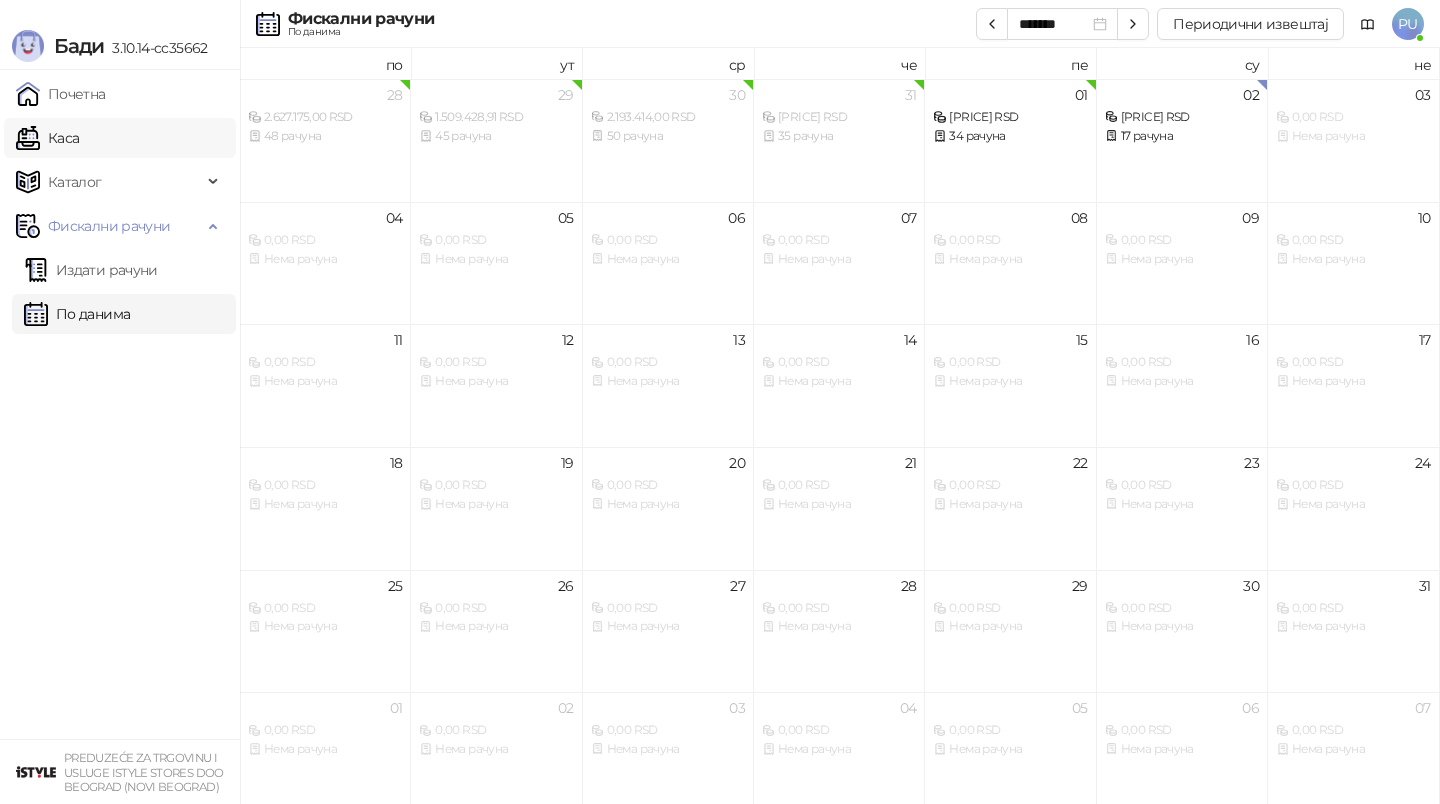 click on "Каса" at bounding box center [47, 138] 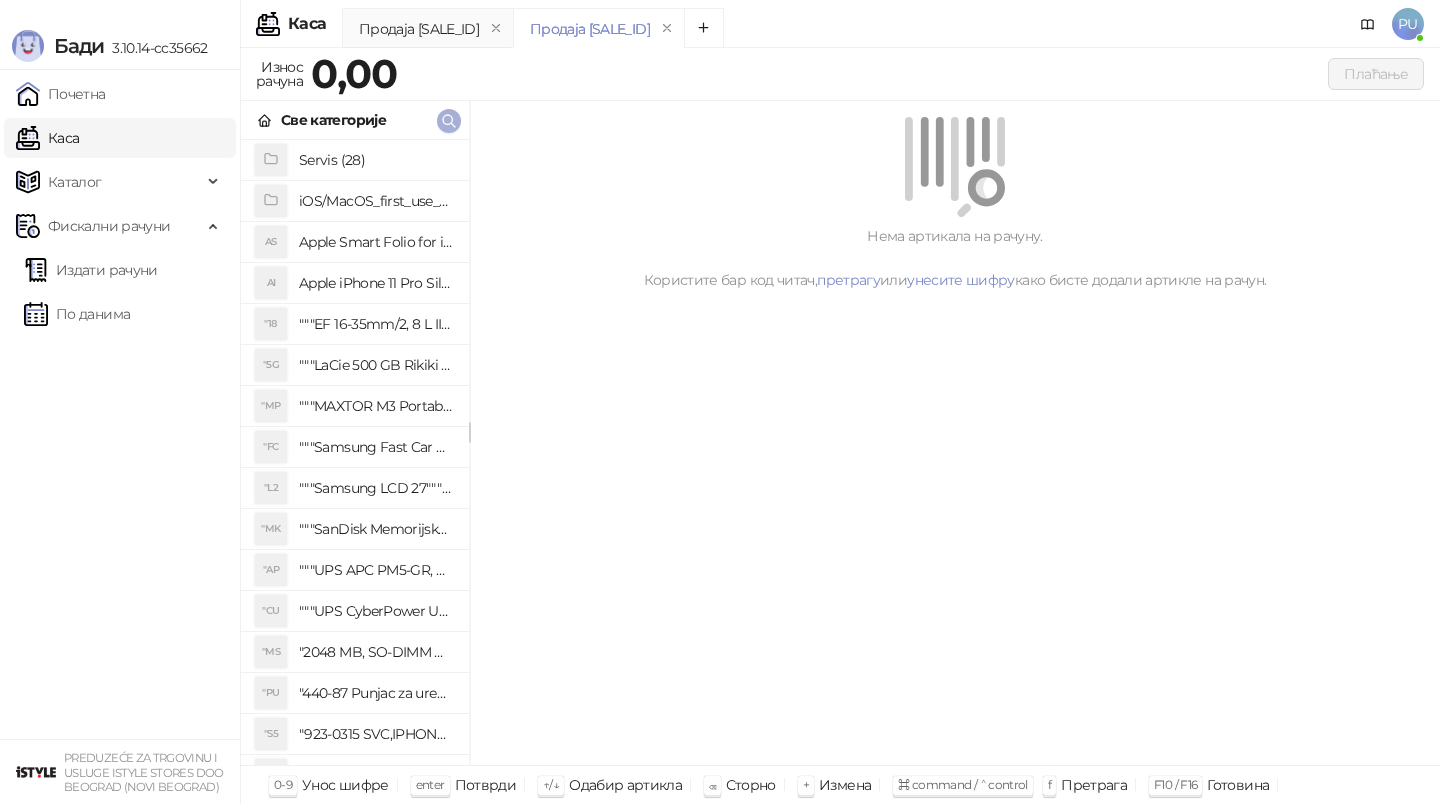 click at bounding box center [449, 121] 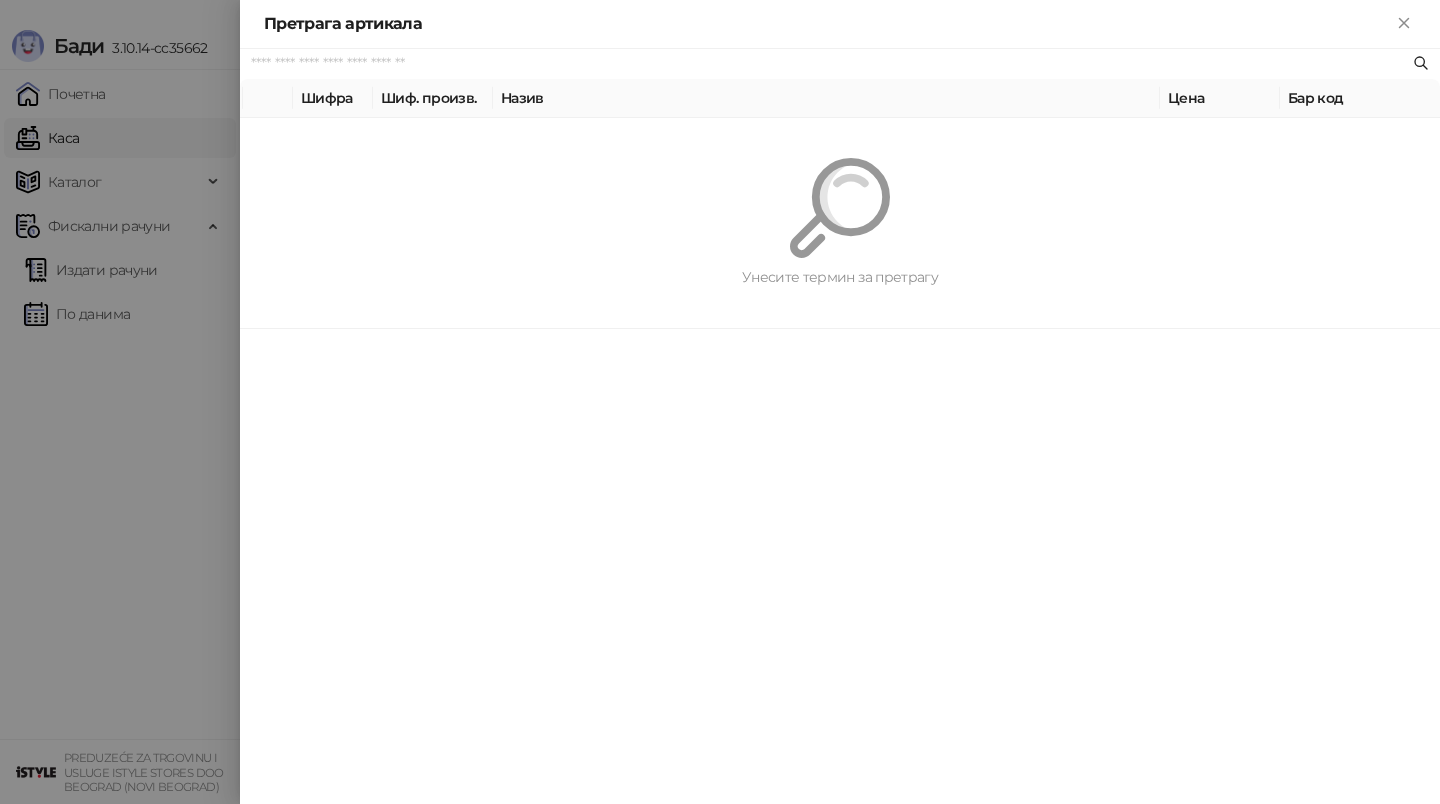paste on "********" 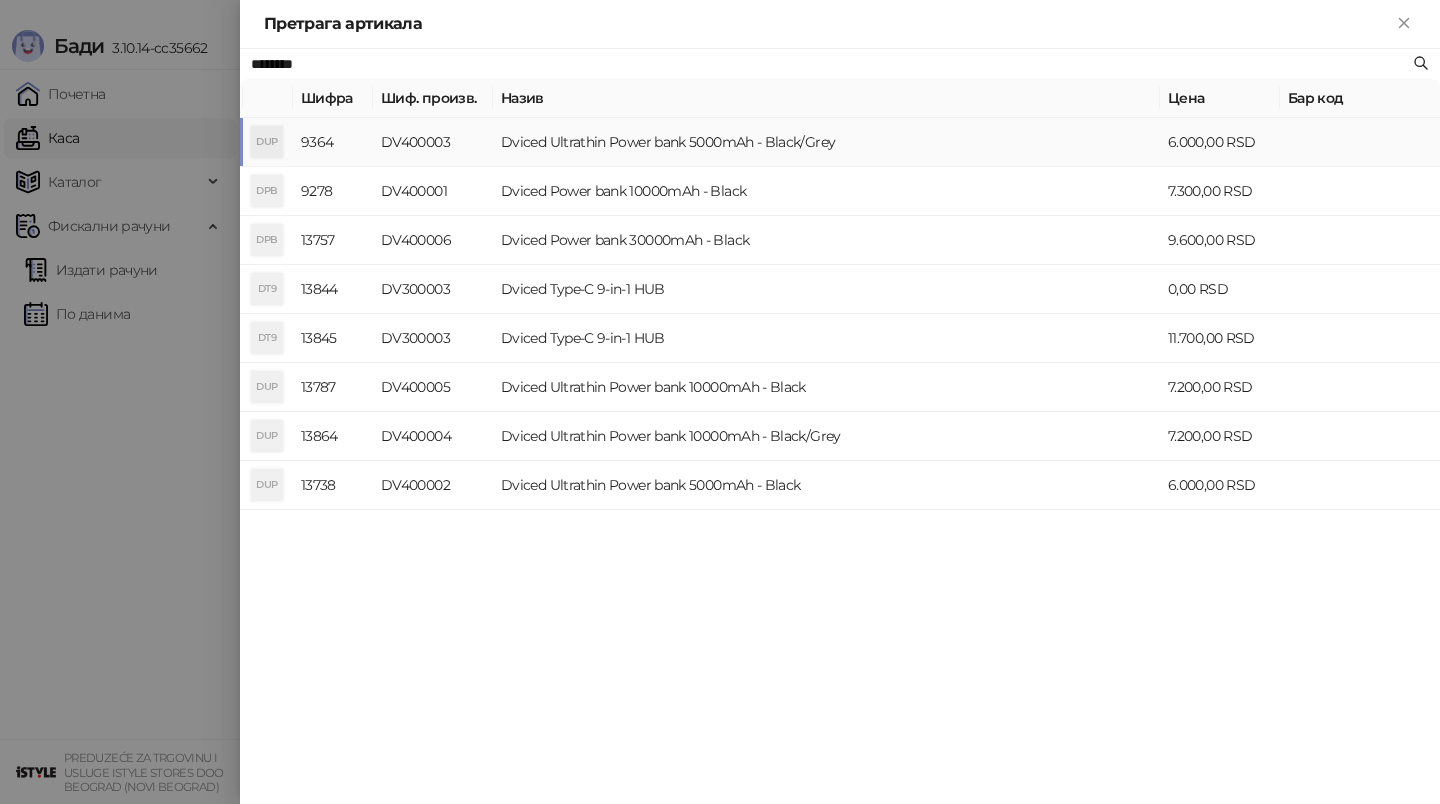 click on "Dviced Ultrathin Power bank 5000mAh - Black/Grey" at bounding box center [826, 142] 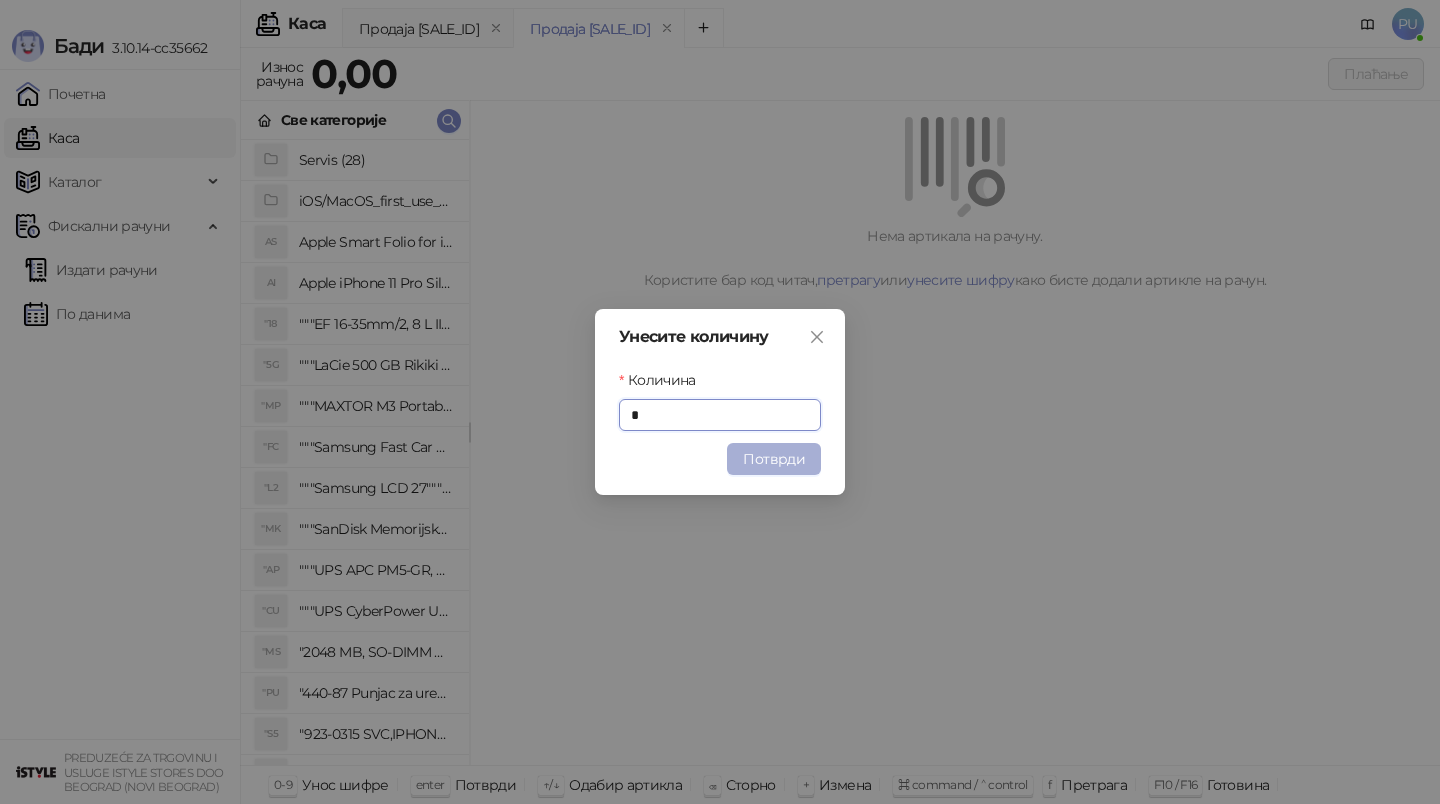 click on "Потврди" at bounding box center [774, 459] 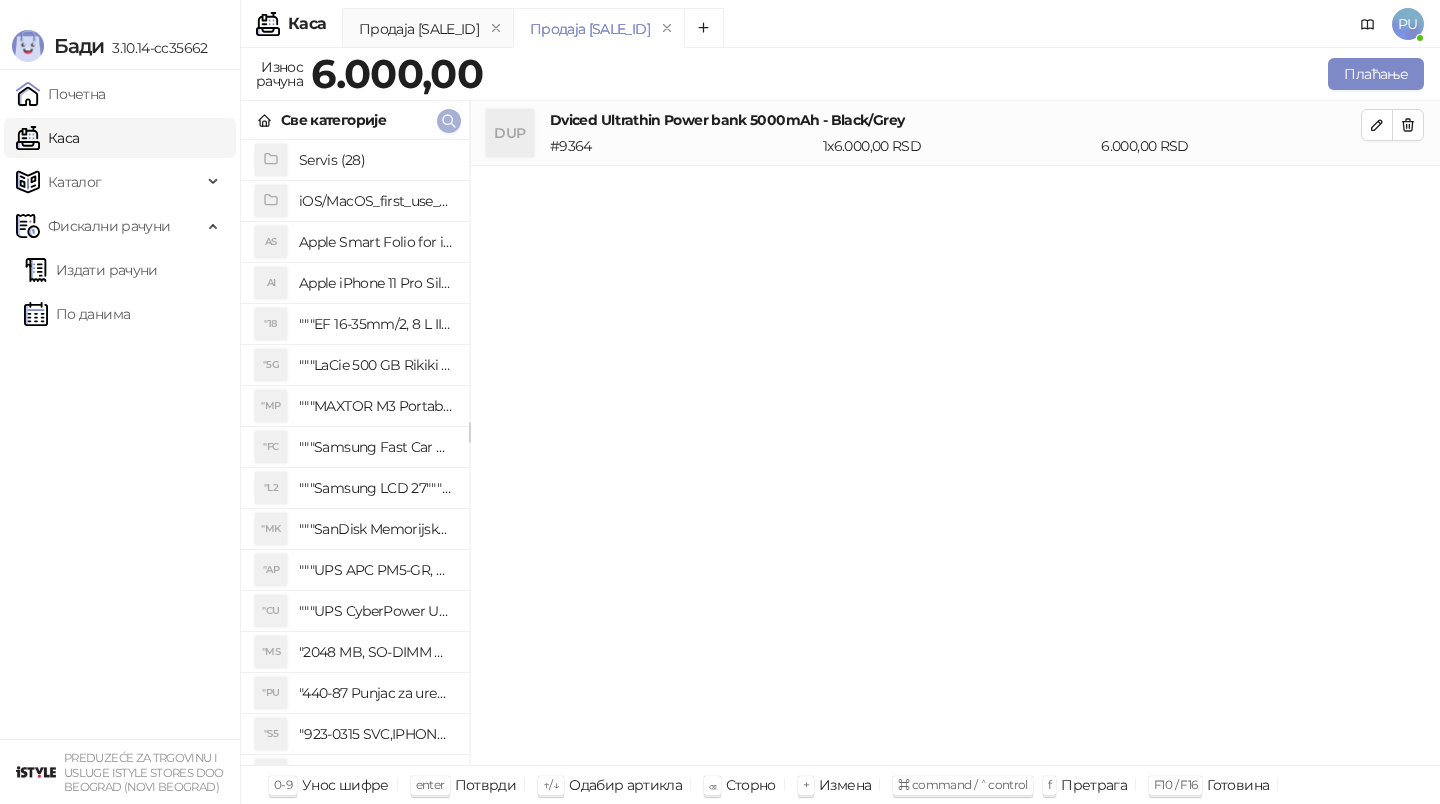 click 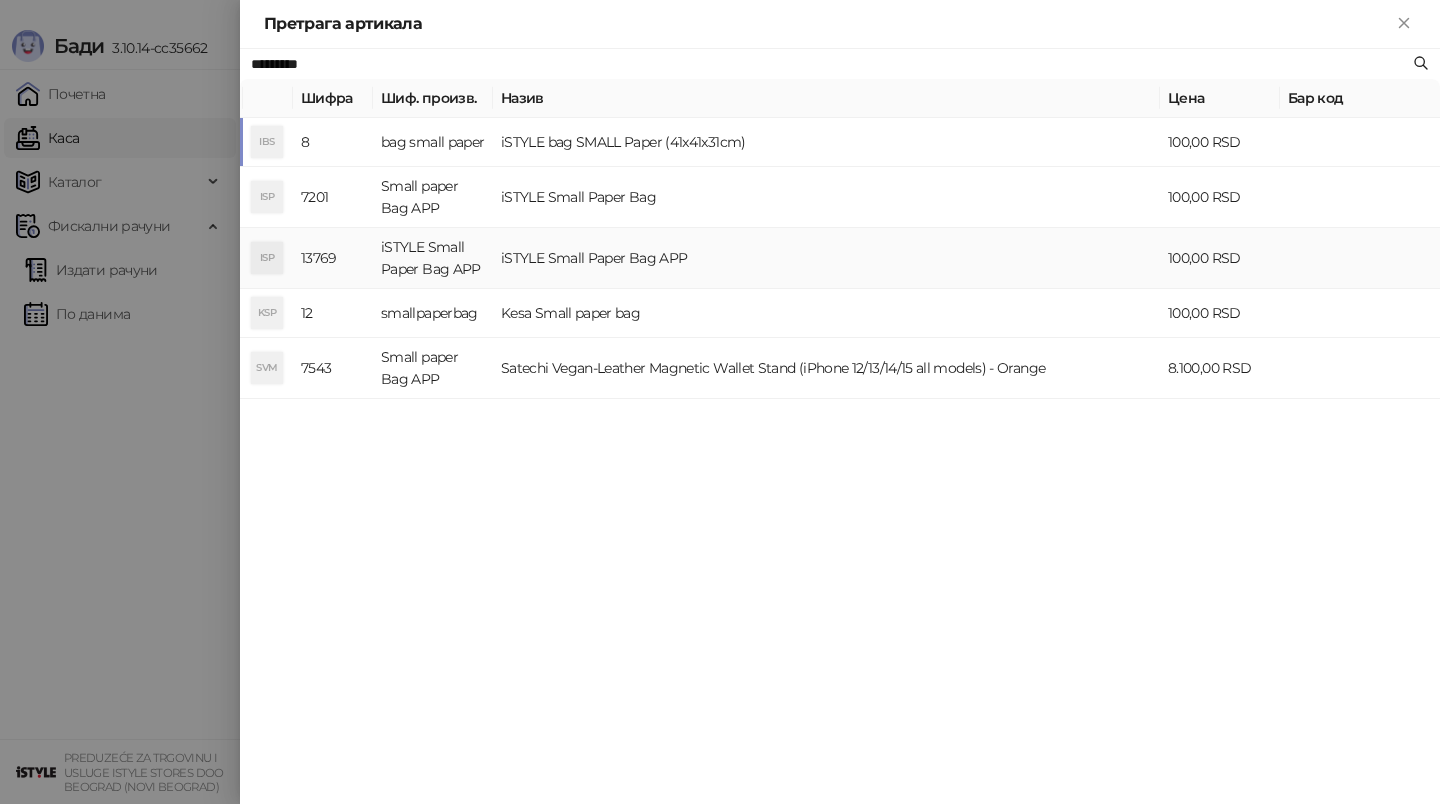 type on "*********" 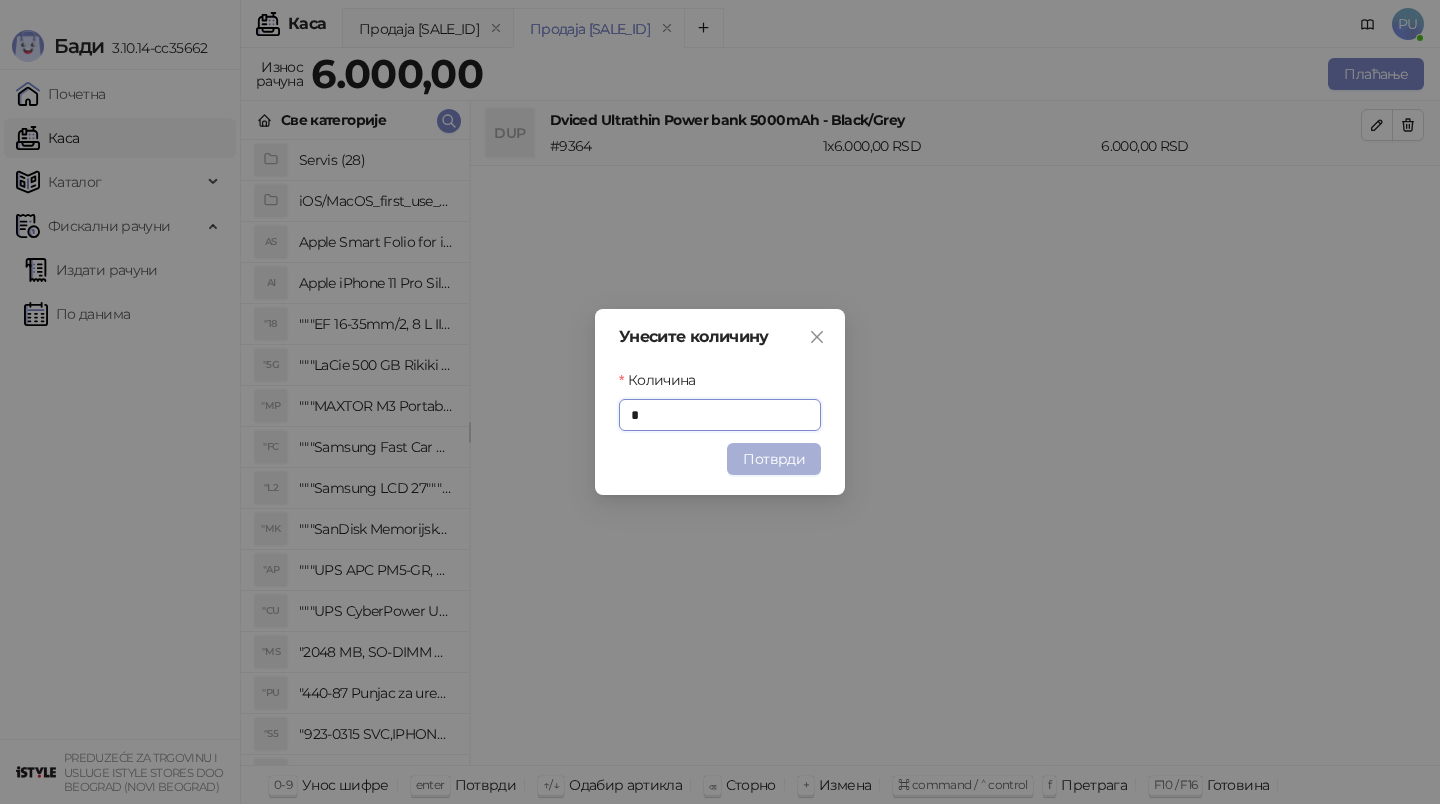 click on "Потврди" at bounding box center (774, 459) 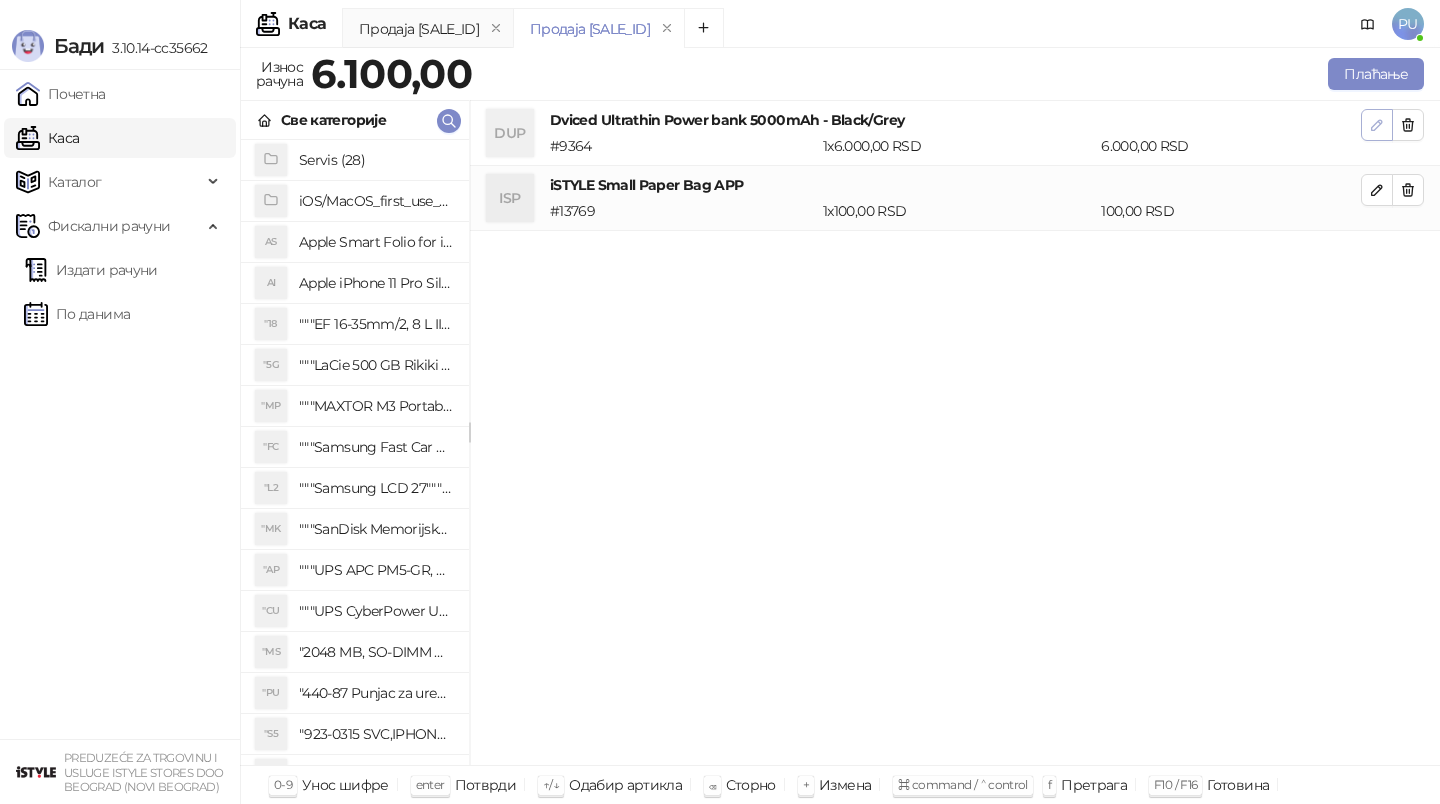click 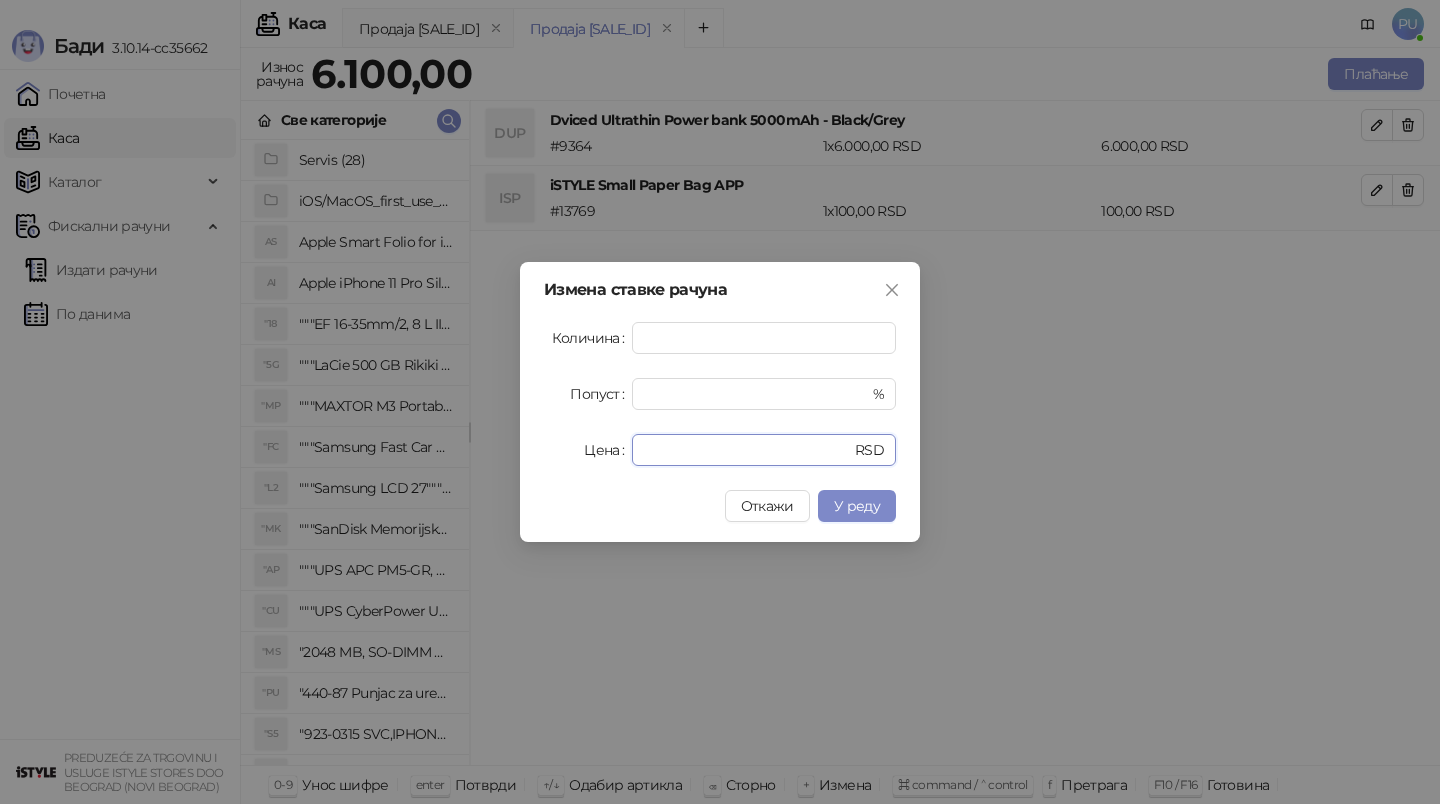 drag, startPoint x: 612, startPoint y: 454, endPoint x: 305, endPoint y: 454, distance: 307 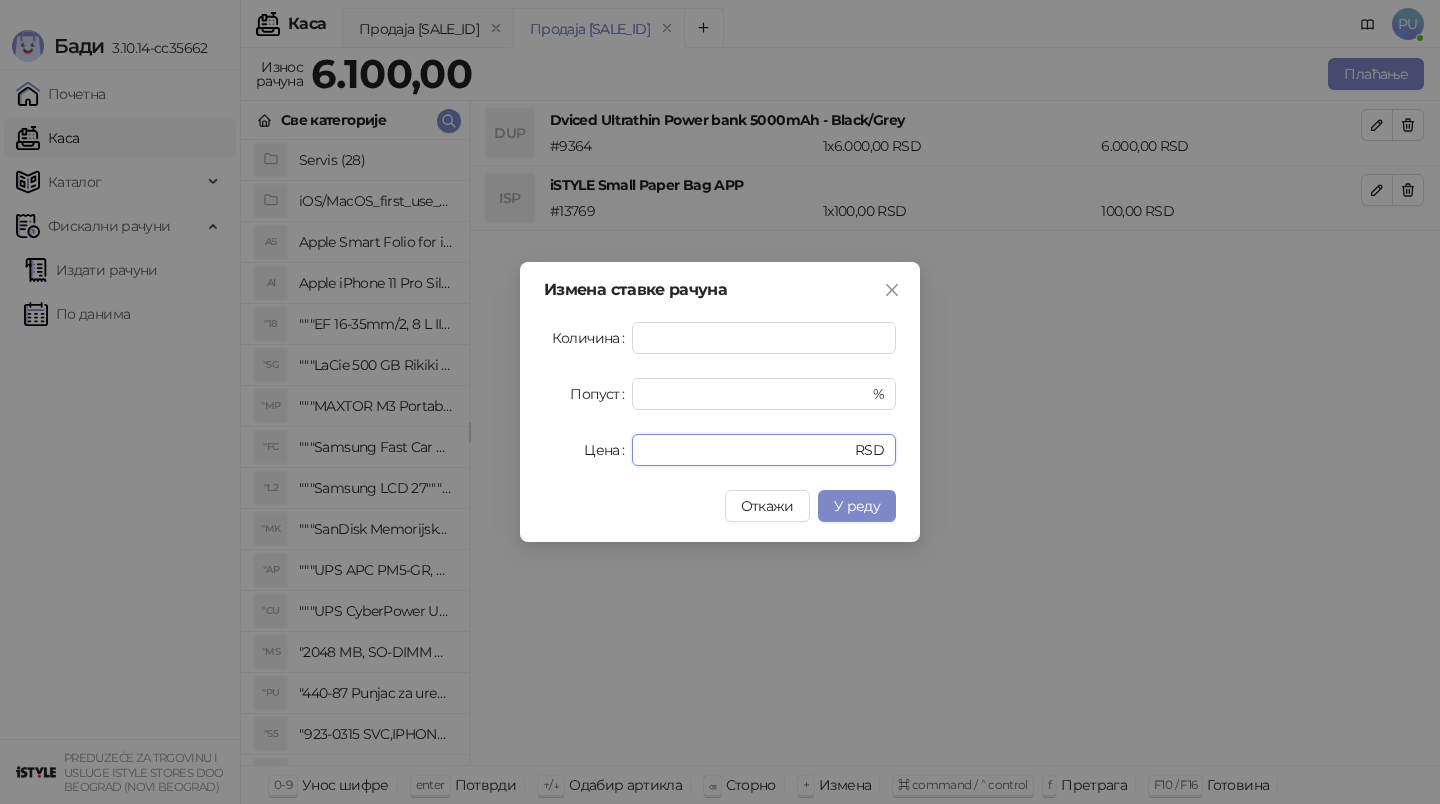 type on "****" 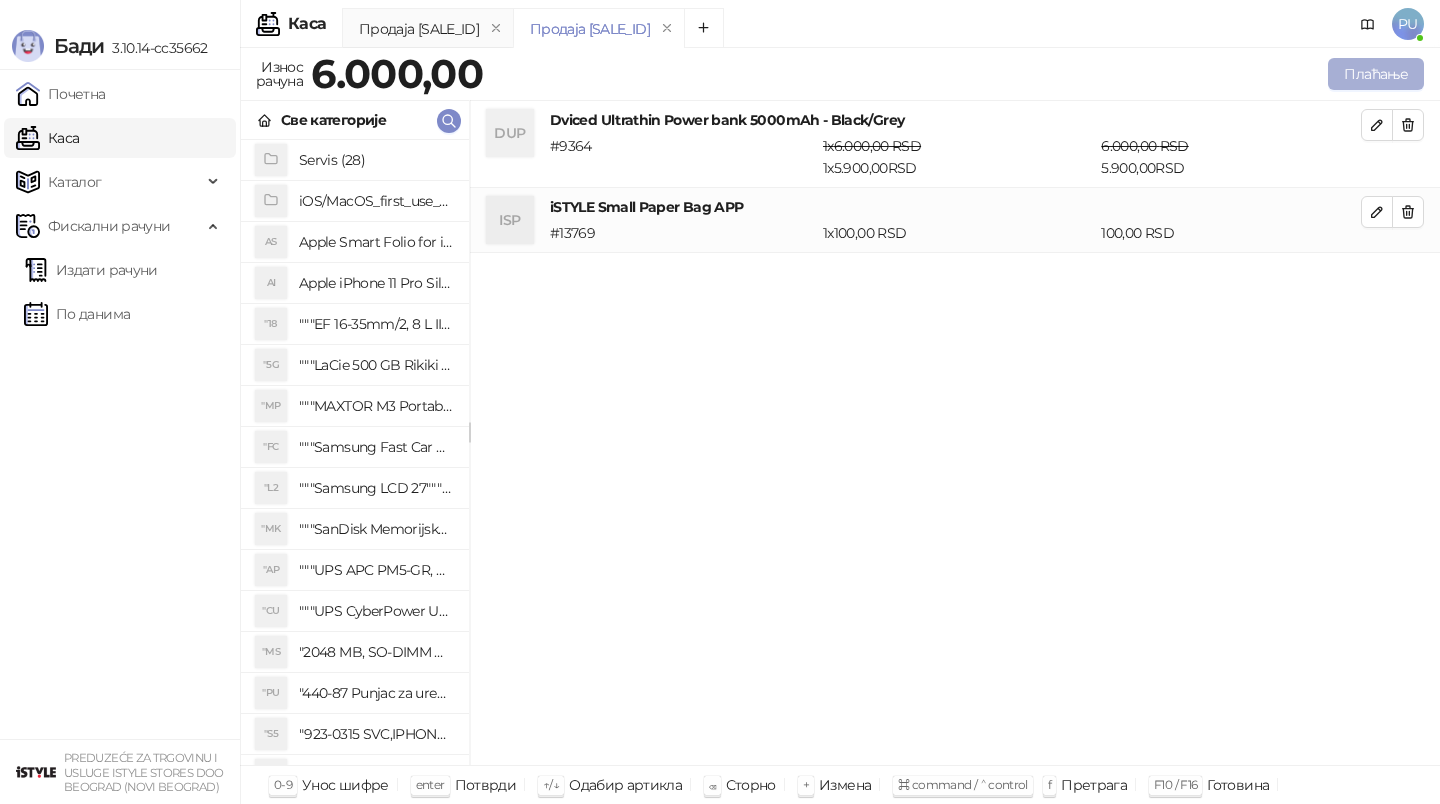 click on "Плаћање" at bounding box center [1376, 74] 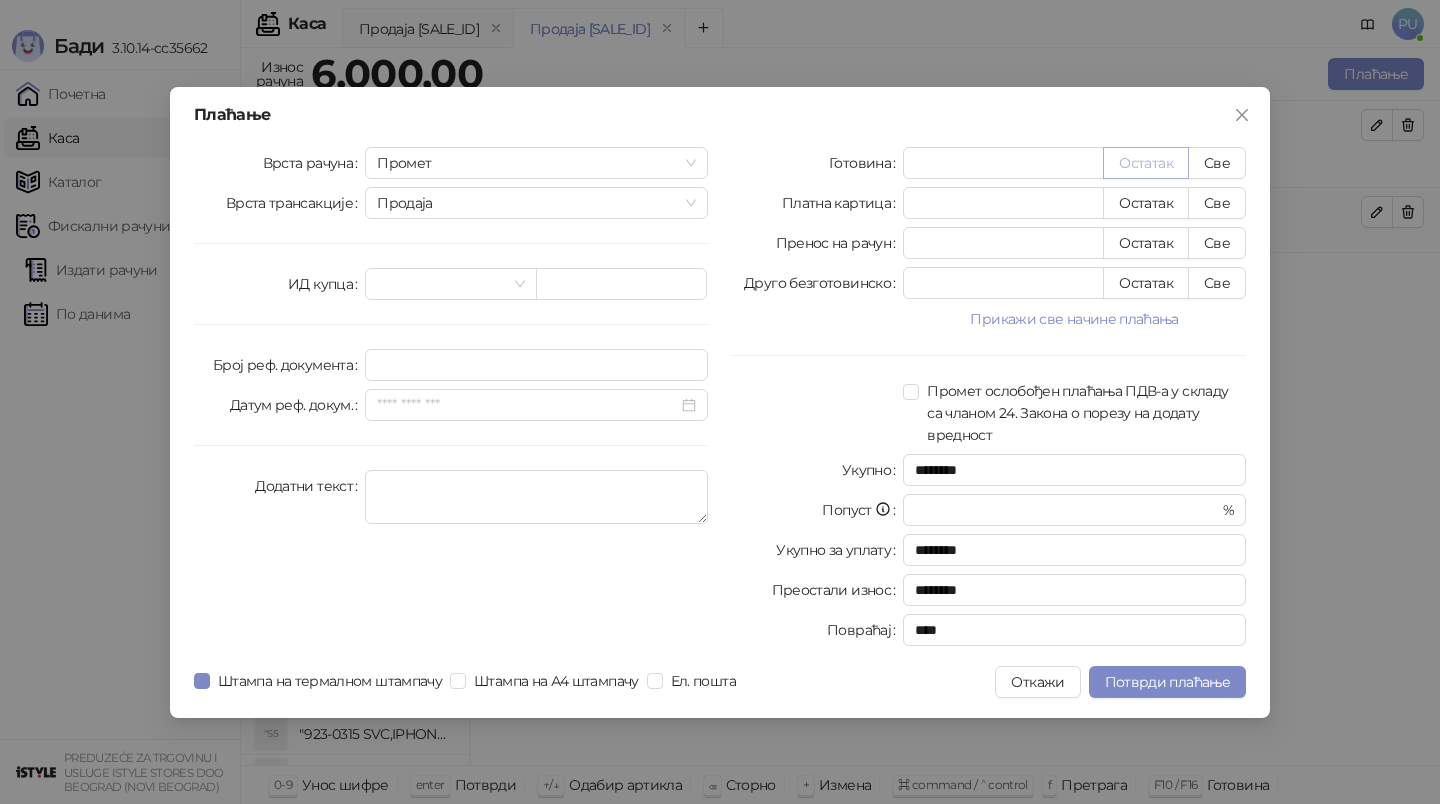click on "Остатак" at bounding box center [1146, 163] 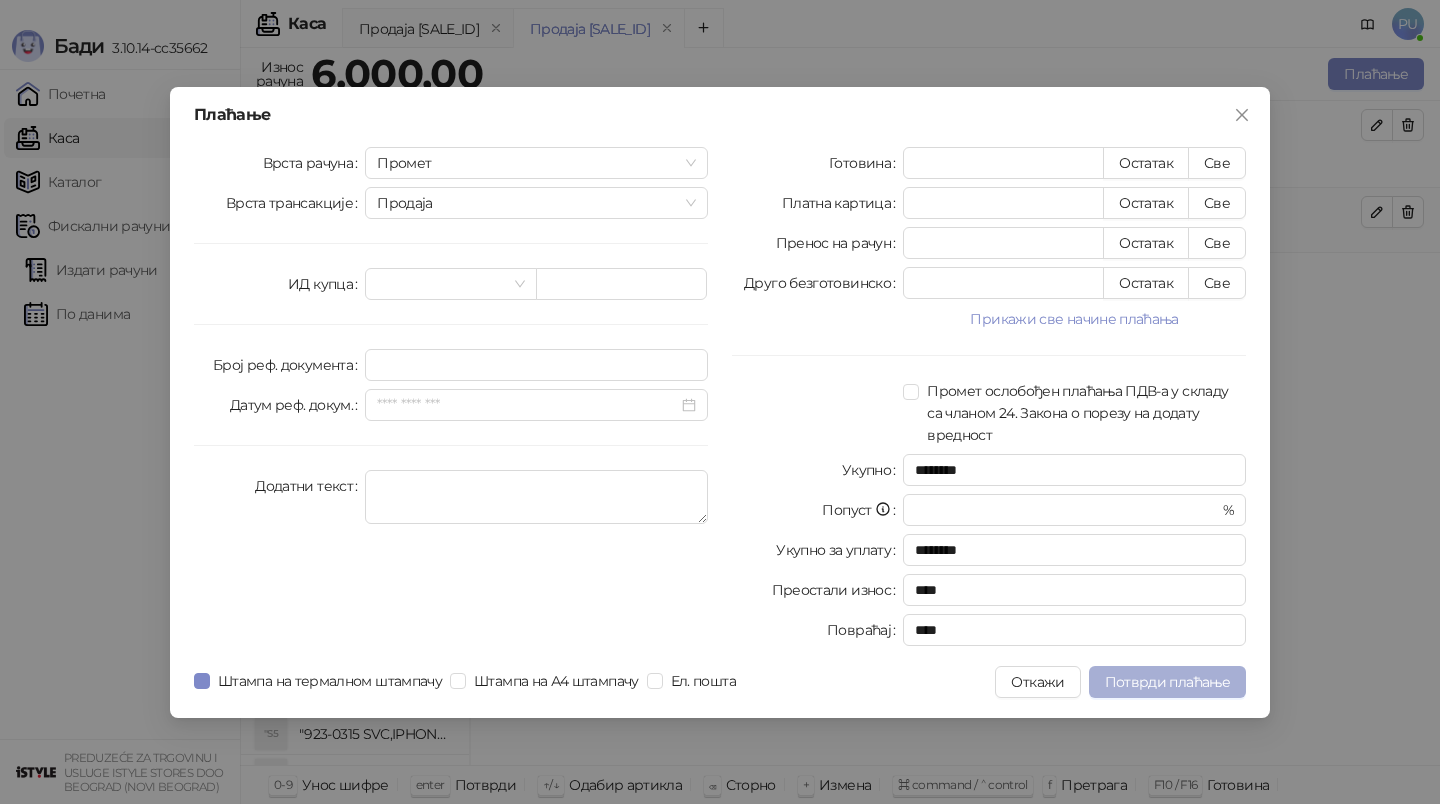 click on "Потврди плаћање" at bounding box center [1167, 682] 